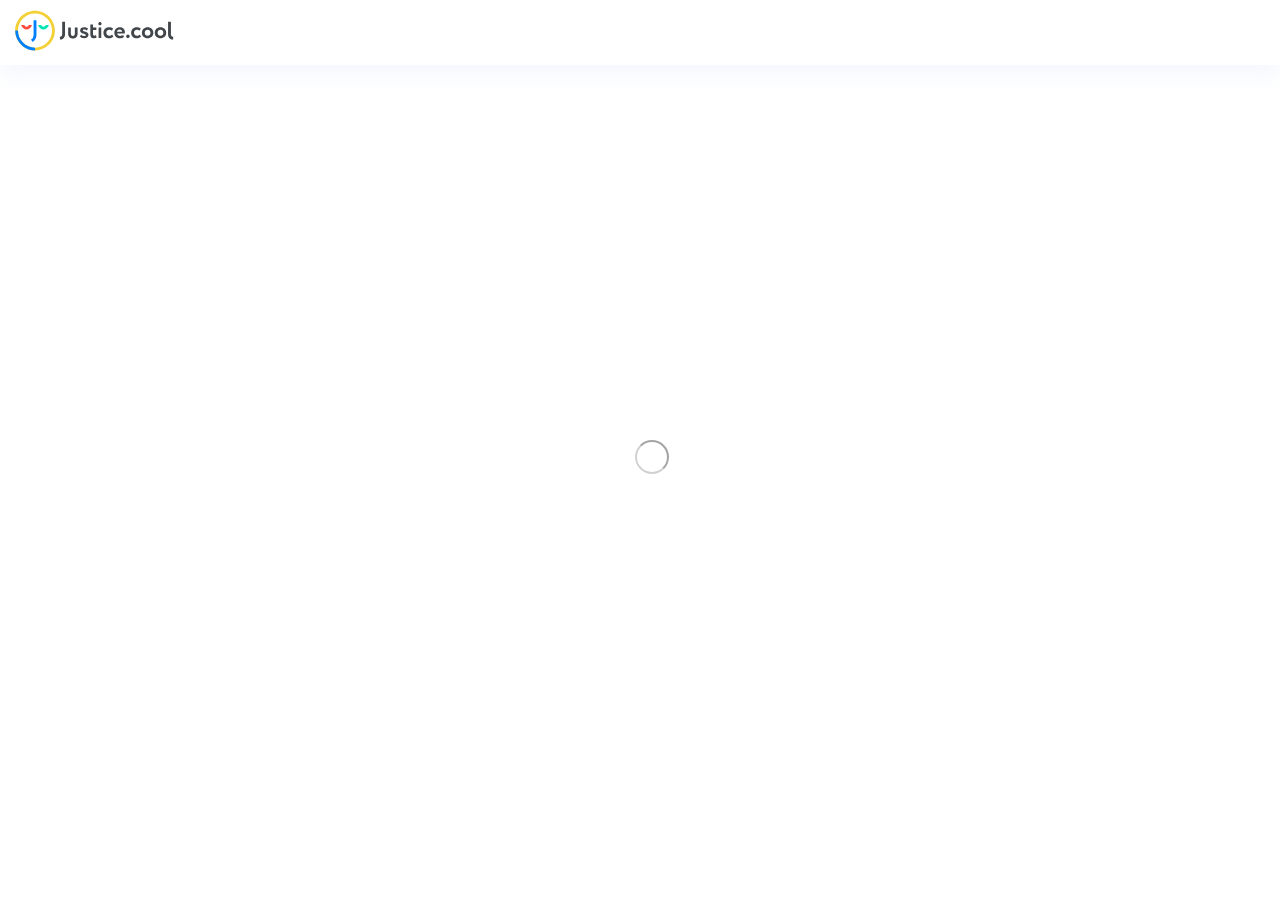 scroll, scrollTop: 0, scrollLeft: 0, axis: both 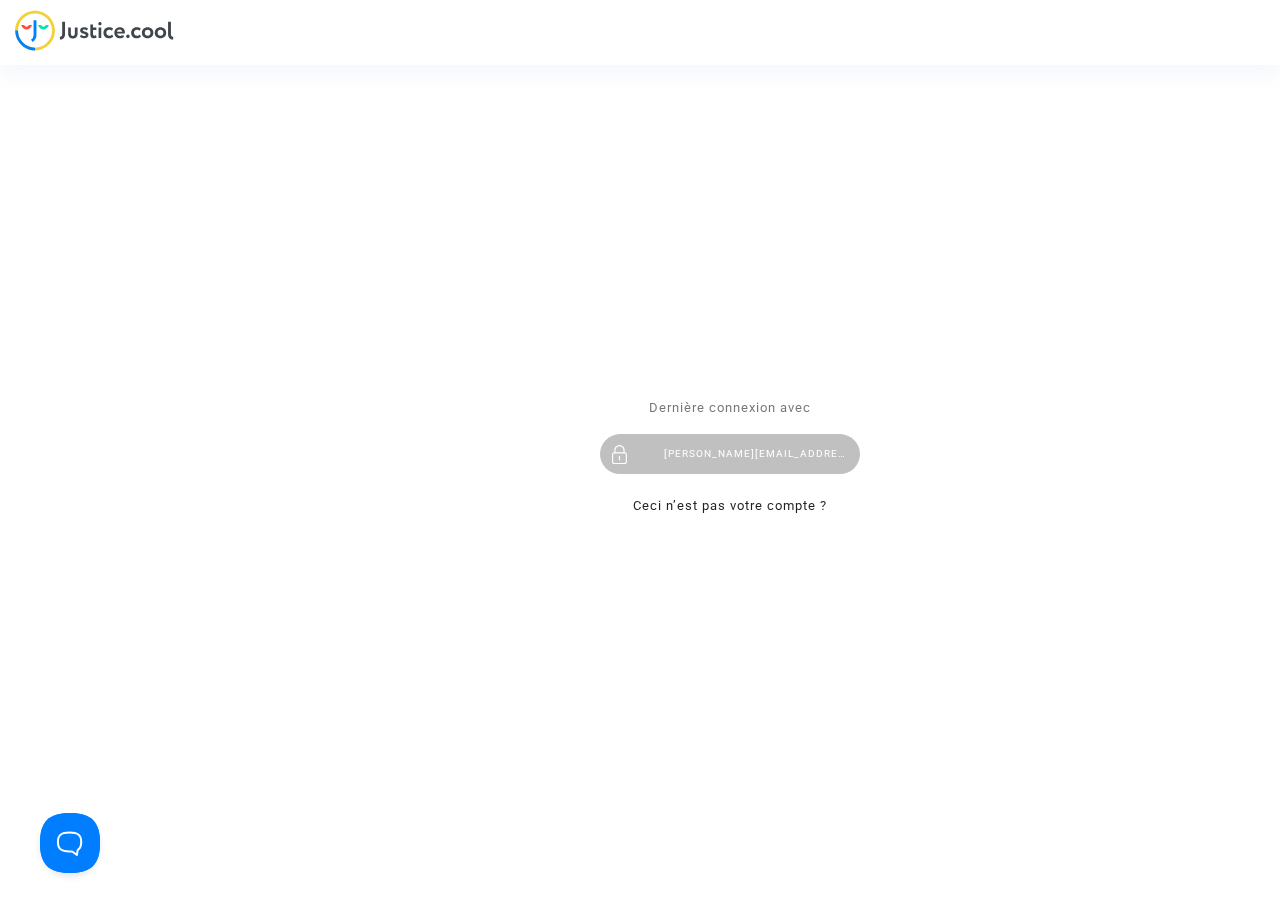 click on "nizar.belhi@tunisair.com.tn" at bounding box center (730, 454) 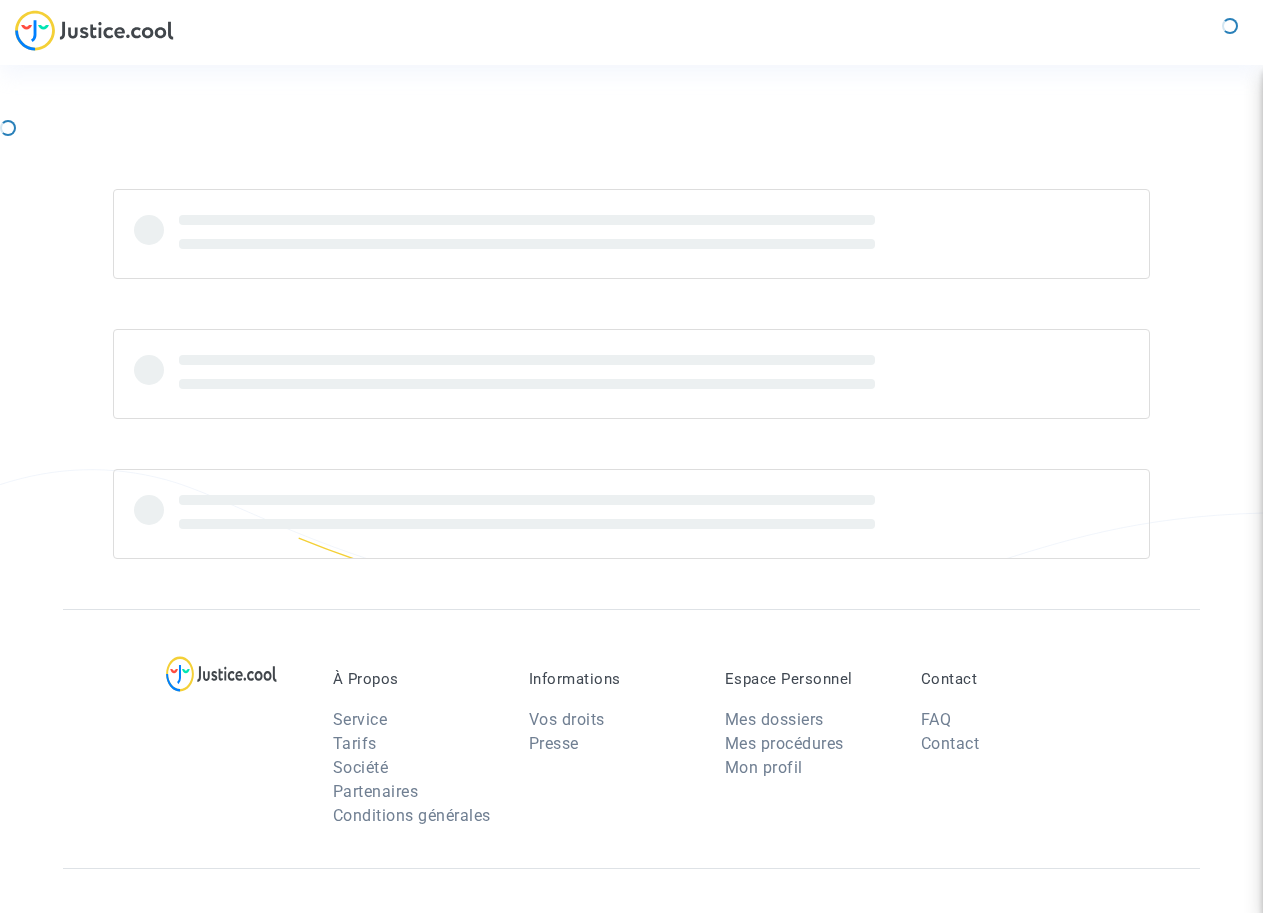 scroll, scrollTop: 0, scrollLeft: 0, axis: both 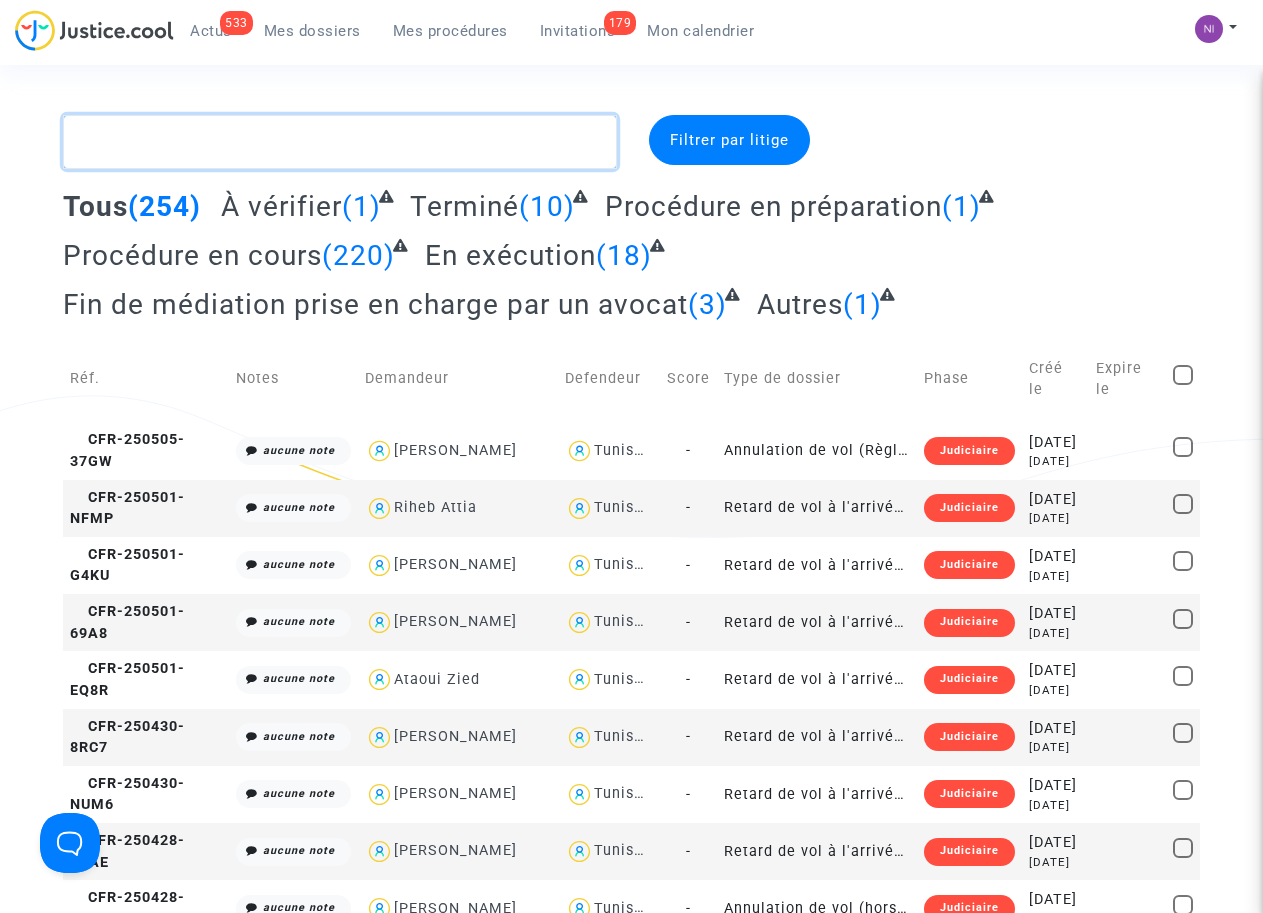 click 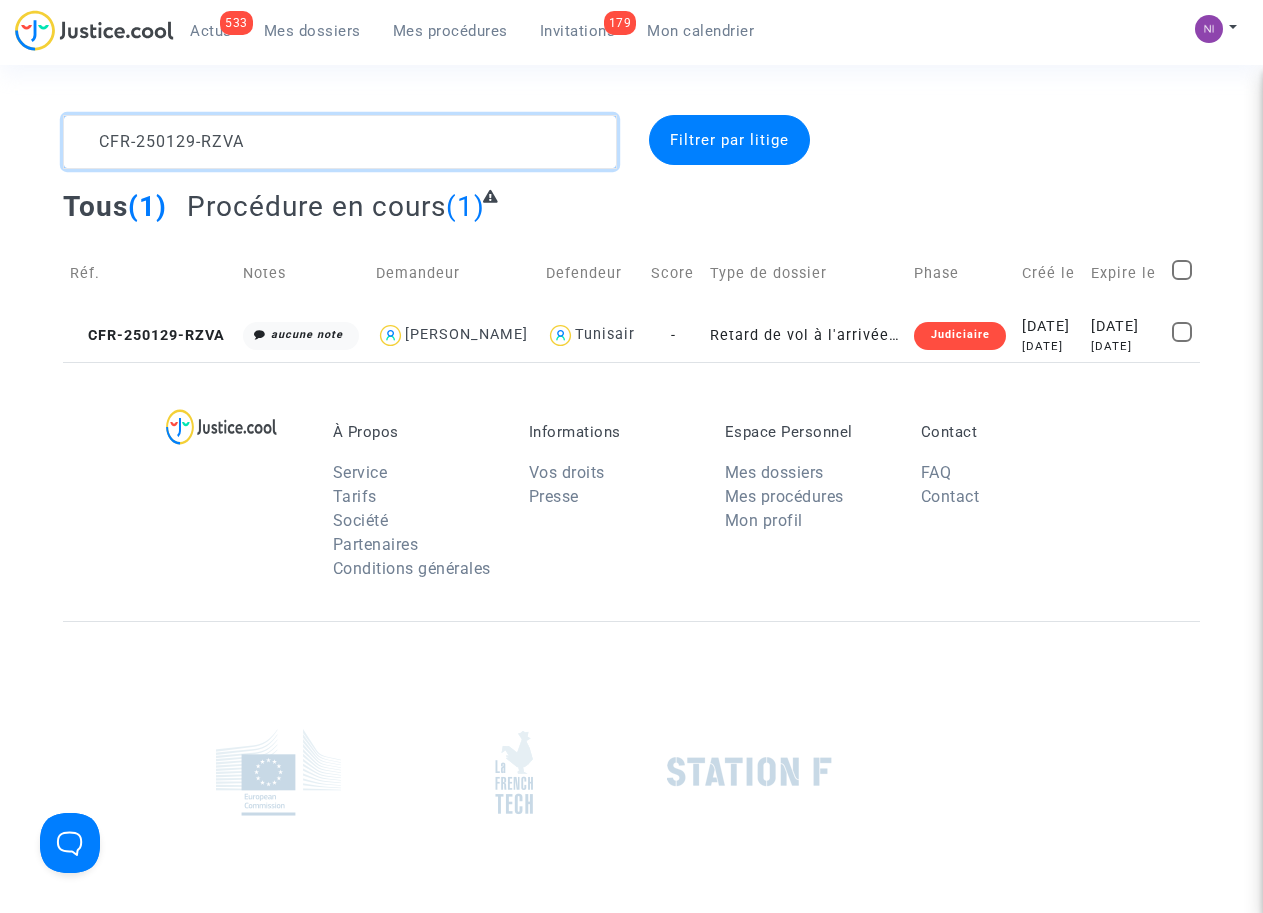 type on "CFR-250129-RZVA" 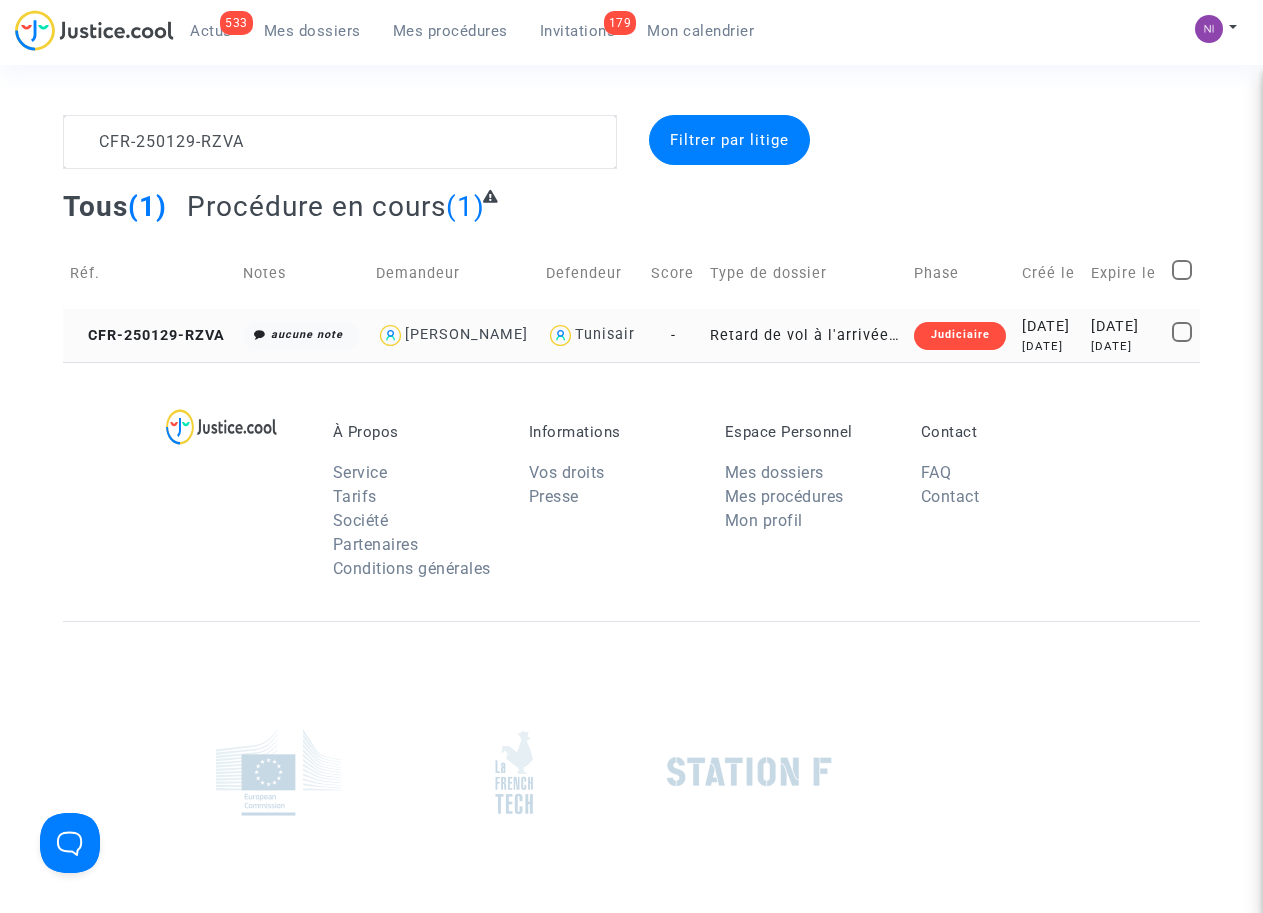 click on "[DATE]" 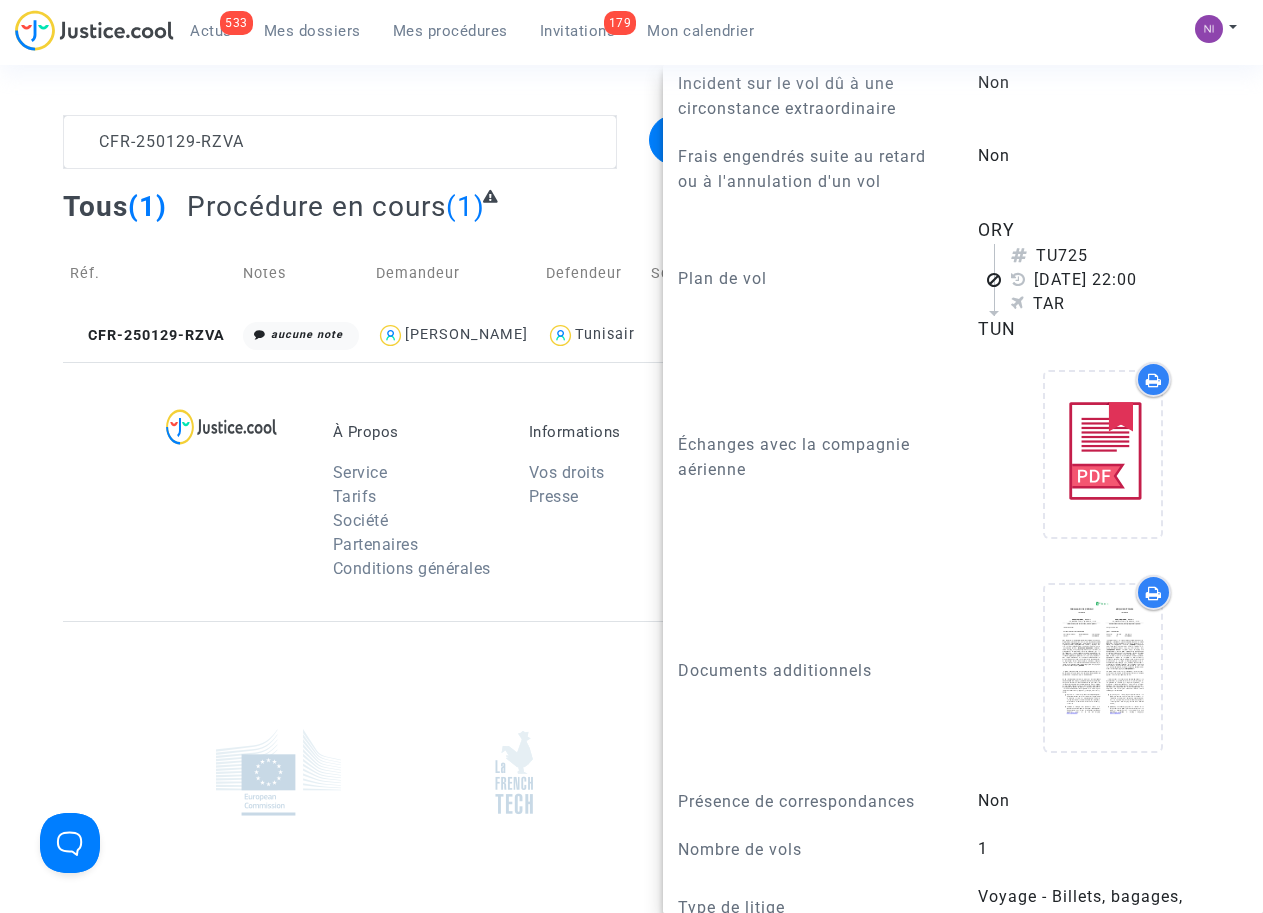 scroll, scrollTop: 1144, scrollLeft: 0, axis: vertical 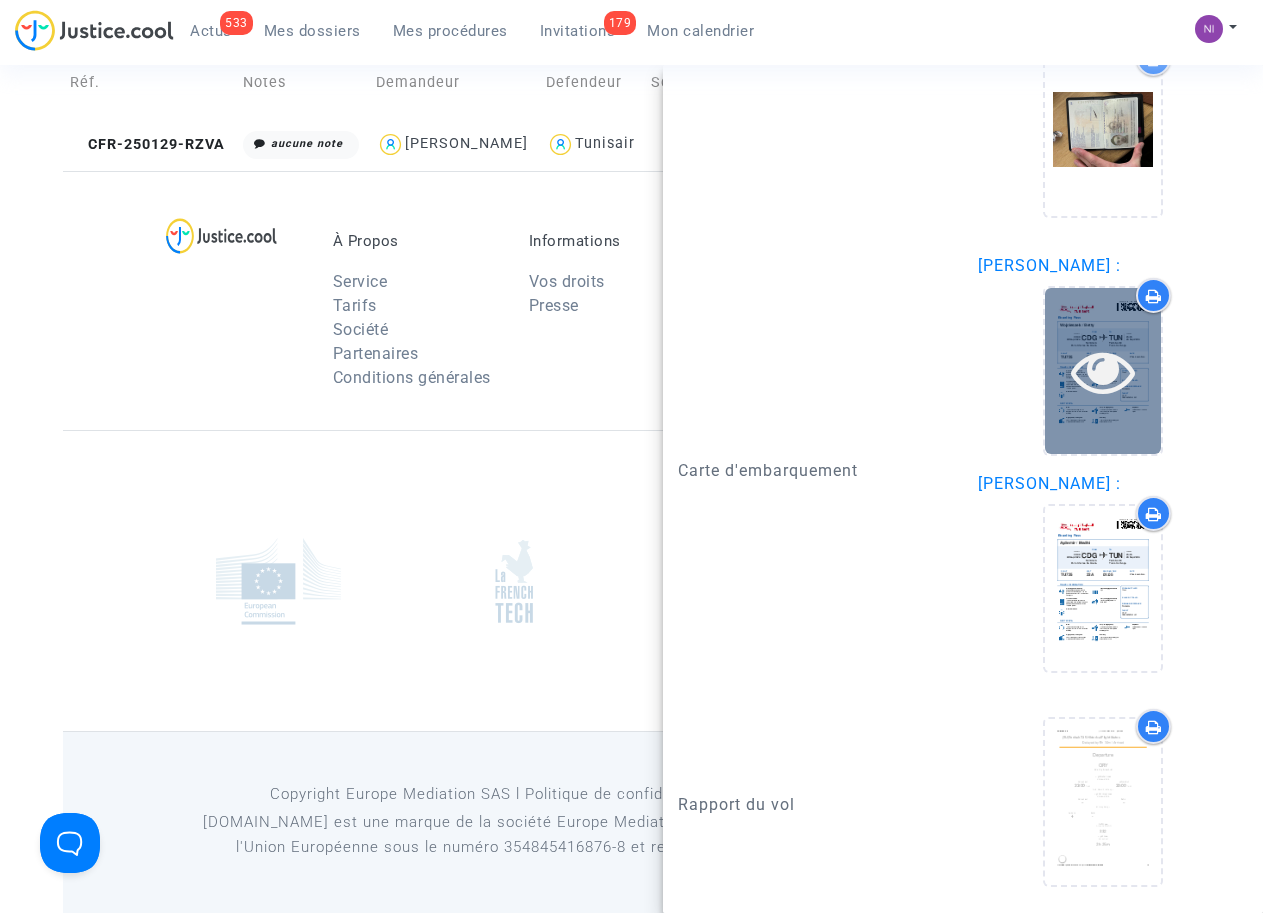 click at bounding box center [1103, 371] 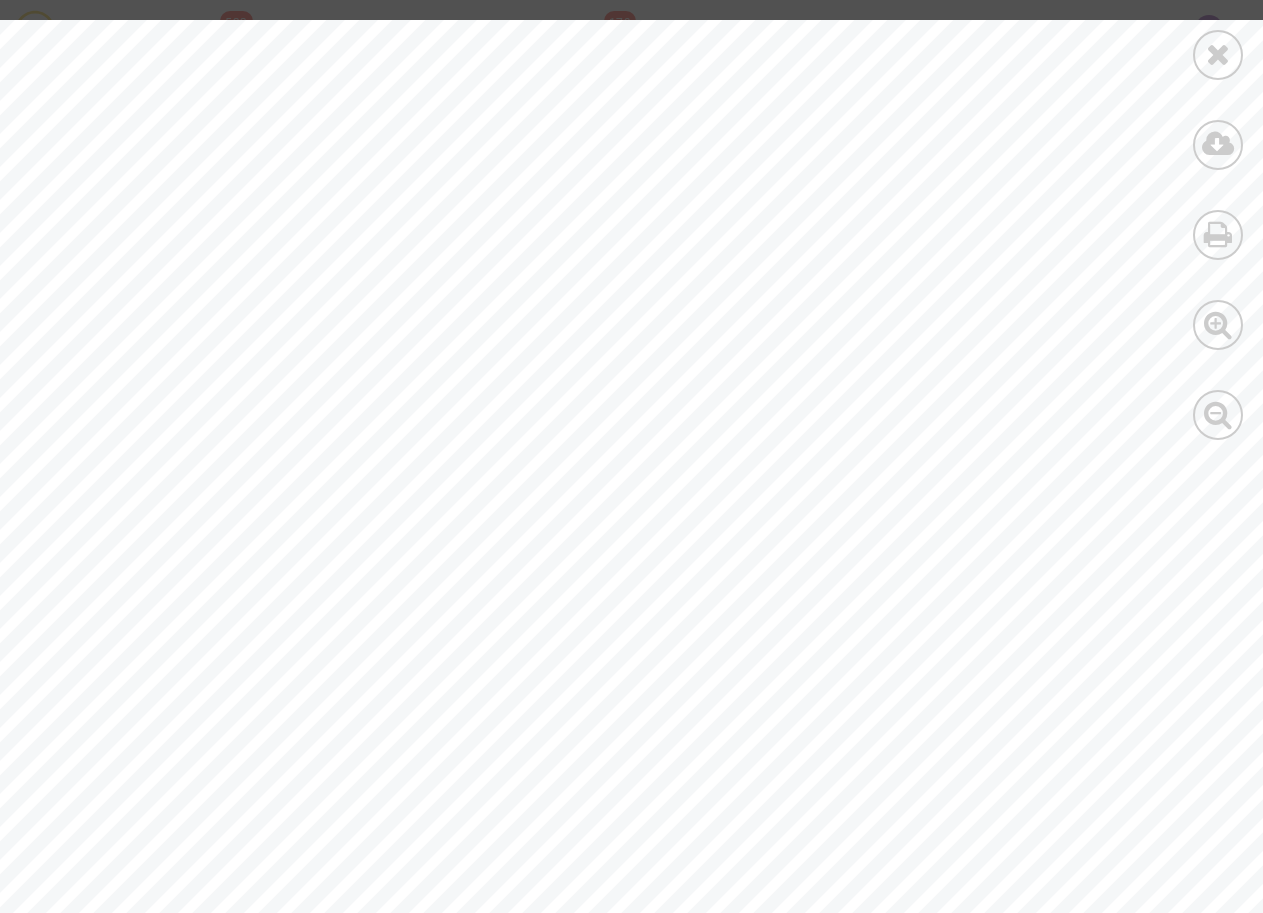 scroll, scrollTop: 901, scrollLeft: 0, axis: vertical 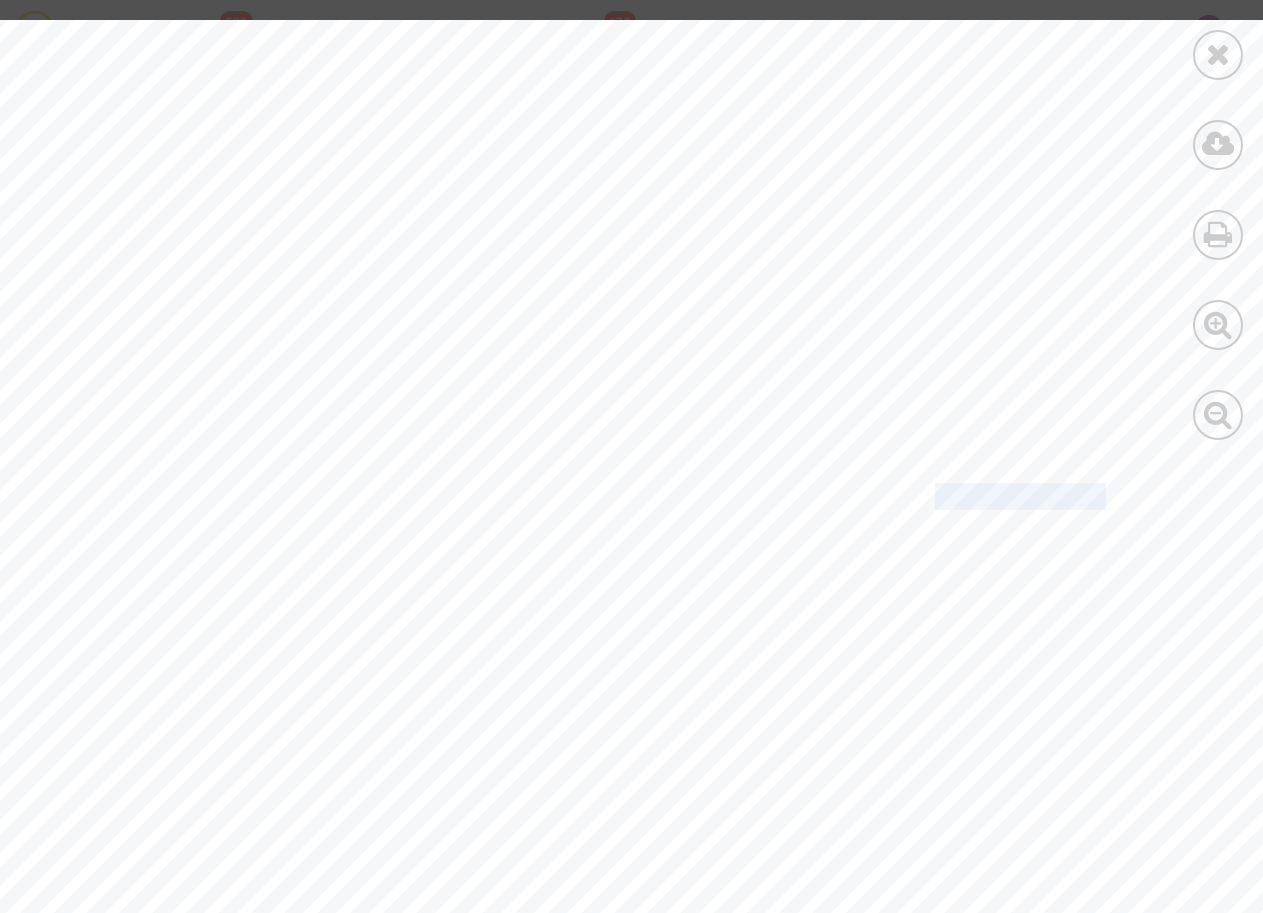drag, startPoint x: 938, startPoint y: 489, endPoint x: 1106, endPoint y: 486, distance: 168.02678 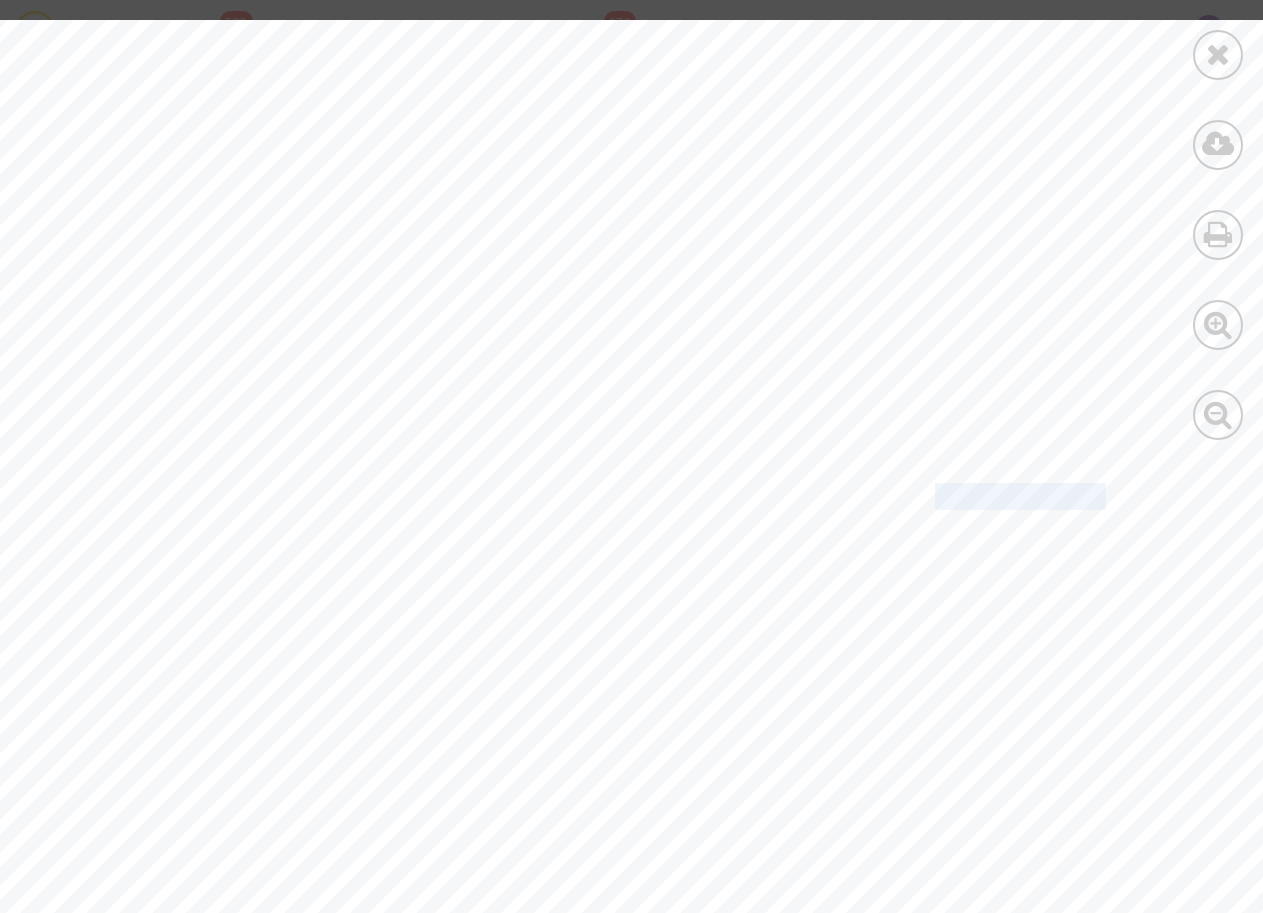 copy on "199608383545" 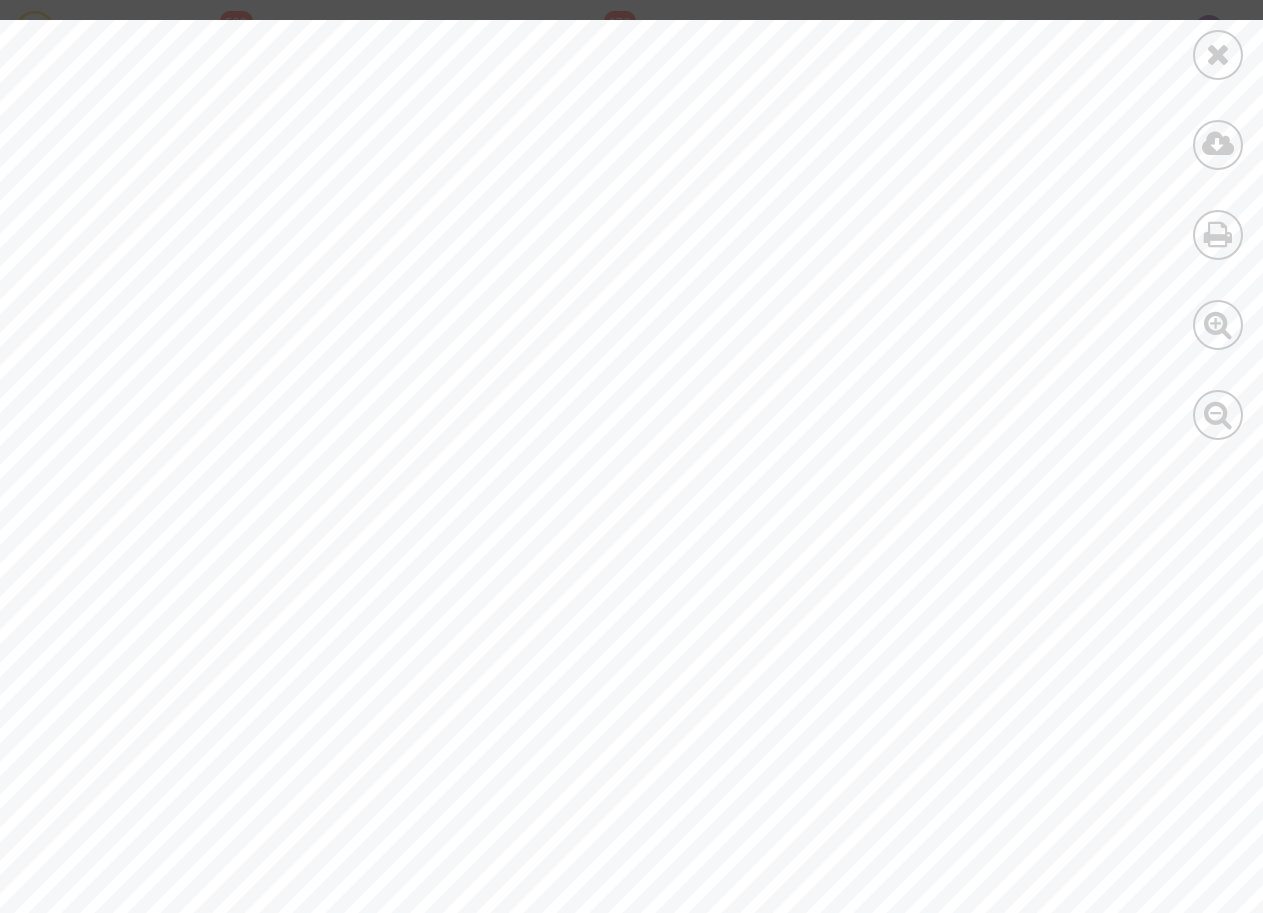 scroll, scrollTop: 0, scrollLeft: 0, axis: both 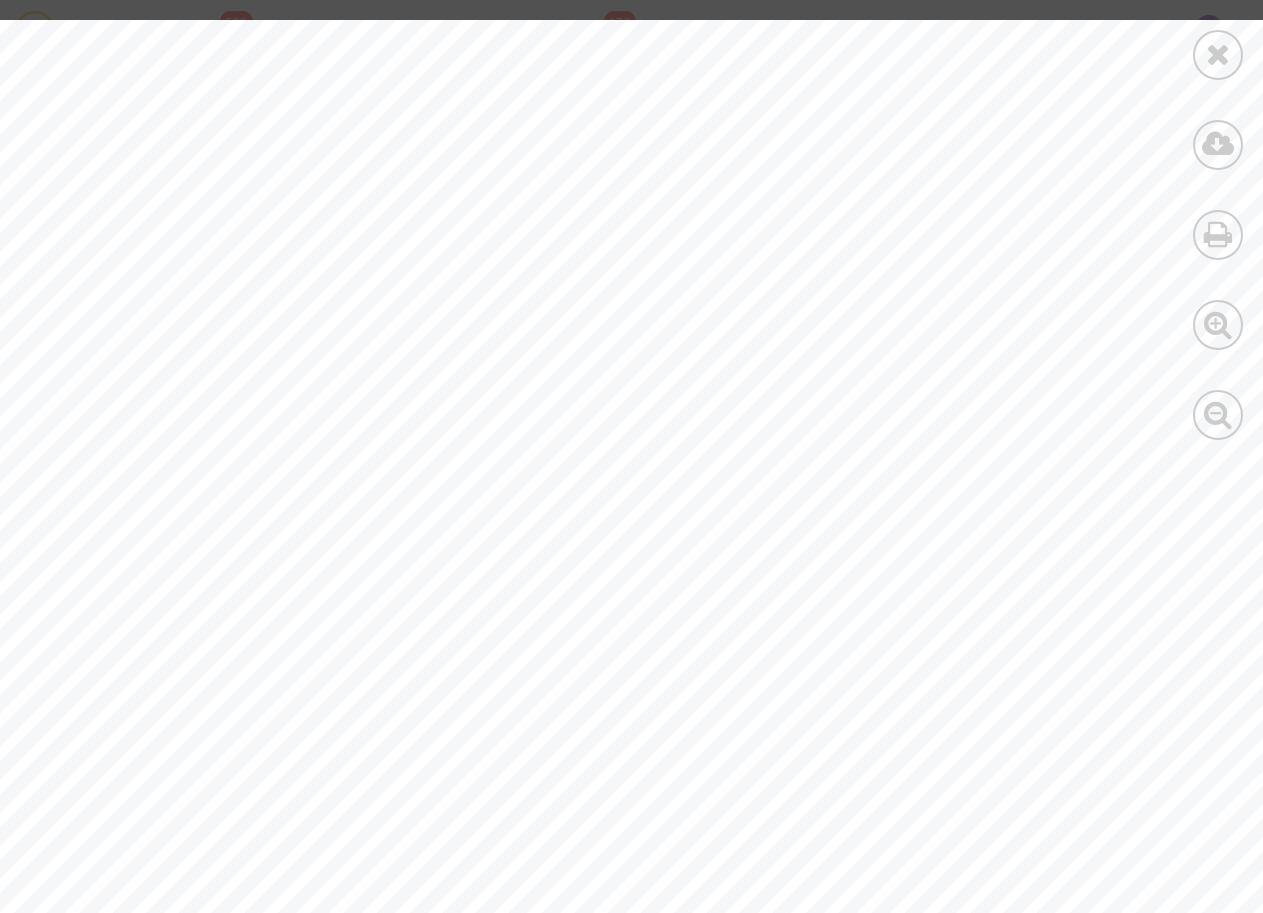 click at bounding box center (1218, 55) 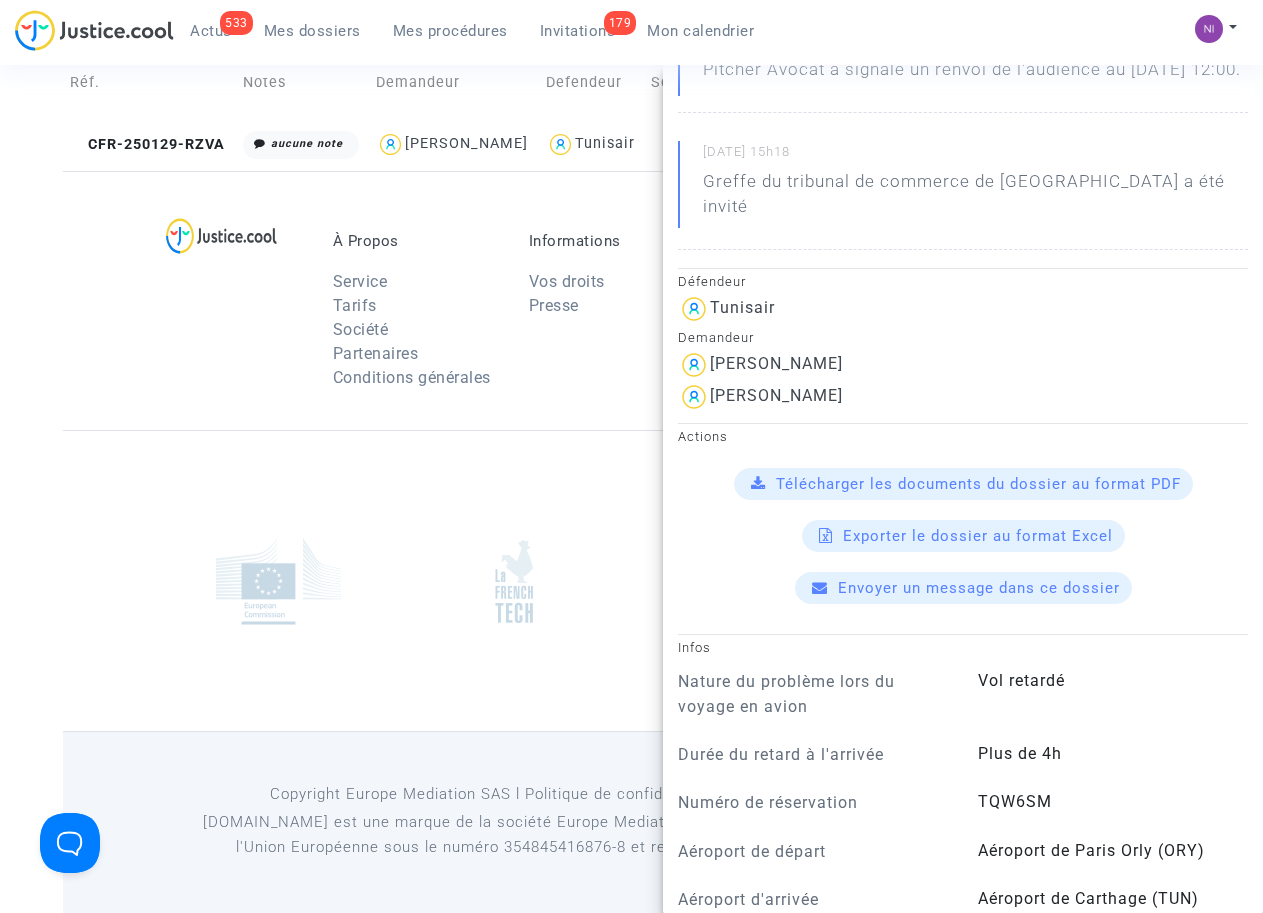 scroll, scrollTop: 280, scrollLeft: 0, axis: vertical 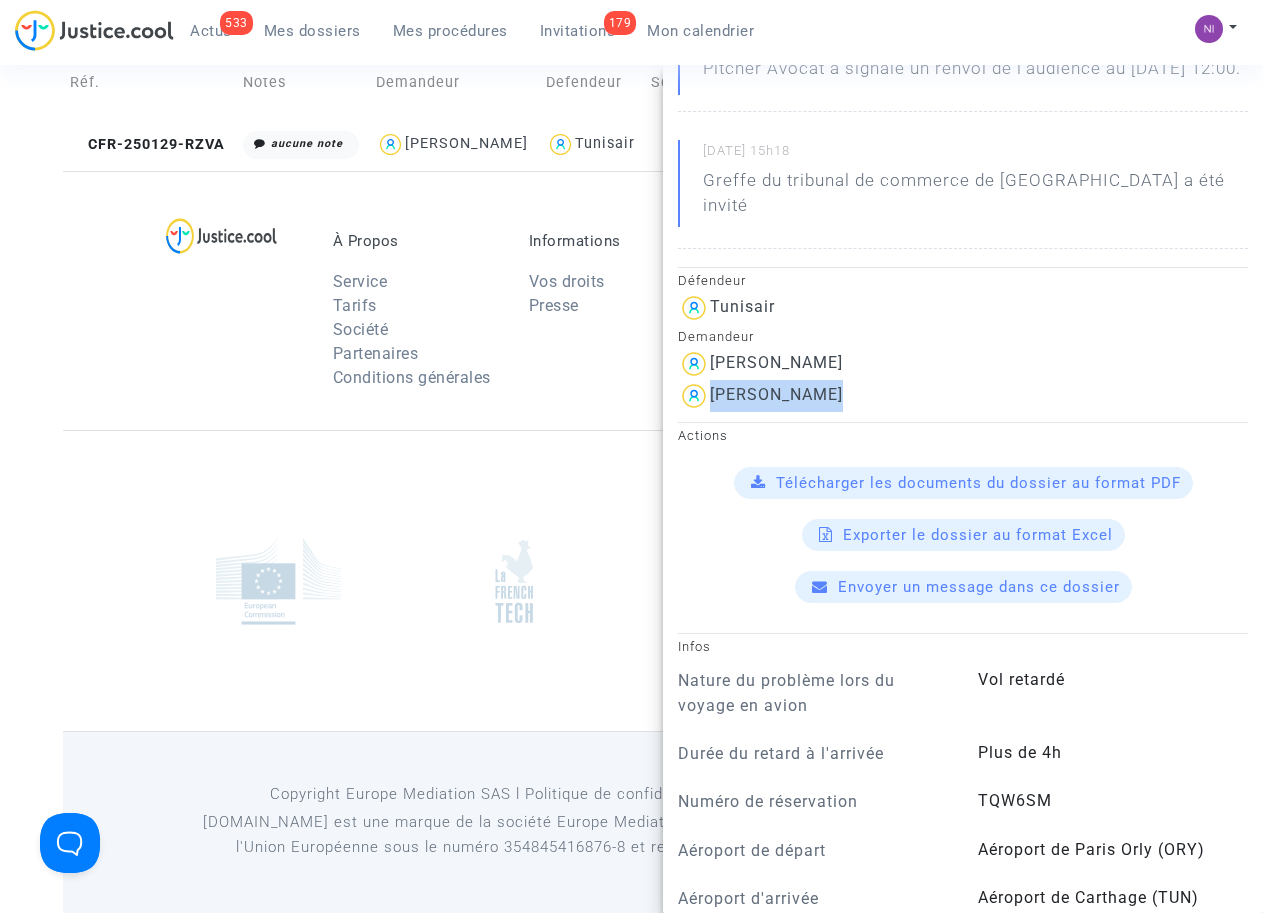 drag, startPoint x: 713, startPoint y: 388, endPoint x: 876, endPoint y: 390, distance: 163.01227 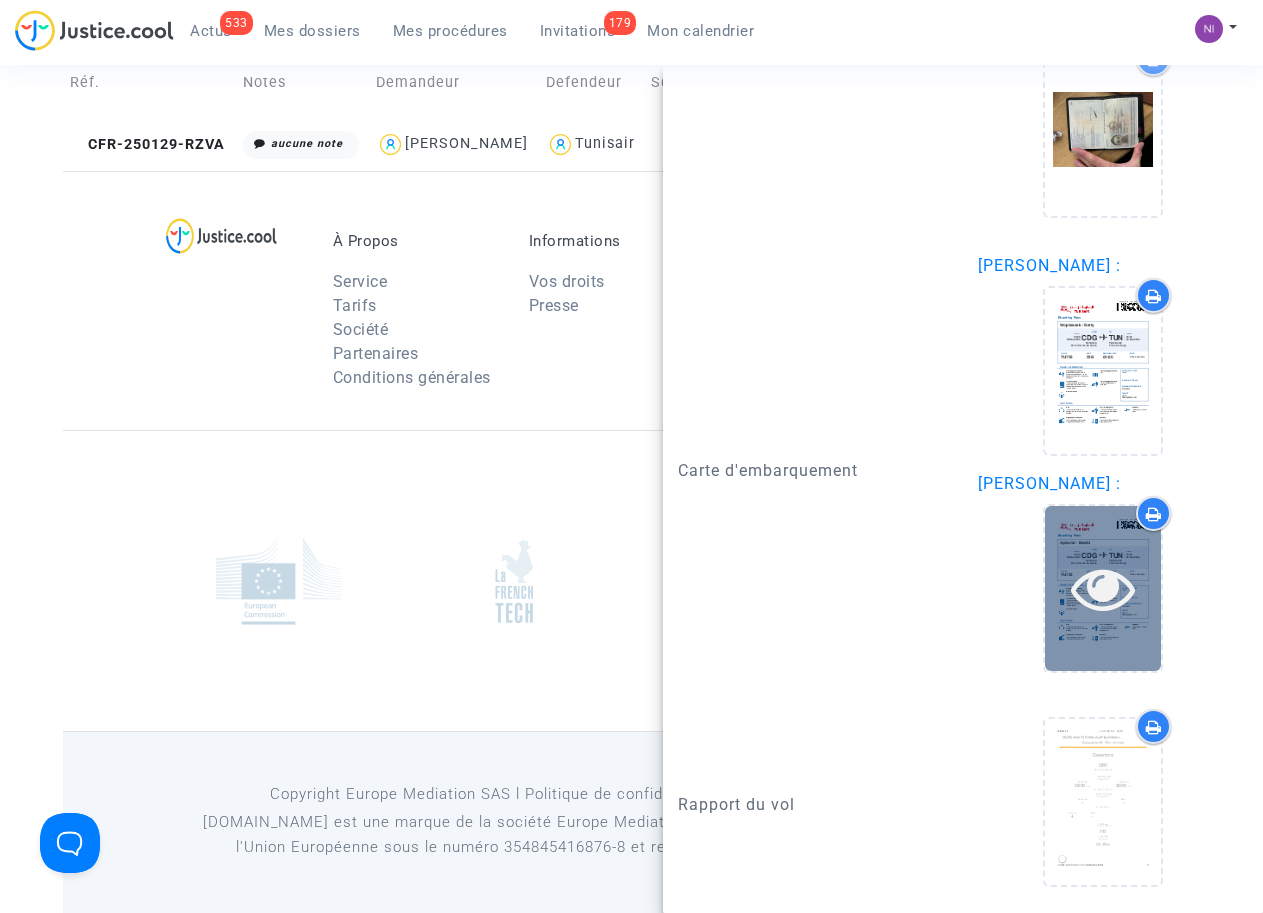 scroll, scrollTop: 2443, scrollLeft: 0, axis: vertical 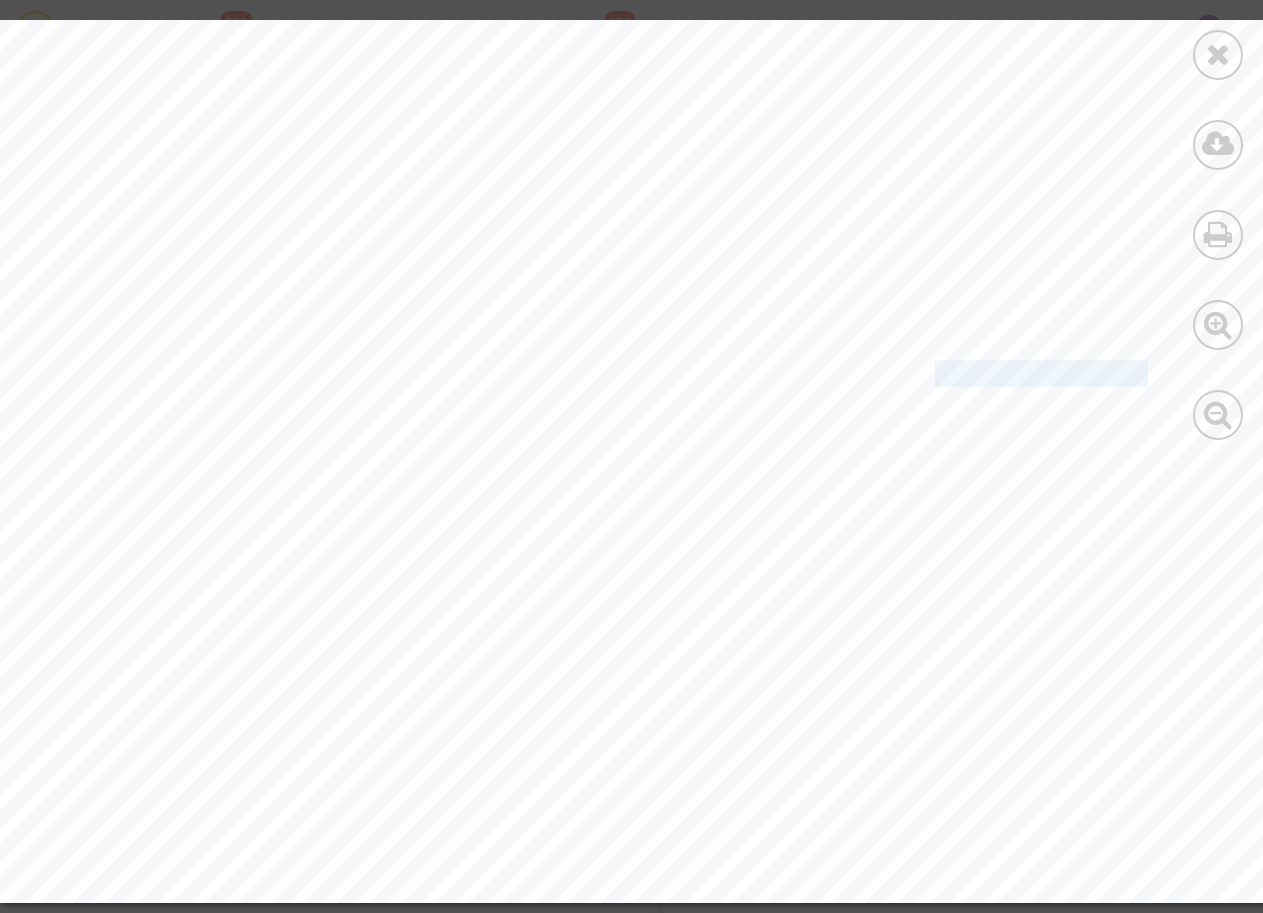 click on "Security nb: 34 - Ticket: 199608383545401 Aydemir / Medhi TUN CDG Boarding Pass Contact operating airline for information. 0 pcs None Take your baggage to the Baggage Drop desk at the latest by 21:00. Please report at the boarding gate at the latest by 01:05. Airport authority requires that you present your boarding pass. You can print it, receive it by SMS or collect it at the airport. TQW6SM TRAVEL INFORMATION NEXT STEPS FROM TO Terminal 3 Terminal M Boarding pass information Travel documents Please note that the passenger is responsible for the validity of passport and other travel documents for the complete journey. Other information Checked baggage allowance Carry-on baggage allowance FREQUENT FLYER CLASS OF TRAVEL BOOKING REFERENCE TICKET Note Please reserve enough time for baggage check-in, security control and boarding. Baggage drop closing time Carry-on baggage only Proceed to gate when you have carry-on bag only and required boarding passes. Departure Tunisair wishes you a nice flight! Boarding 23A" at bounding box center [674, -51] 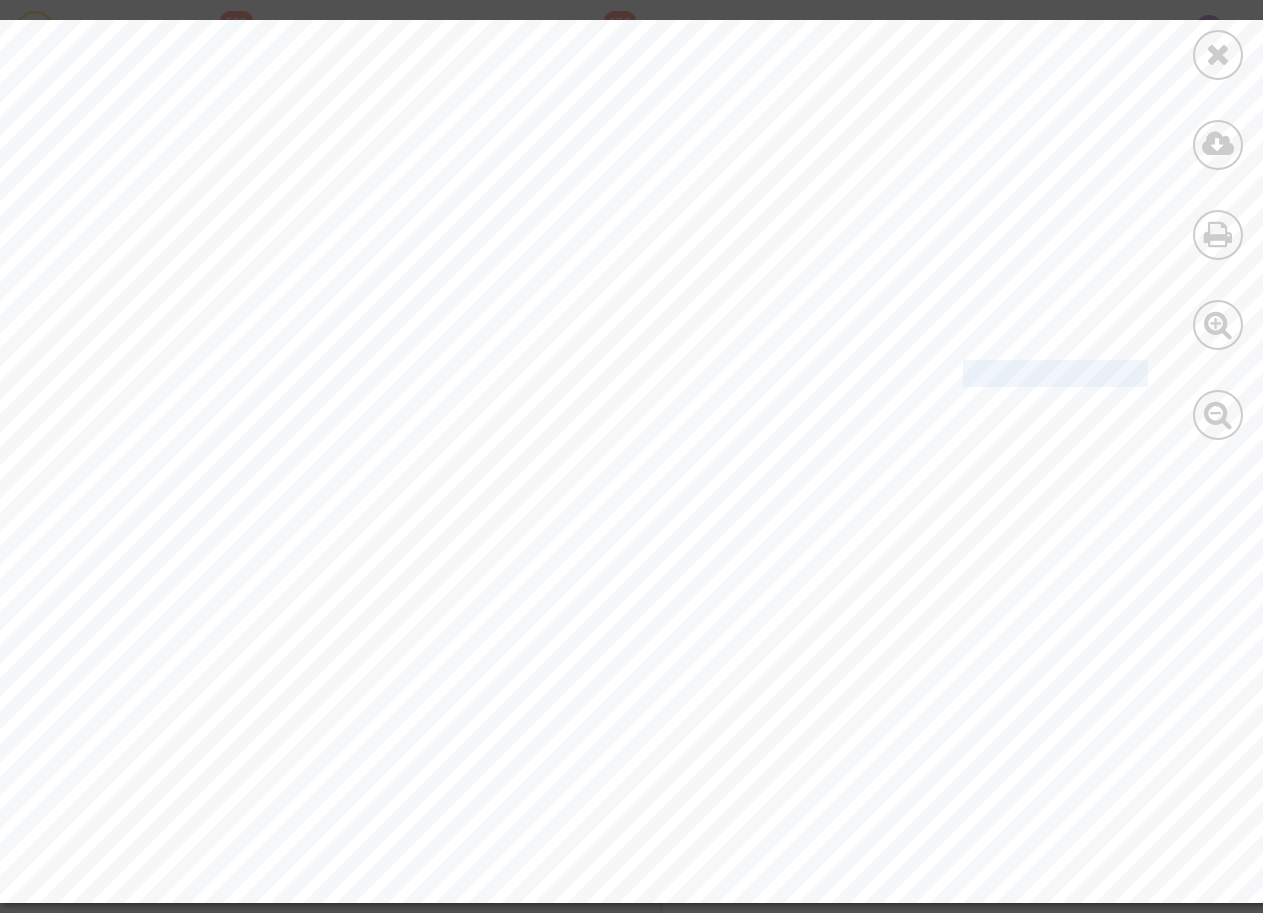 drag, startPoint x: 930, startPoint y: 333, endPoint x: 969, endPoint y: 333, distance: 39 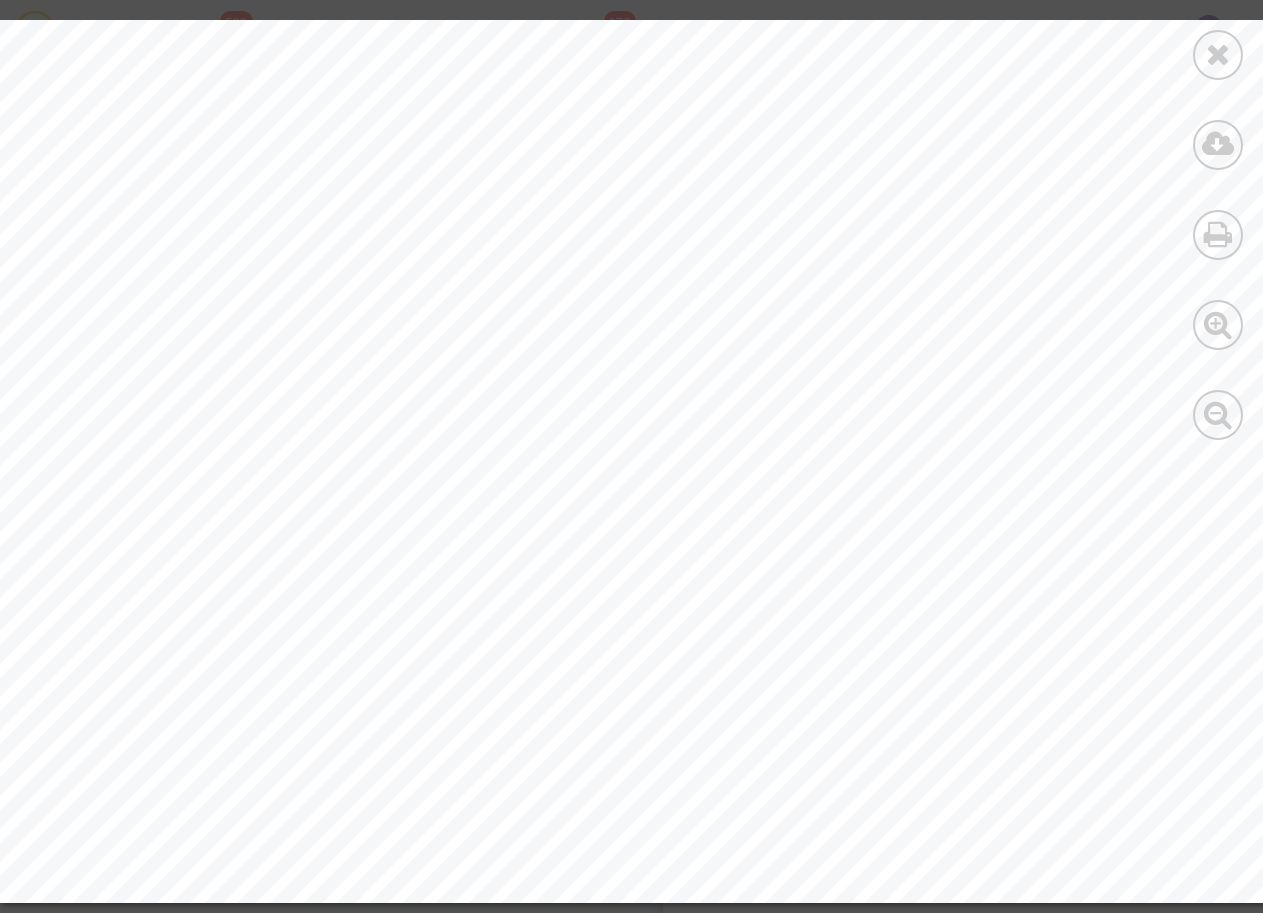 click on "Security nb: 34 - Ticket: 199608383545401 Aydemir / Medhi TUN CDG Boarding Pass Contact operating airline for information. 0 pcs None Take your baggage to the Baggage Drop desk at the latest by 21:00. Please report at the boarding gate at the latest by 01:05. Airport authority requires that you present your boarding pass. You can print it, receive it by SMS or collect it at the airport. TQW6SM TRAVEL INFORMATION NEXT STEPS FROM TO Terminal 3 Terminal M Boarding pass information Travel documents Please note that the passenger is responsible for the validity of passport and other travel documents for the complete journey. Other information Checked baggage allowance Carry-on baggage allowance FREQUENT FLYER CLASS OF TRAVEL BOOKING REFERENCE TICKET Note Please reserve enough time for baggage check-in, security control and boarding. Baggage drop closing time Carry-on baggage only Proceed to gate when you have carry-on bag only and required boarding passes. Departure Tunisair wishes you a nice flight! Boarding 23A" at bounding box center (674, -51) 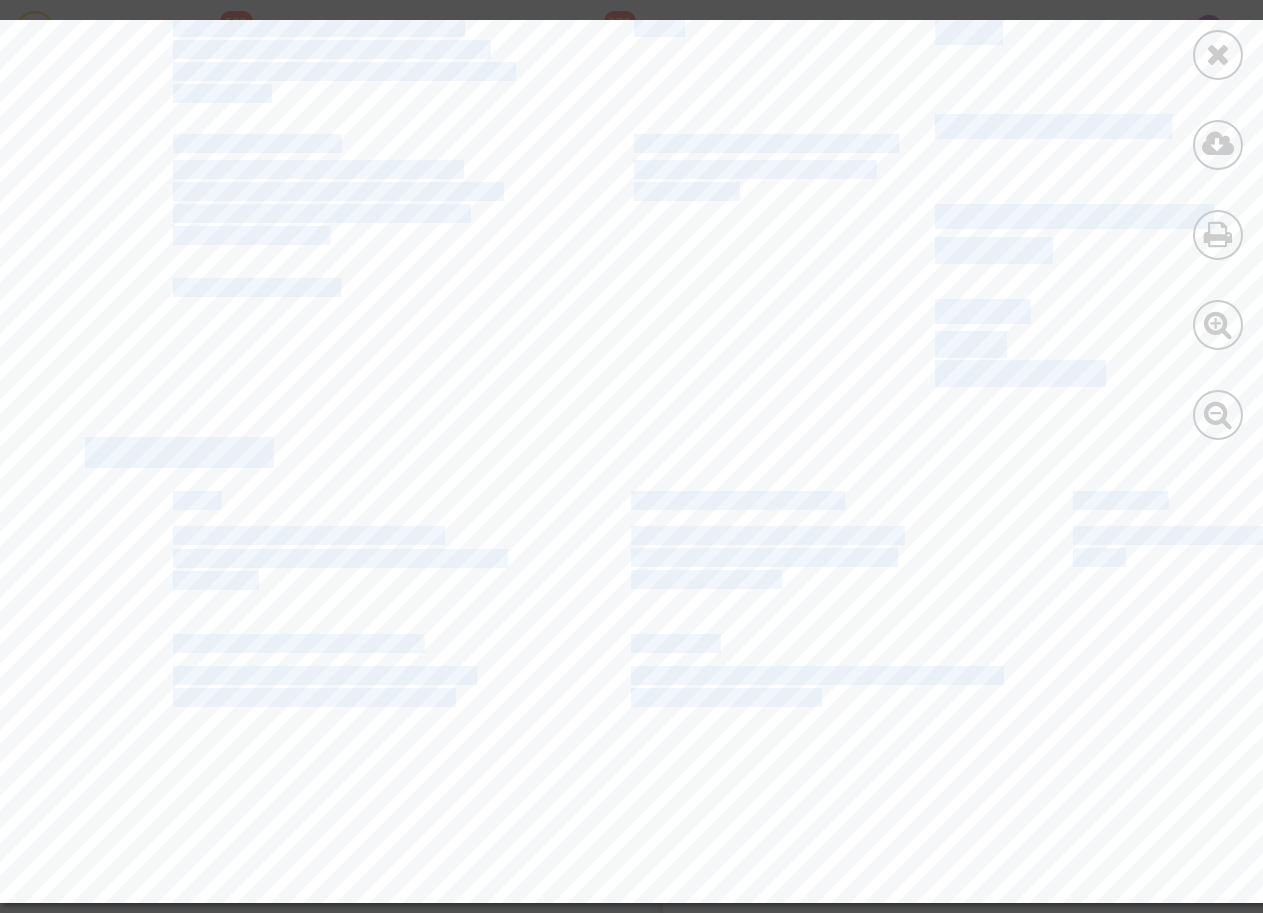 drag, startPoint x: 1102, startPoint y: 334, endPoint x: 929, endPoint y: 333, distance: 173.00288 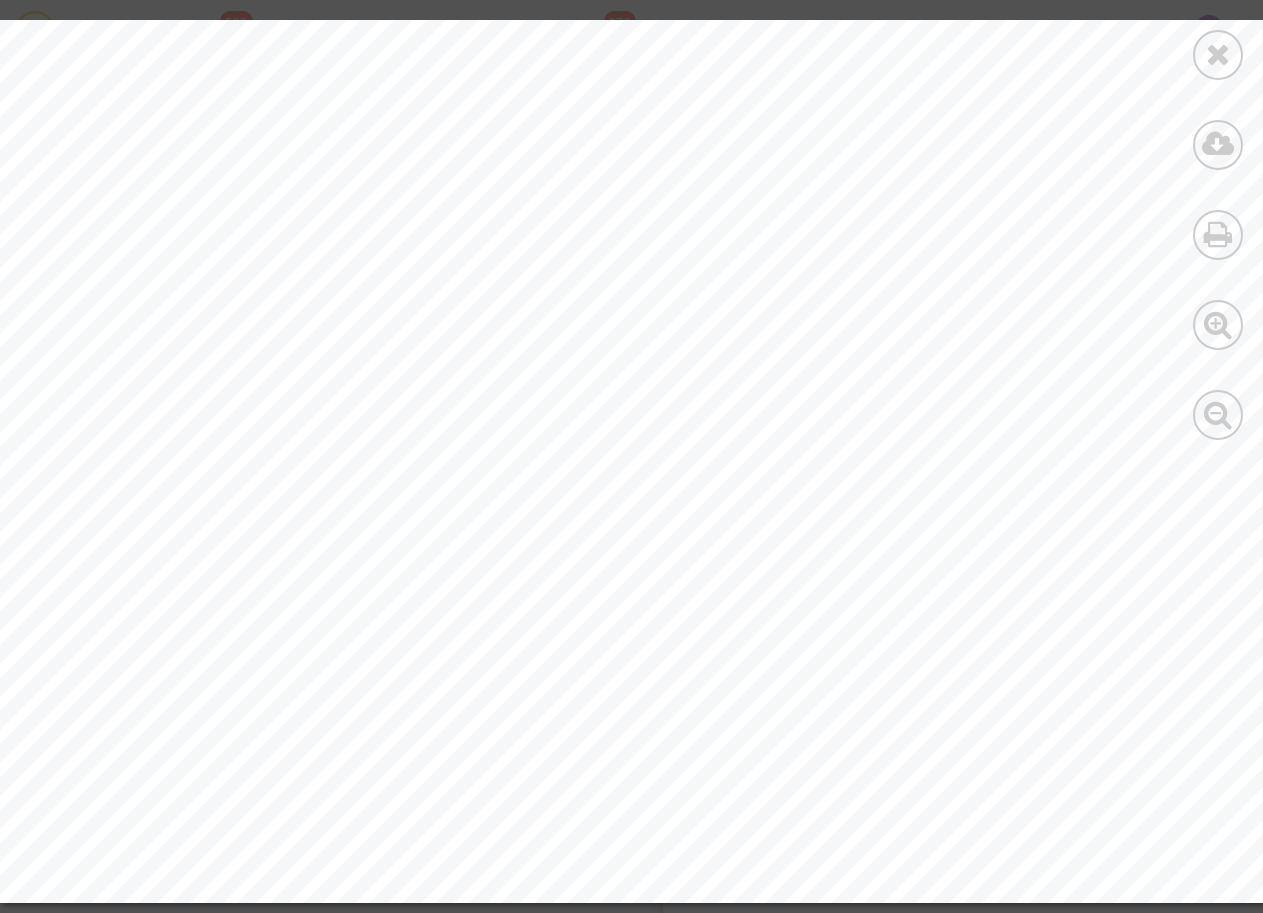 drag, startPoint x: 929, startPoint y: 333, endPoint x: 978, endPoint y: 356, distance: 54.129475 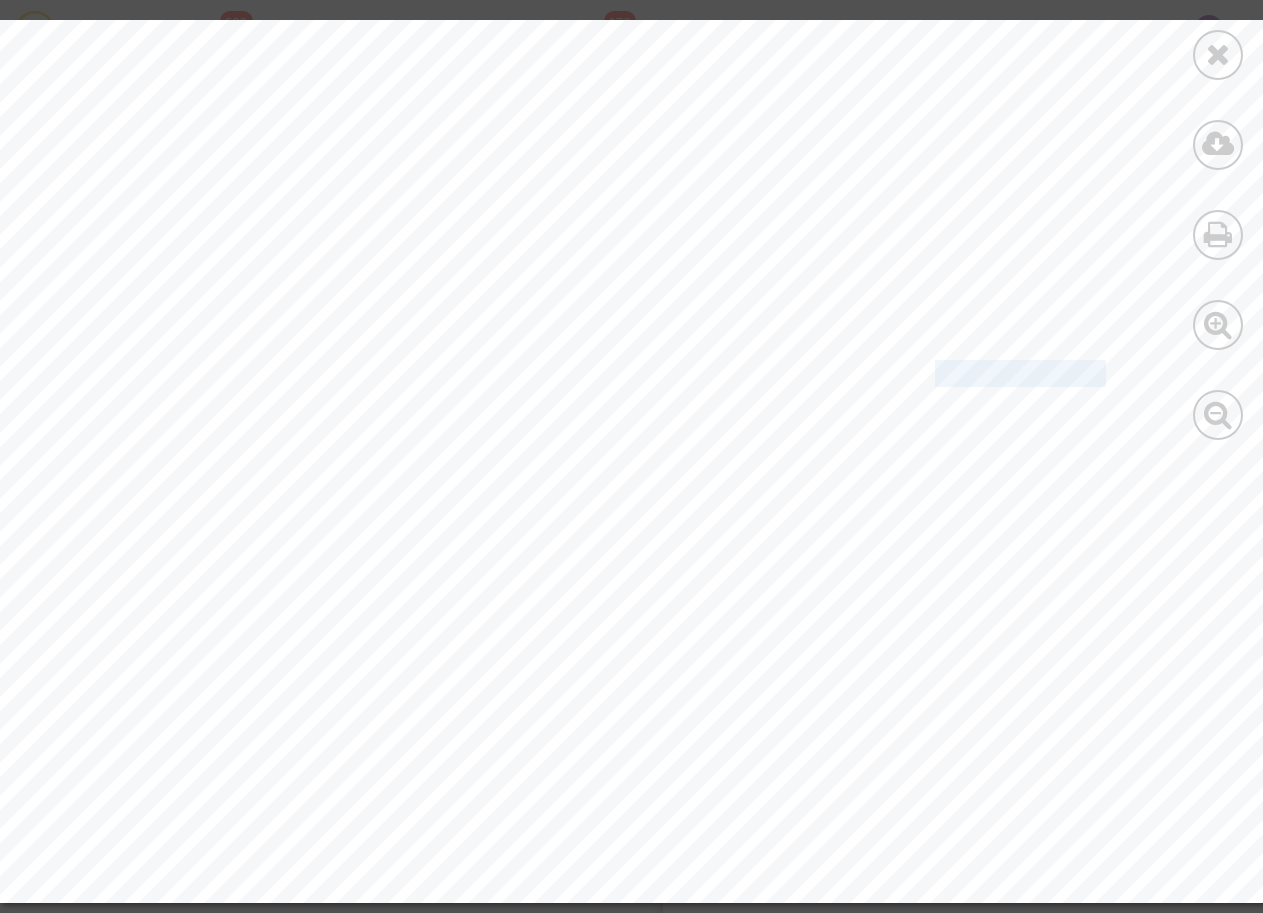 drag, startPoint x: 1106, startPoint y: 328, endPoint x: 940, endPoint y: 331, distance: 166.0271 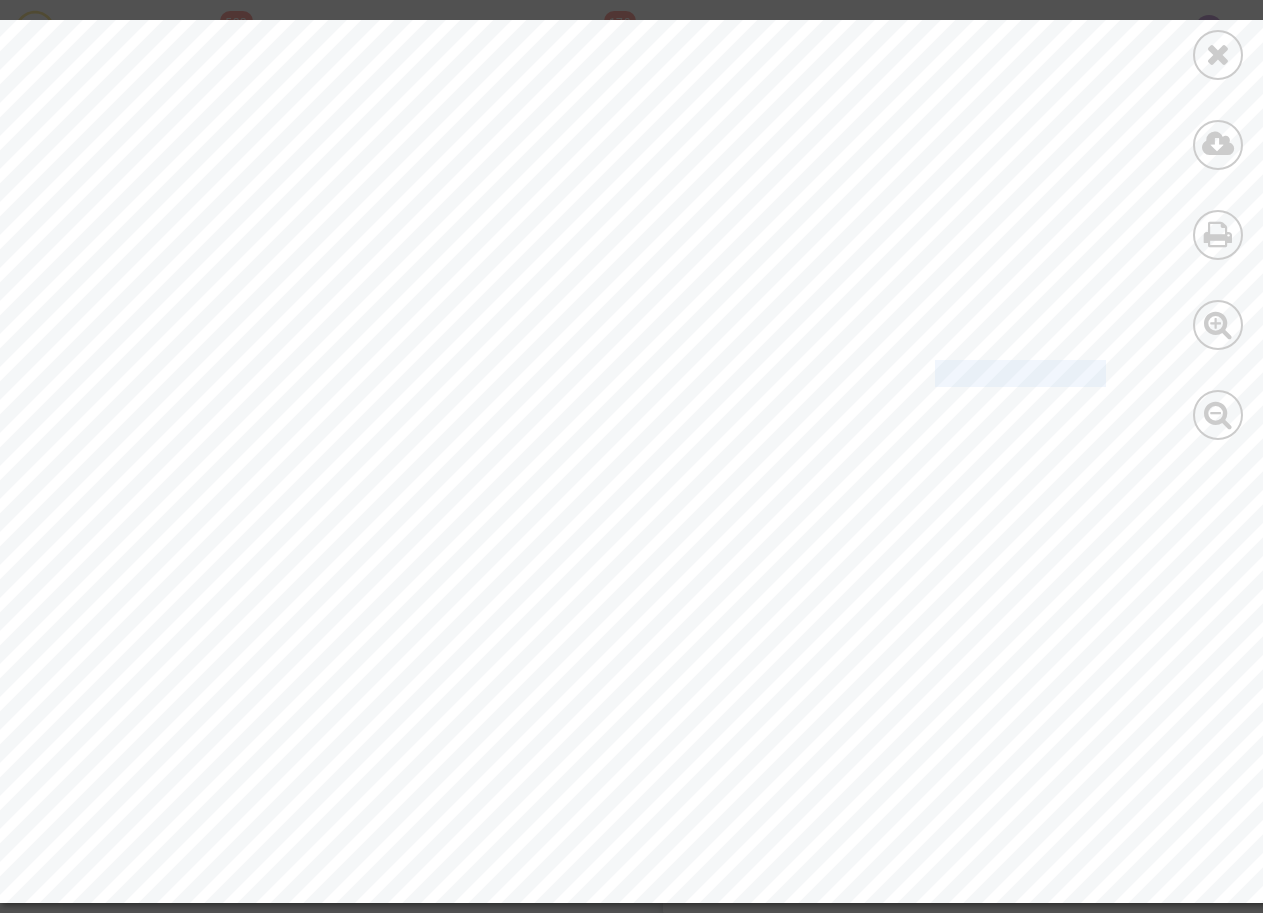 copy on "199608383545" 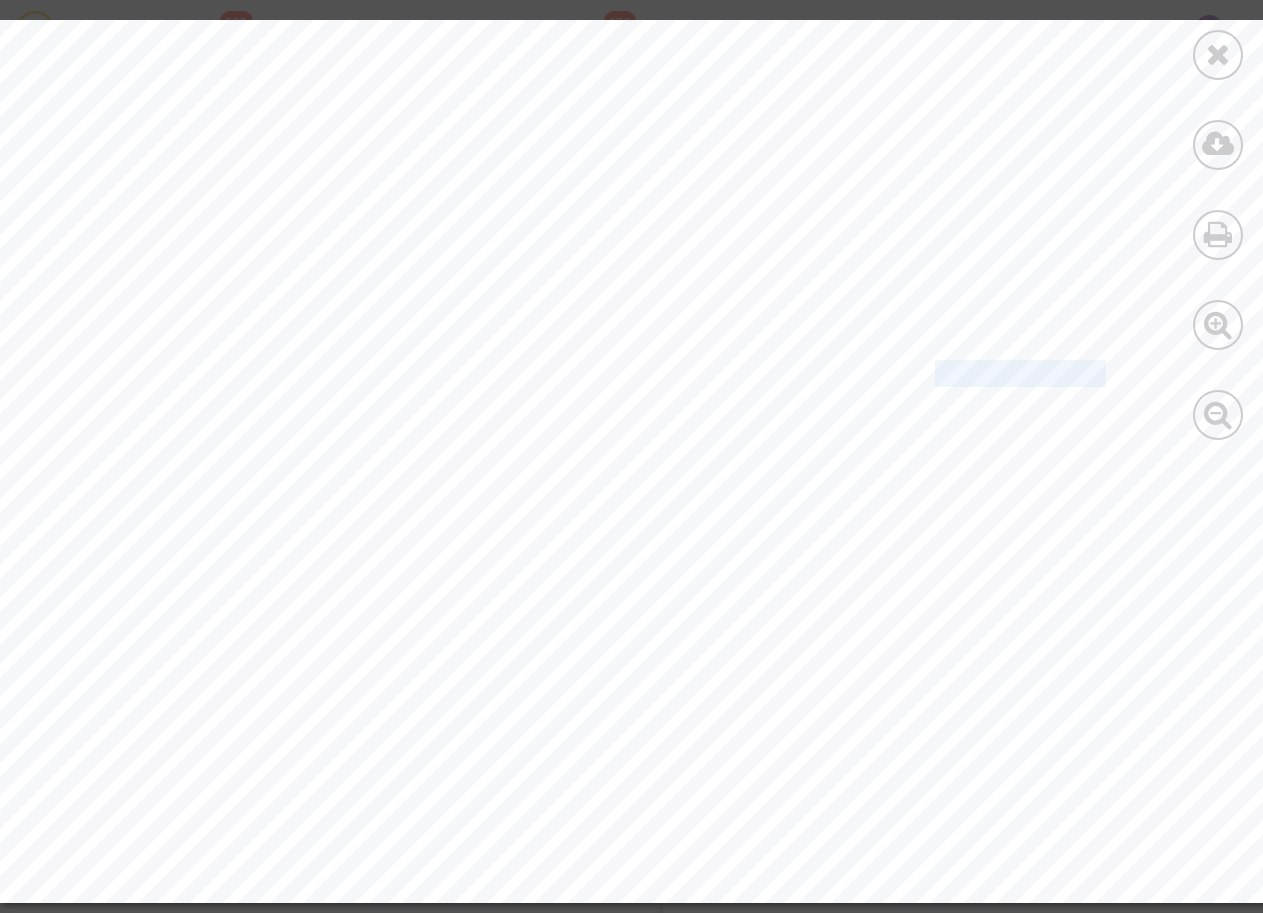 scroll, scrollTop: 0, scrollLeft: 0, axis: both 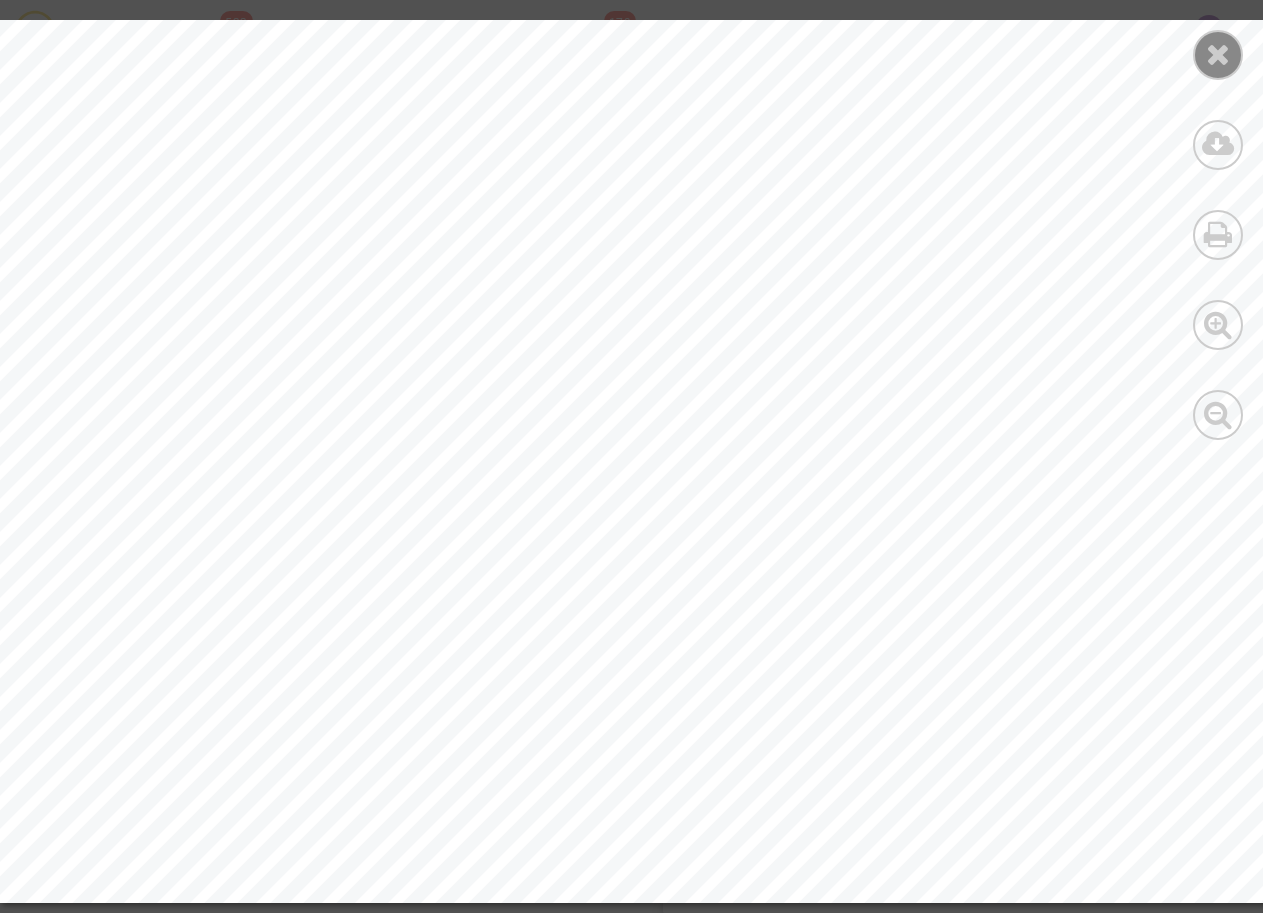 click at bounding box center (1218, 54) 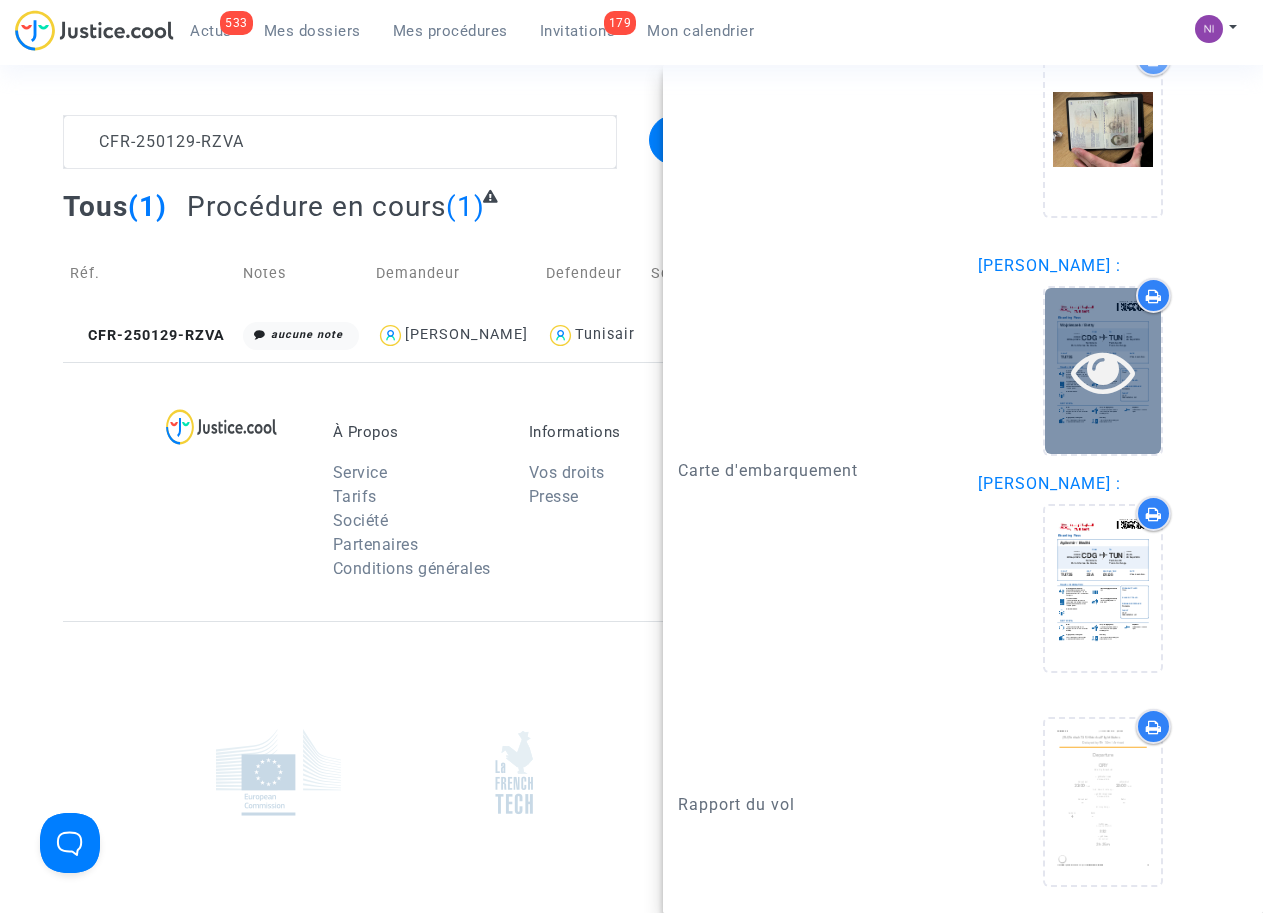 click at bounding box center [1103, 371] 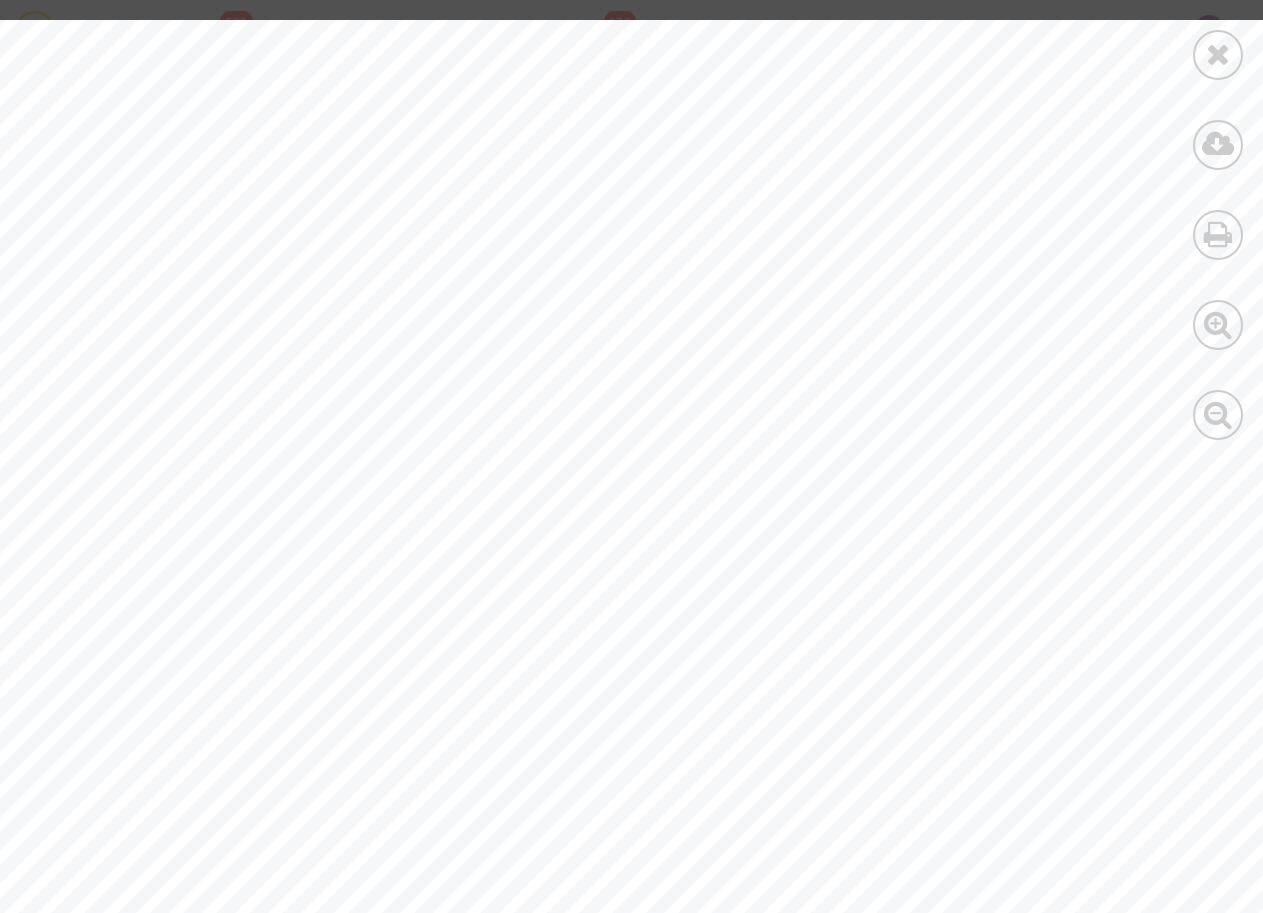 scroll, scrollTop: 0, scrollLeft: 0, axis: both 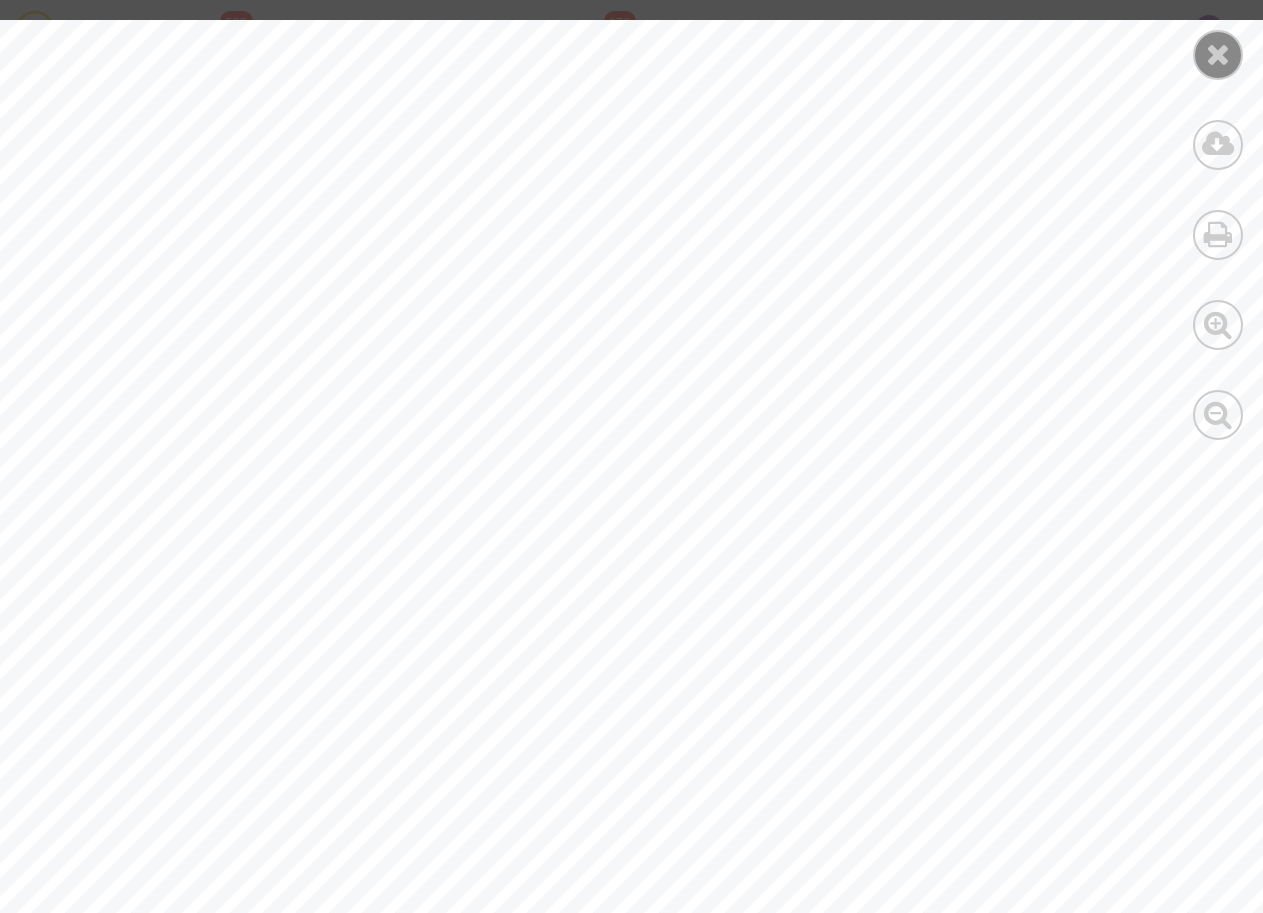 click at bounding box center (1218, 54) 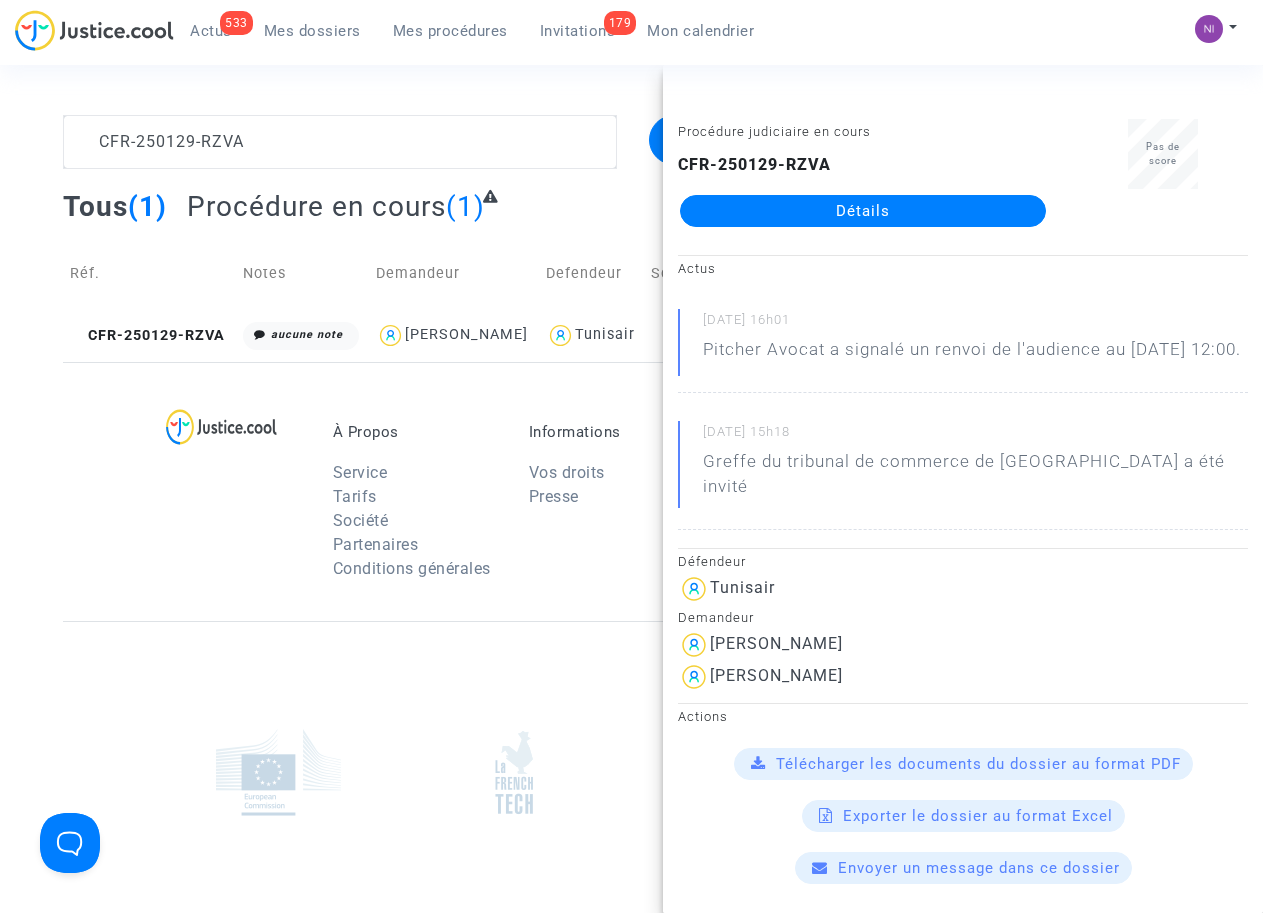 scroll, scrollTop: 0, scrollLeft: 0, axis: both 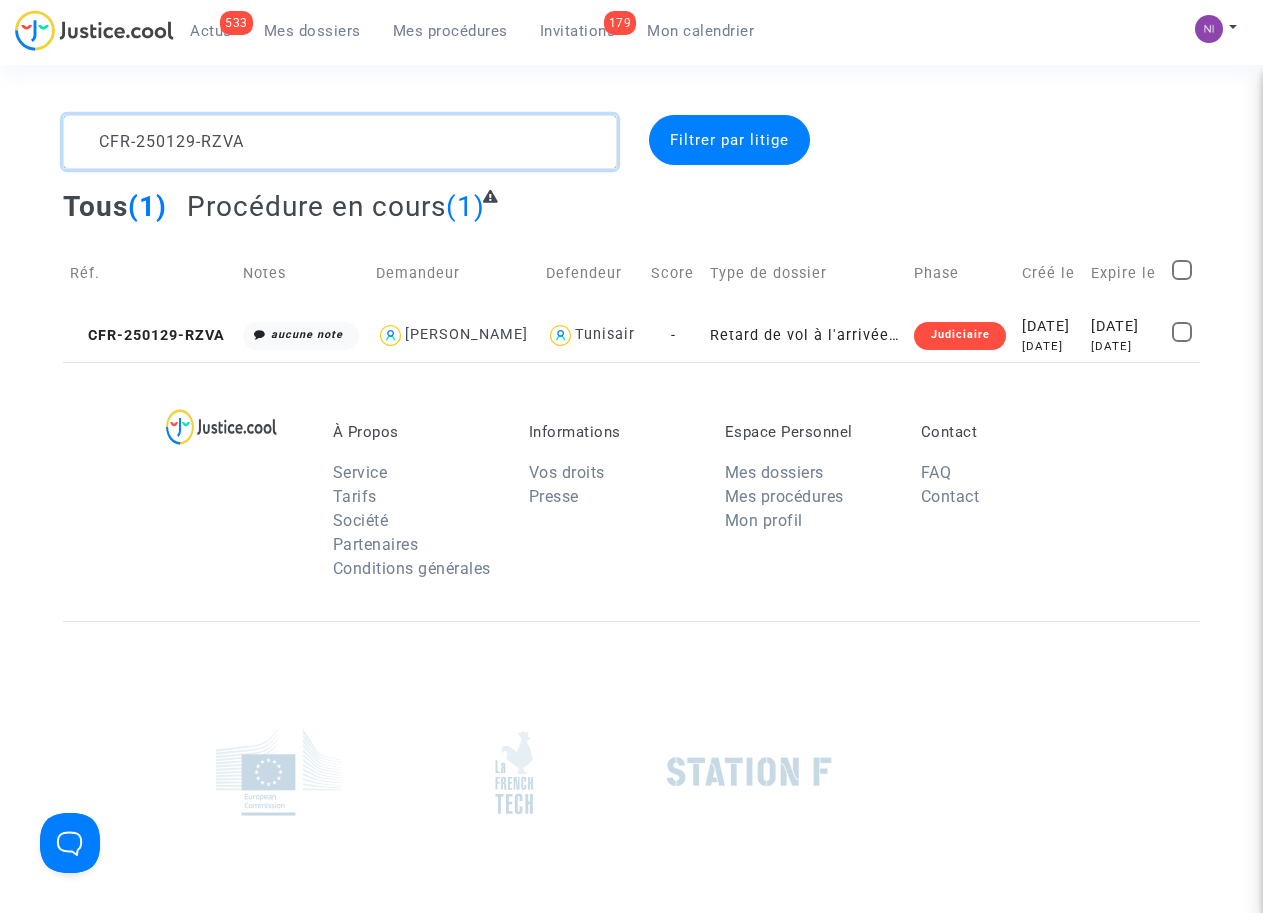 drag, startPoint x: 342, startPoint y: 148, endPoint x: 0, endPoint y: 102, distance: 345.0797 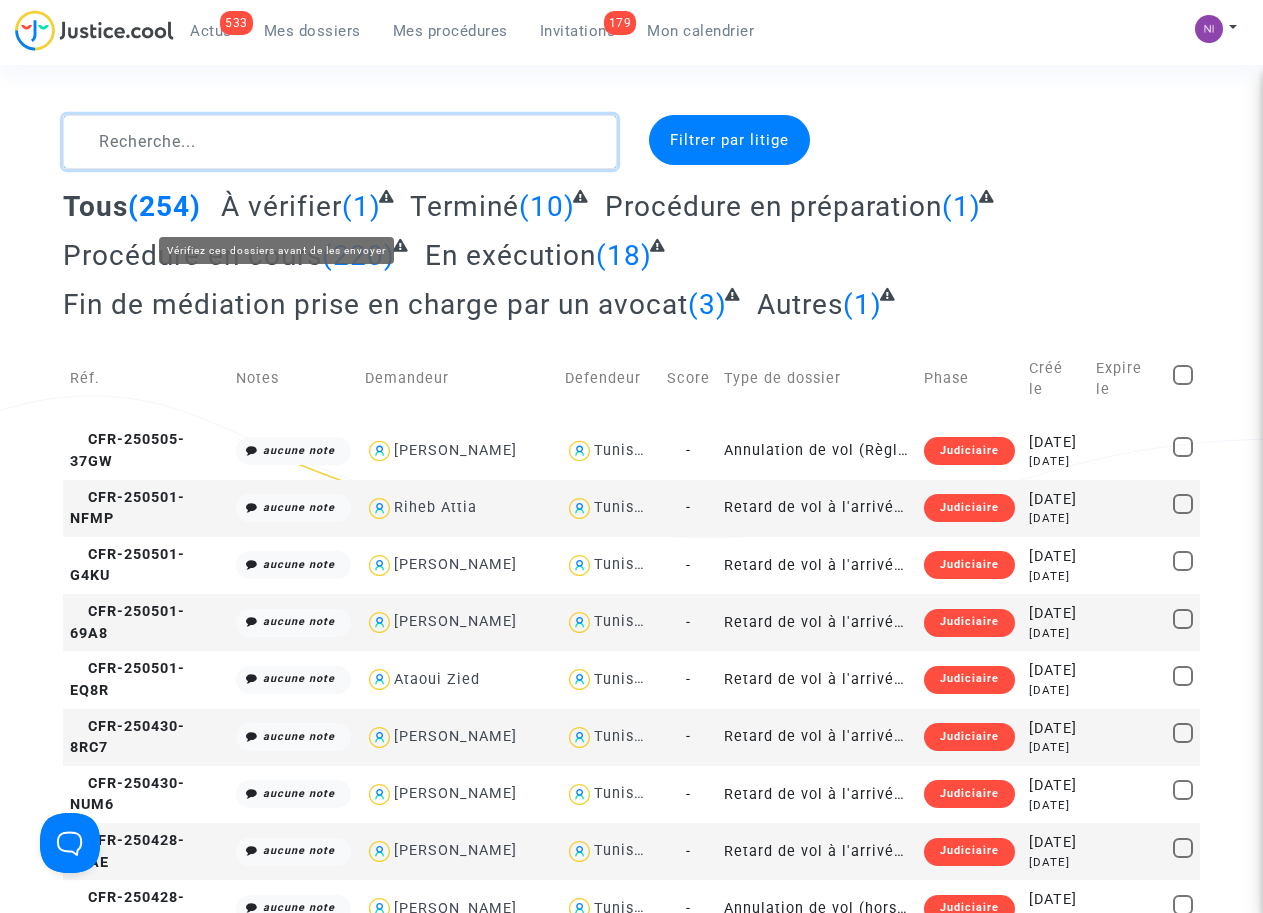 click 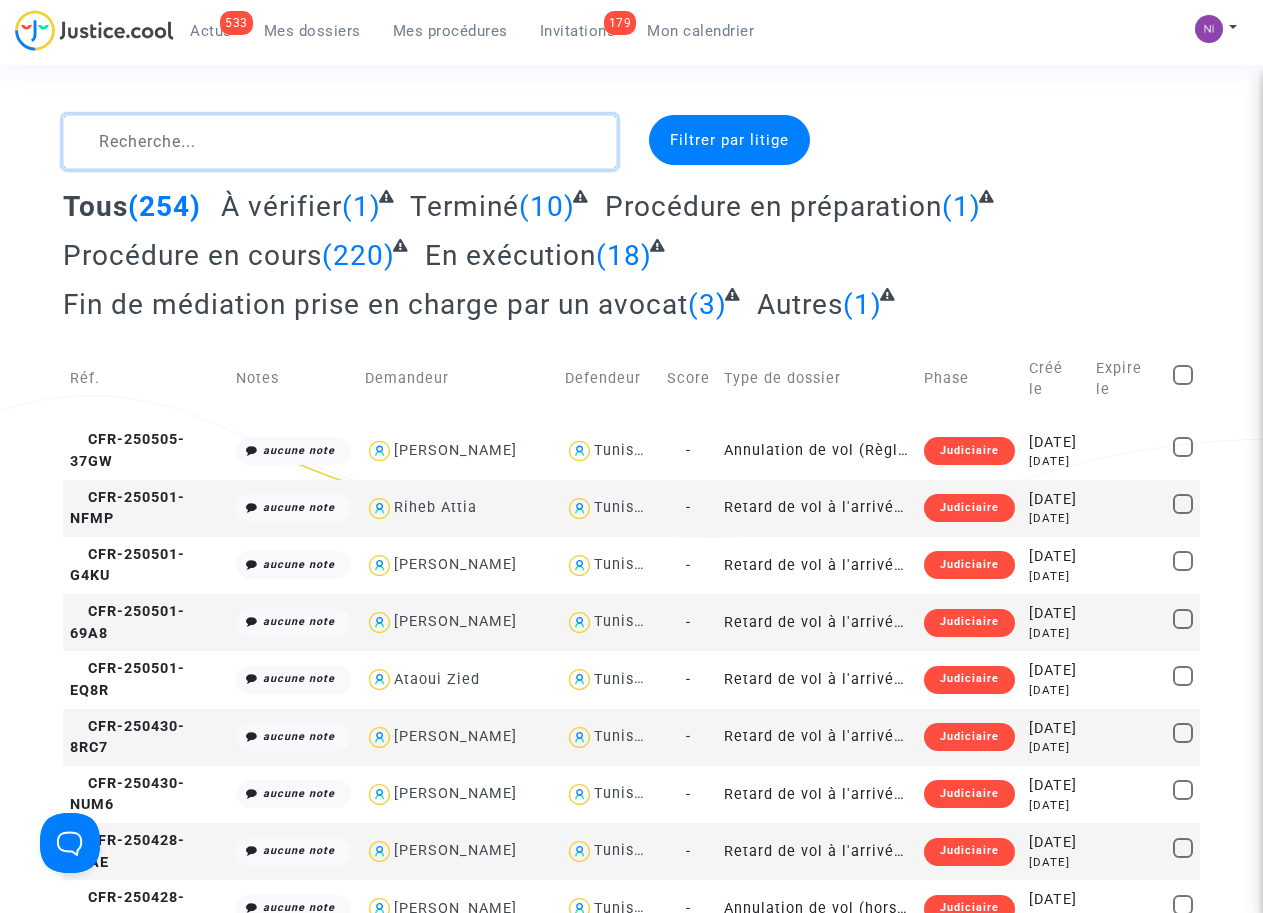 paste on "CFR-250129-EB27" 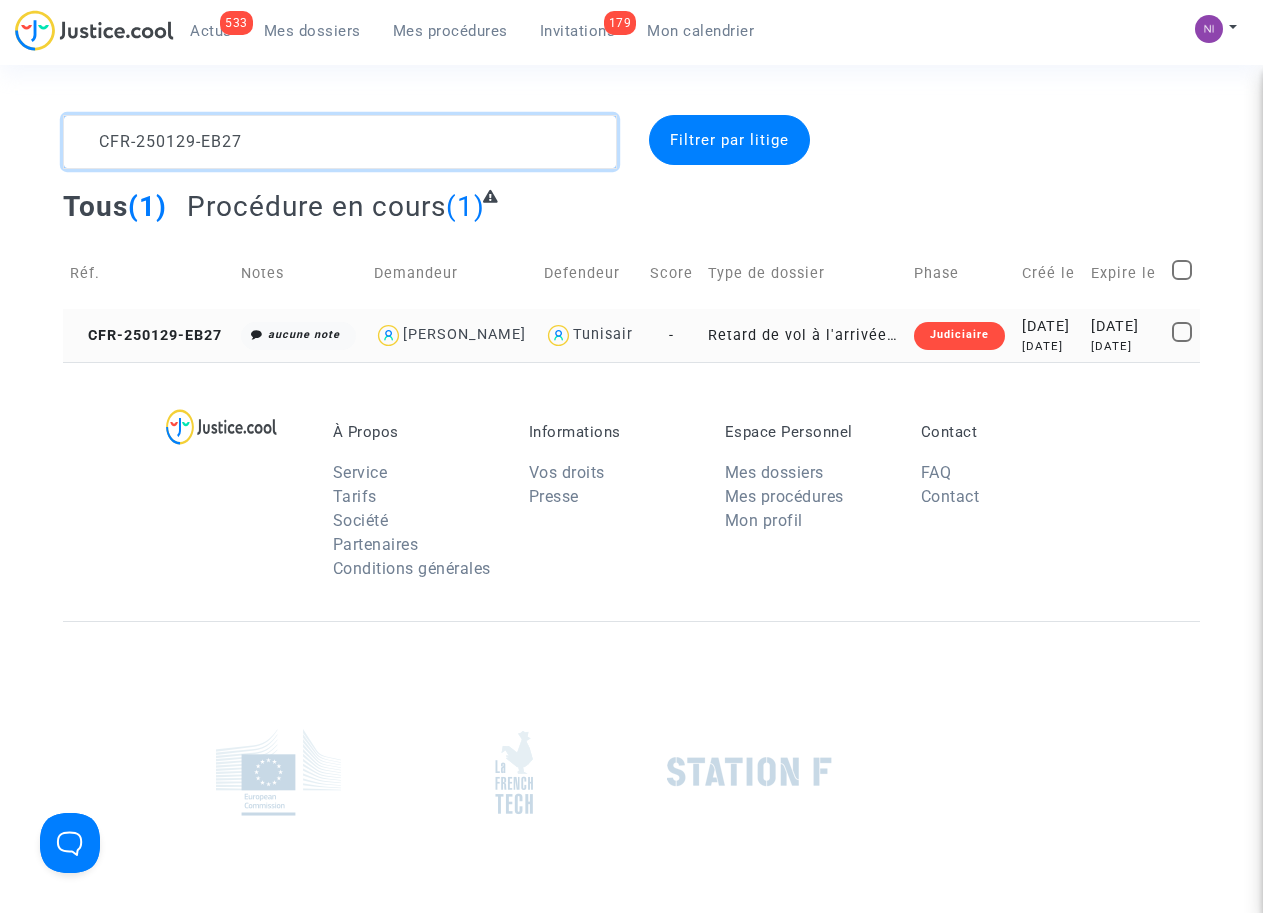 type on "CFR-250129-EB27" 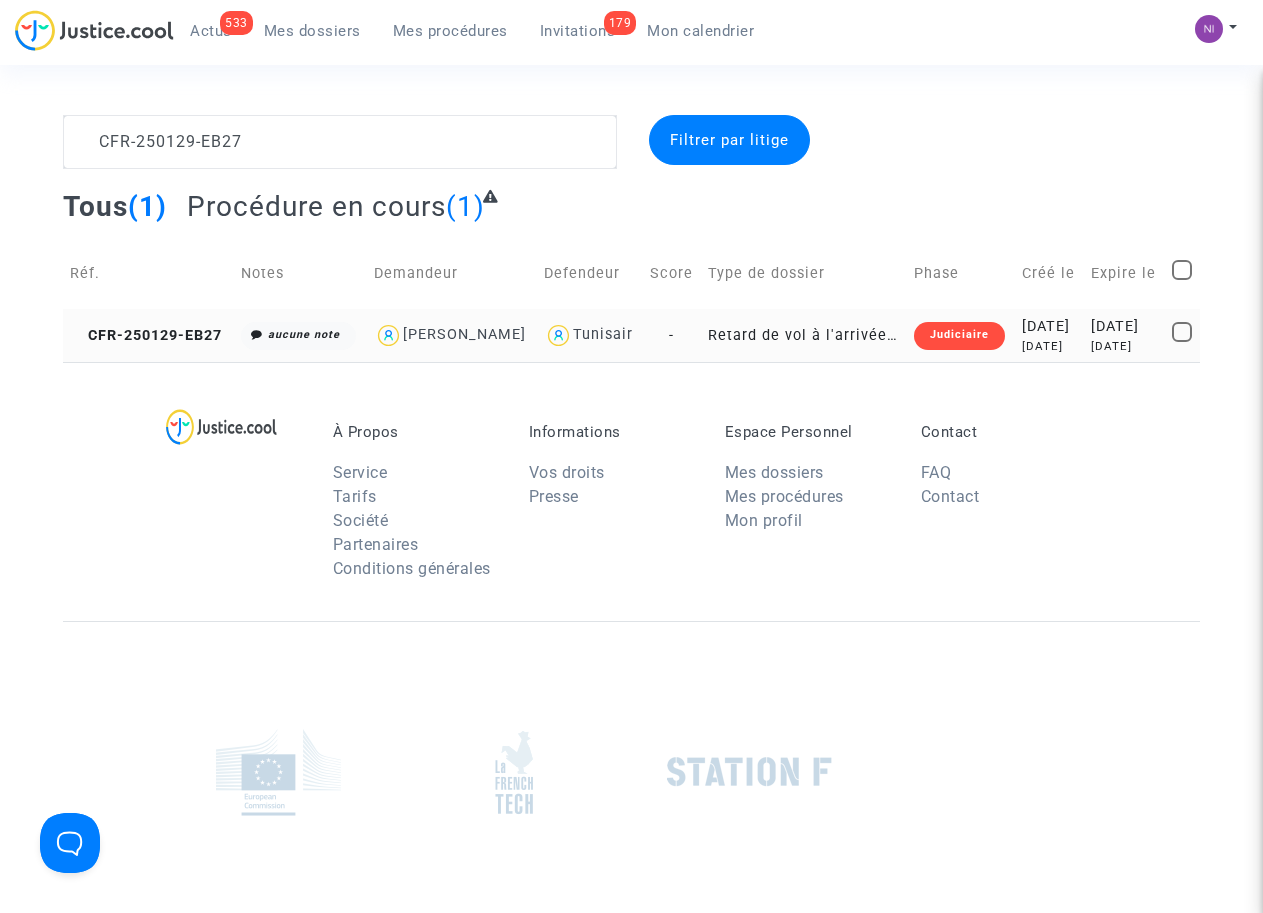 click on "[DATE]" 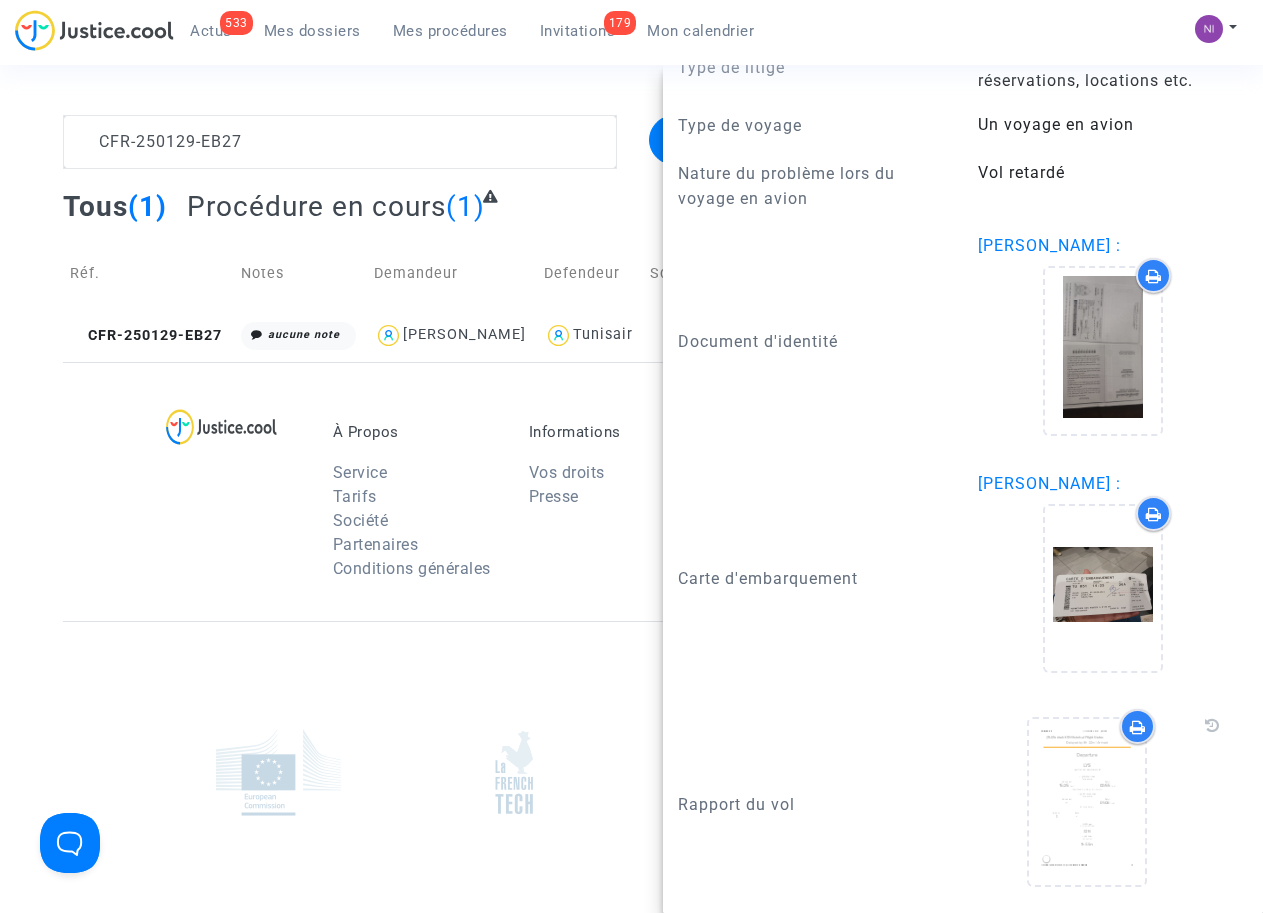 scroll, scrollTop: 2021, scrollLeft: 0, axis: vertical 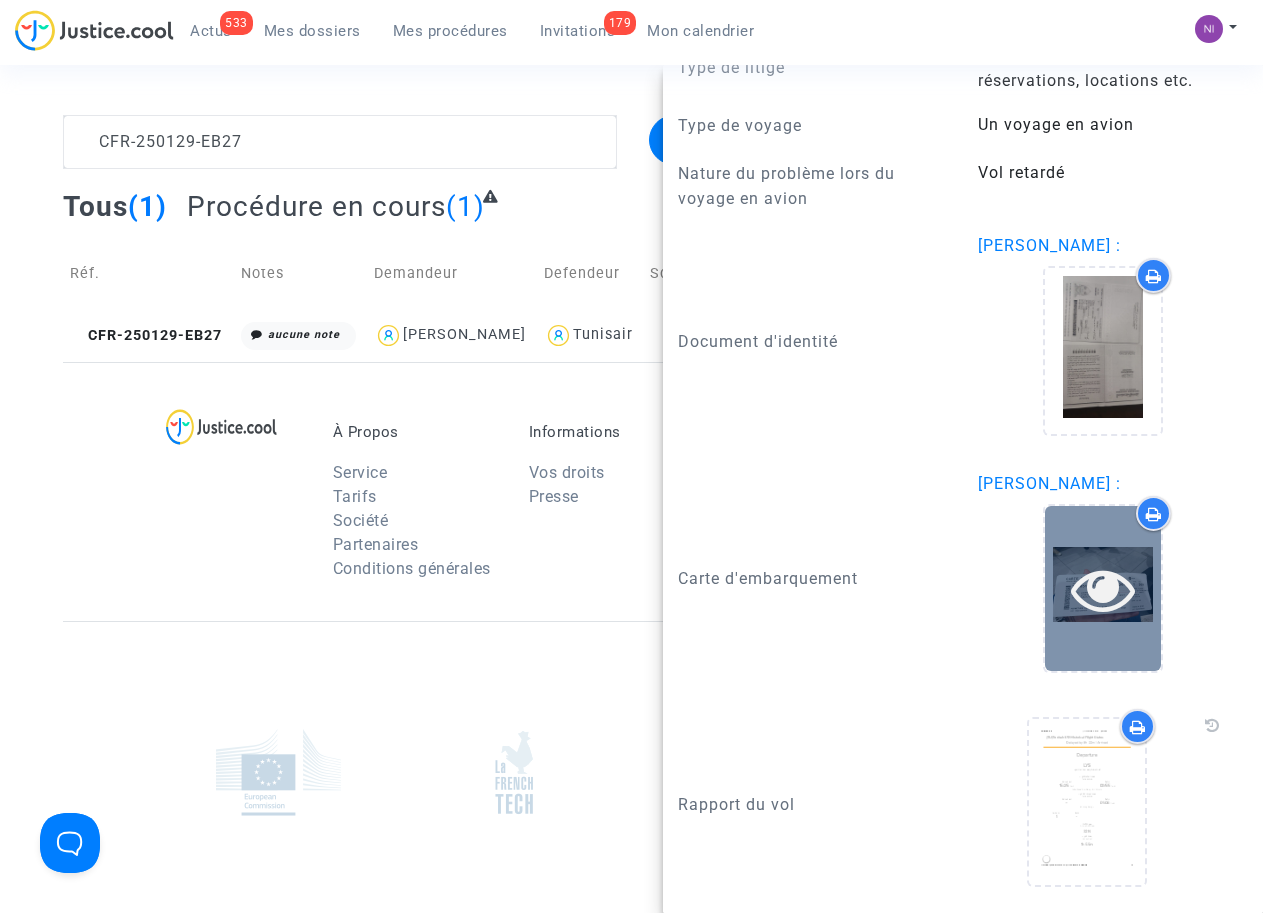 click at bounding box center [1103, 589] 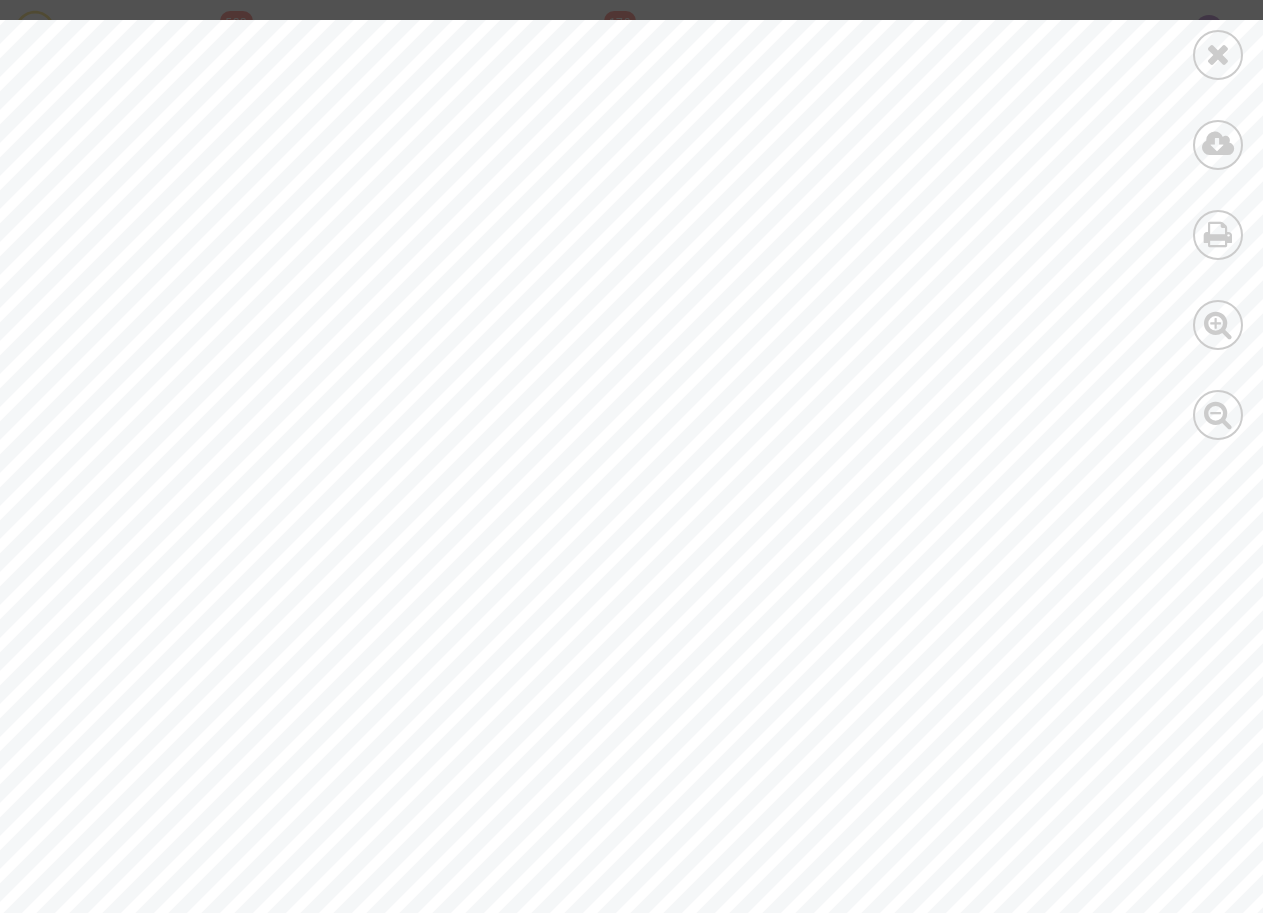 scroll, scrollTop: 0, scrollLeft: 0, axis: both 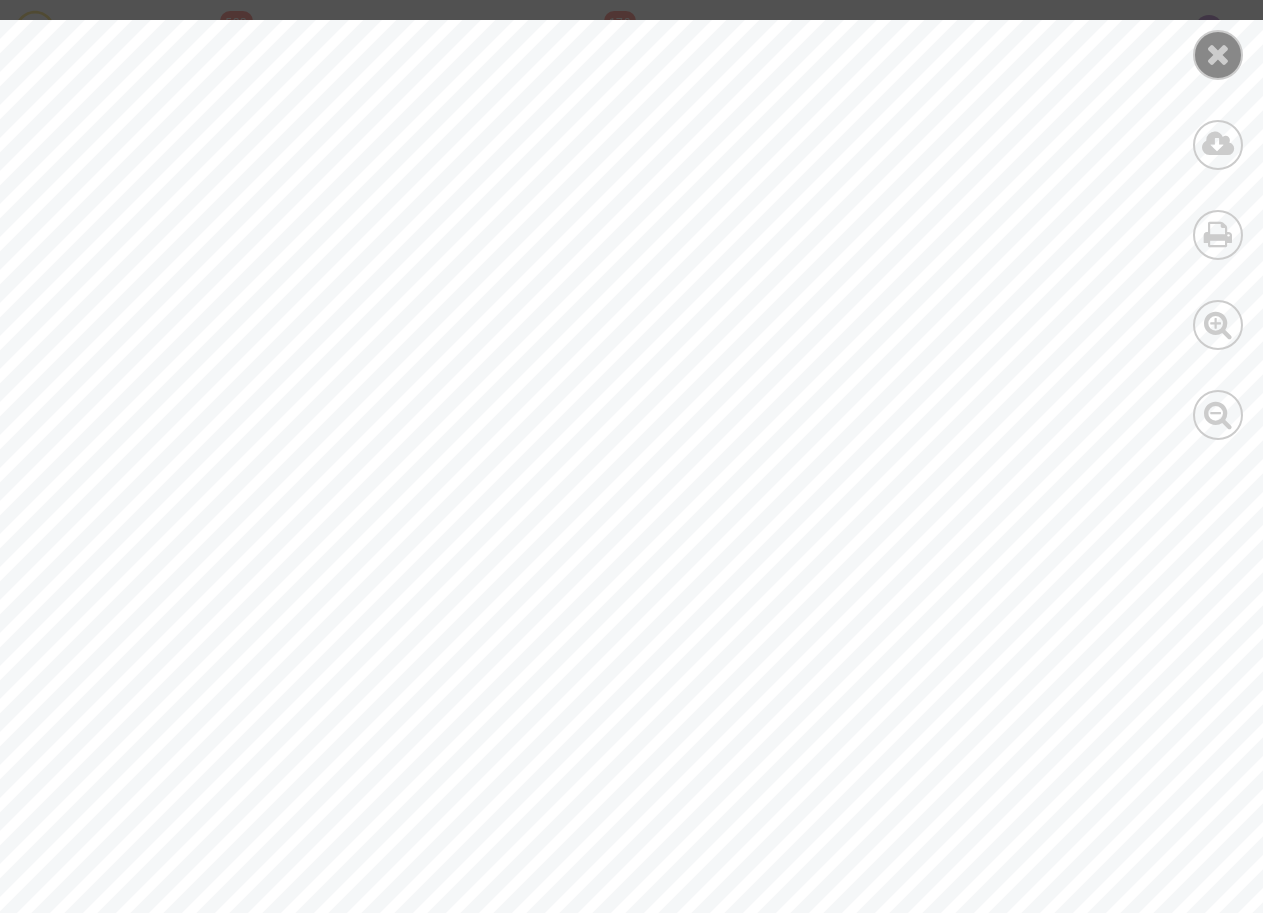 click at bounding box center (1218, 54) 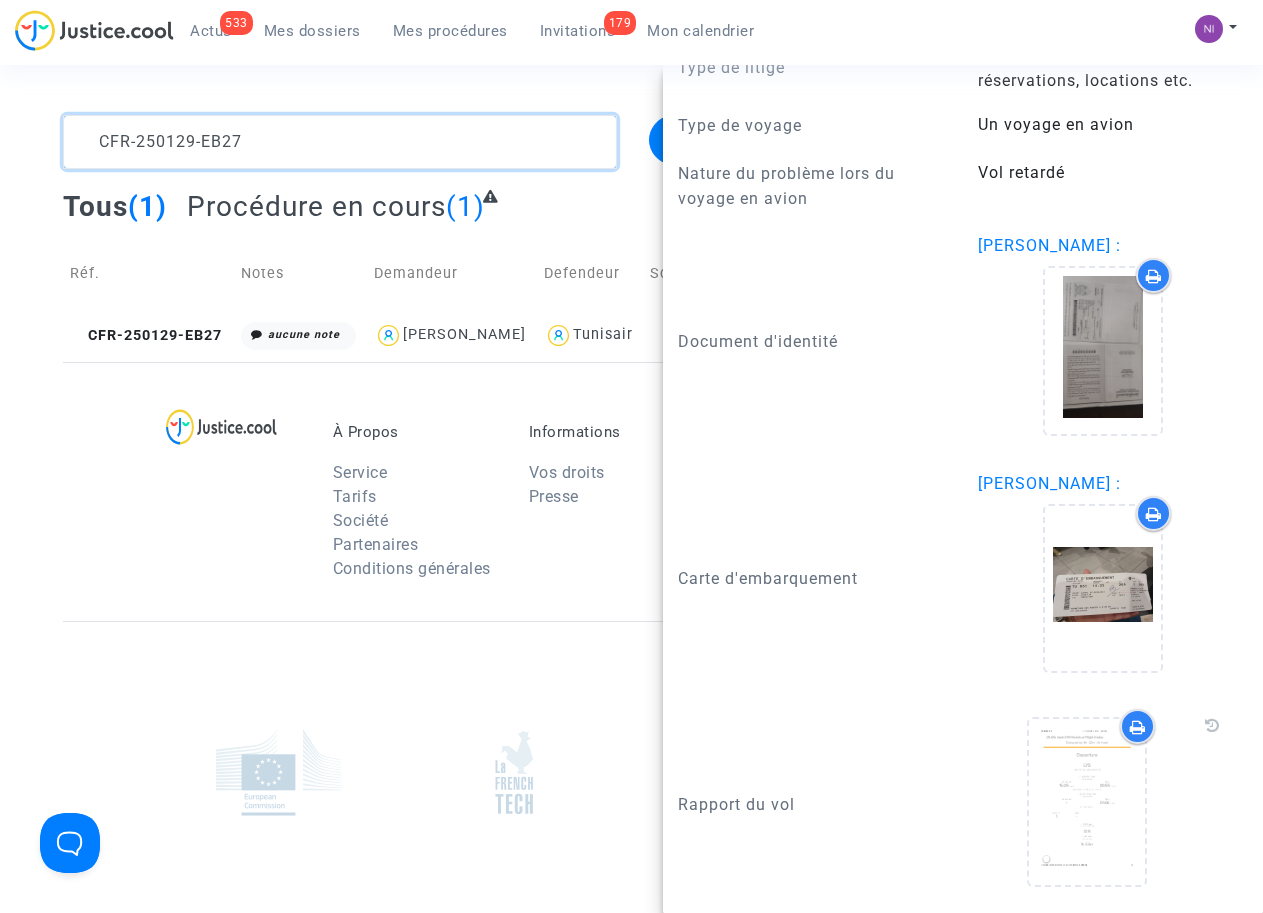 drag, startPoint x: 262, startPoint y: 149, endPoint x: 0, endPoint y: 150, distance: 262.00192 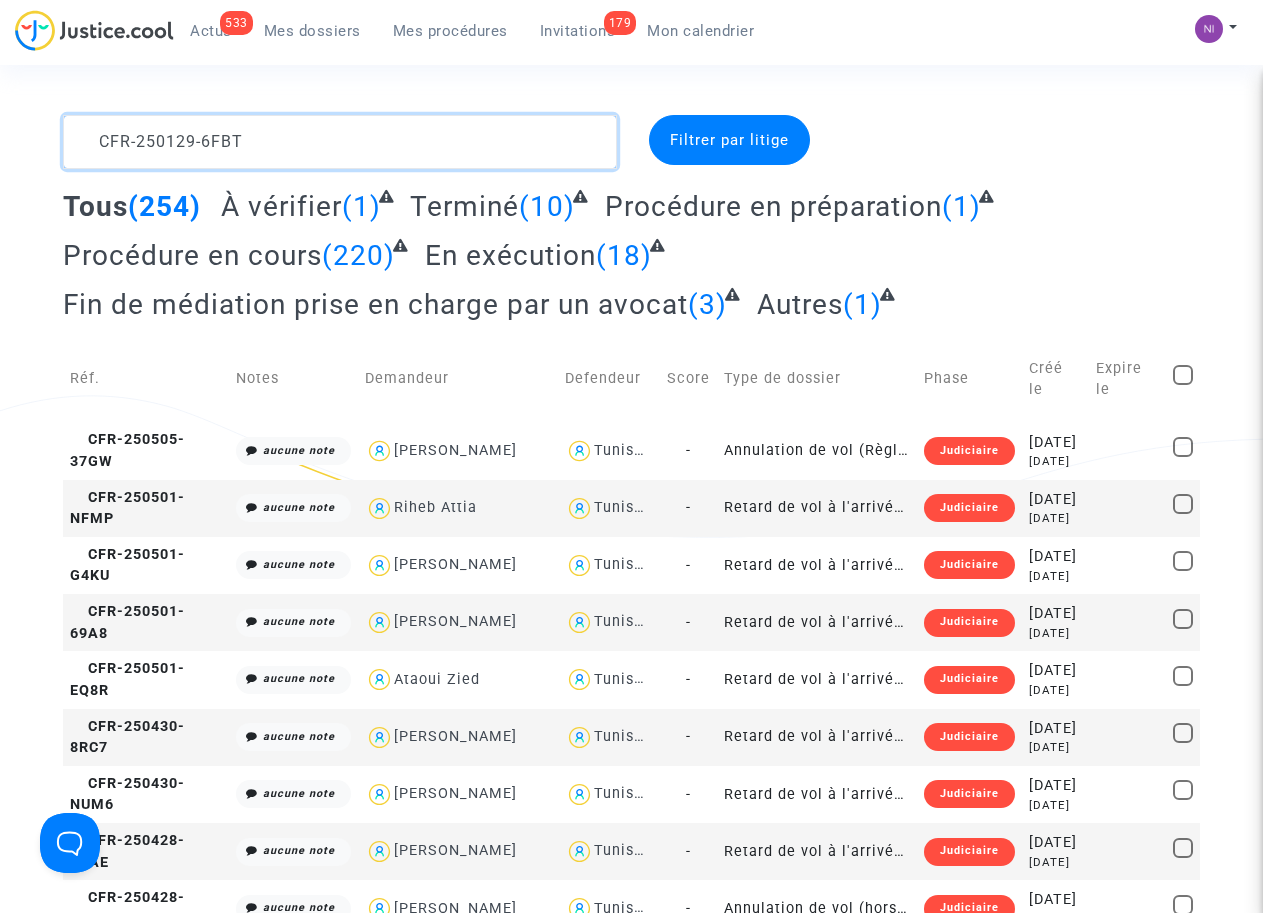 click 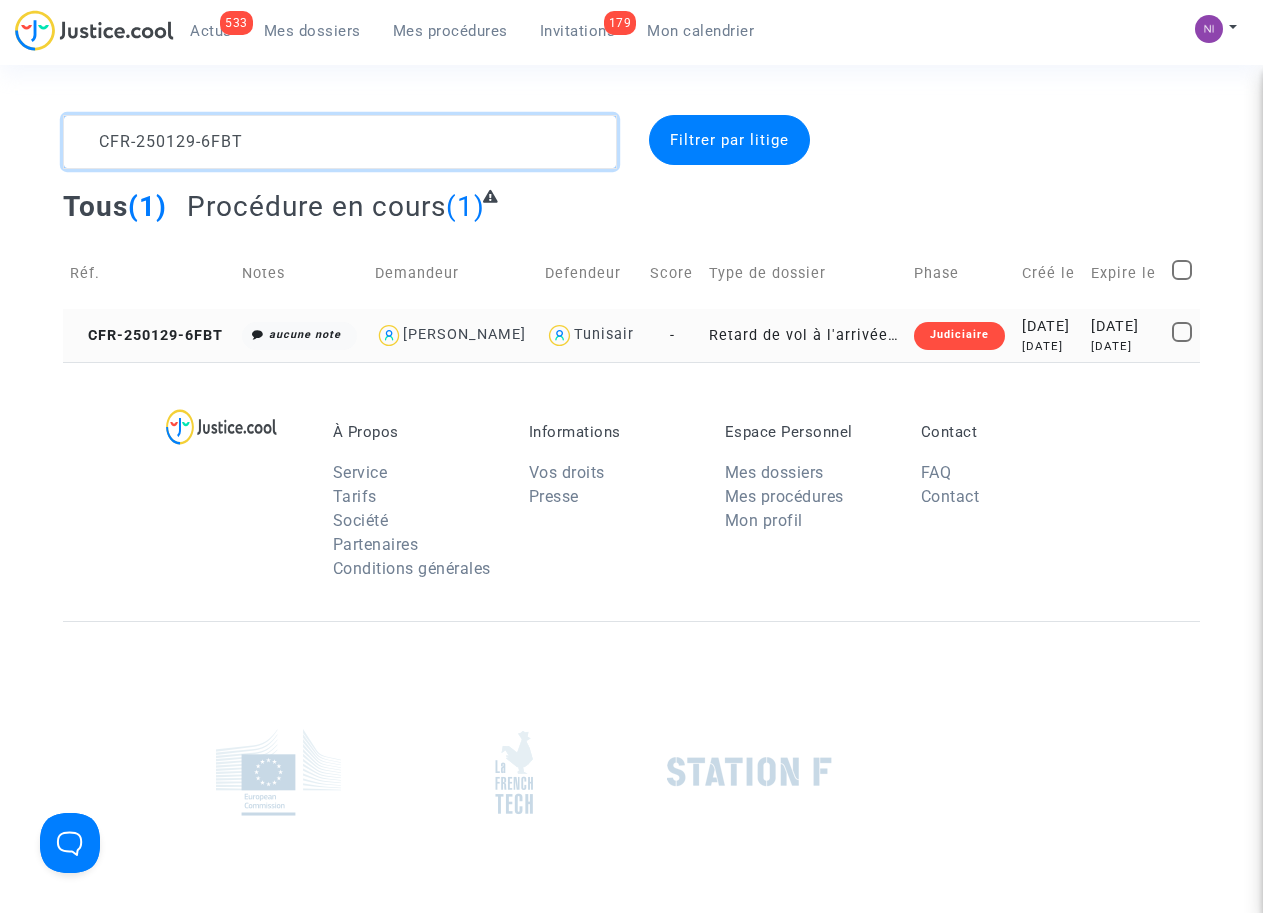 type on "CFR-250129-6FBT" 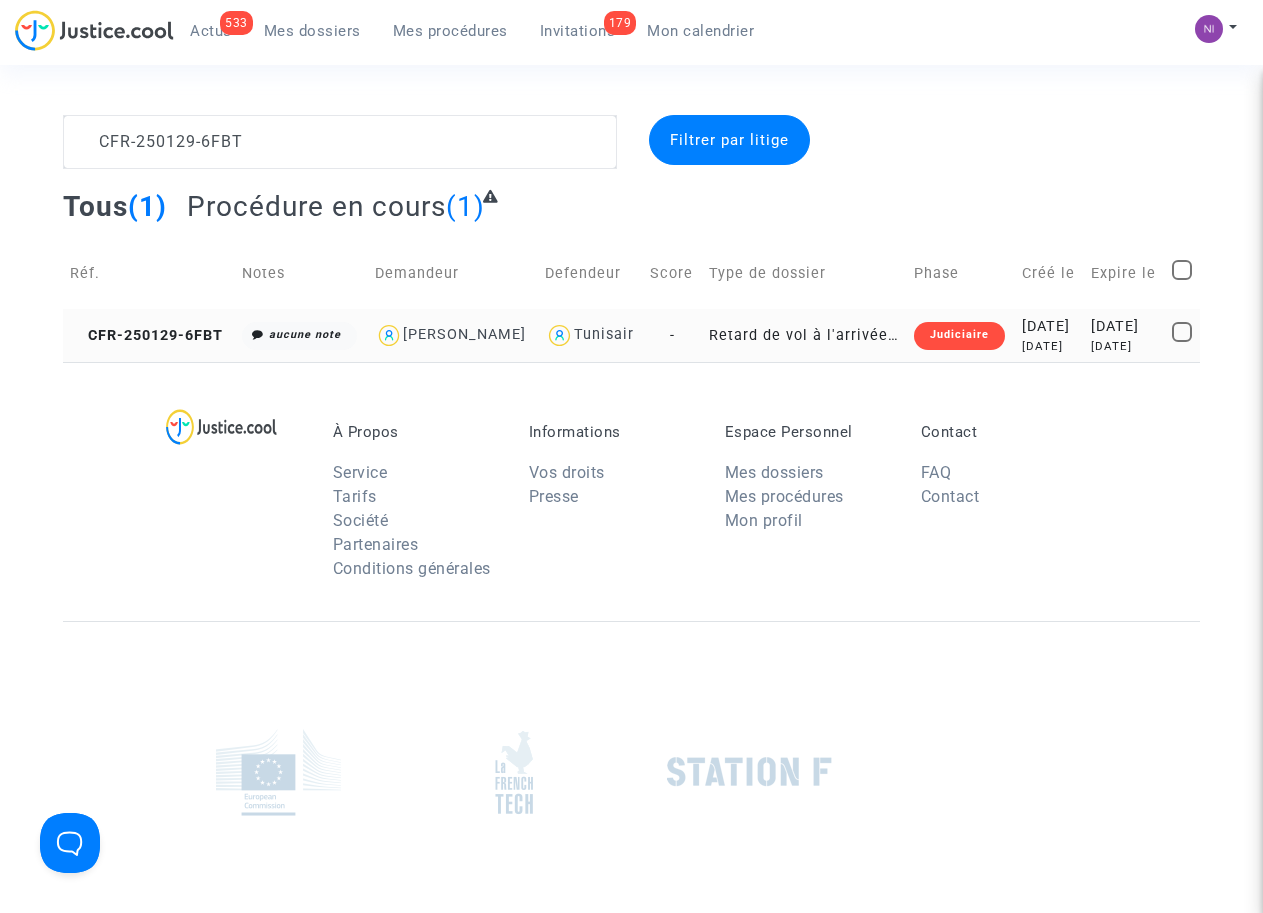 click on "2025-04-10" 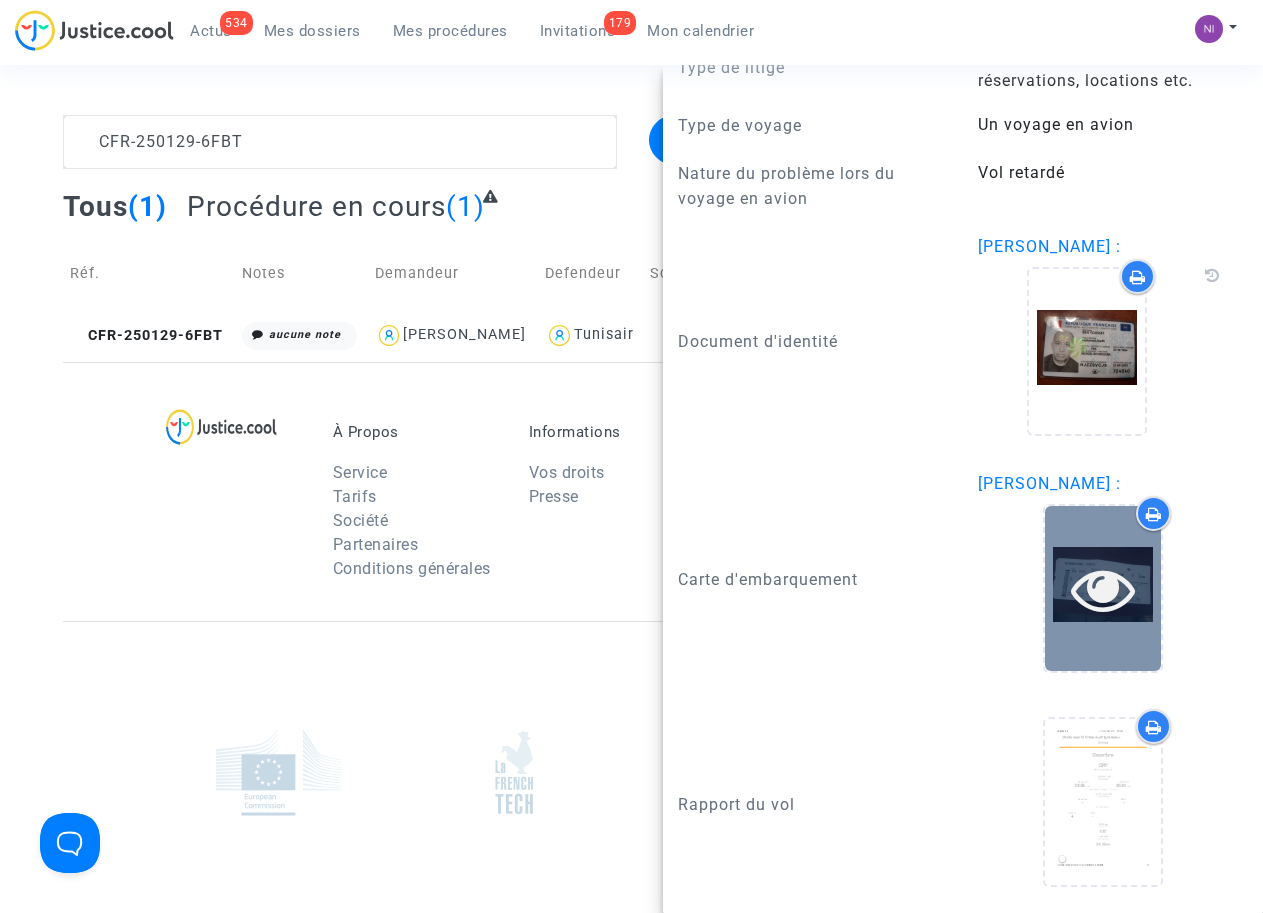scroll, scrollTop: 1999, scrollLeft: 0, axis: vertical 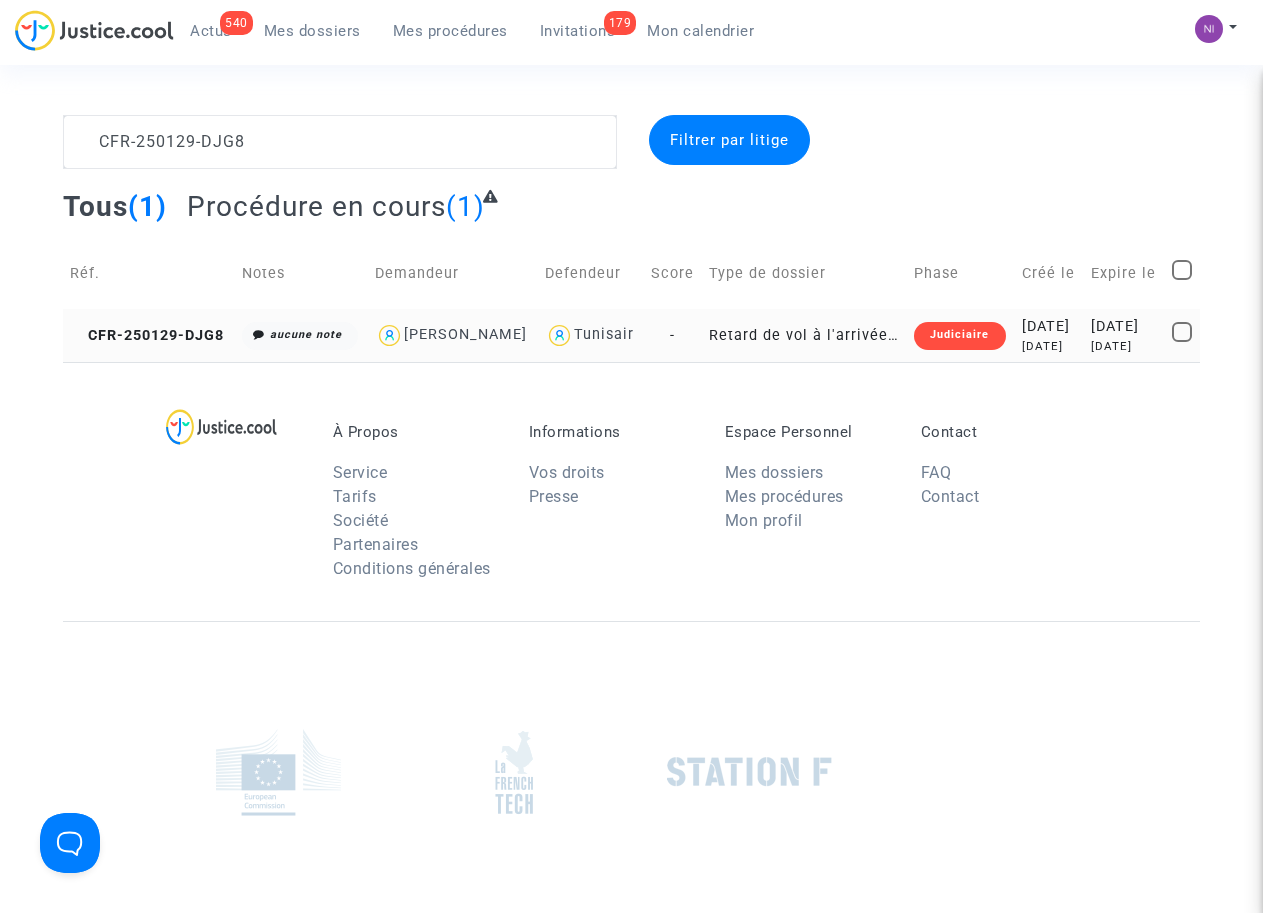 type on "CFR-250129-DJG8" 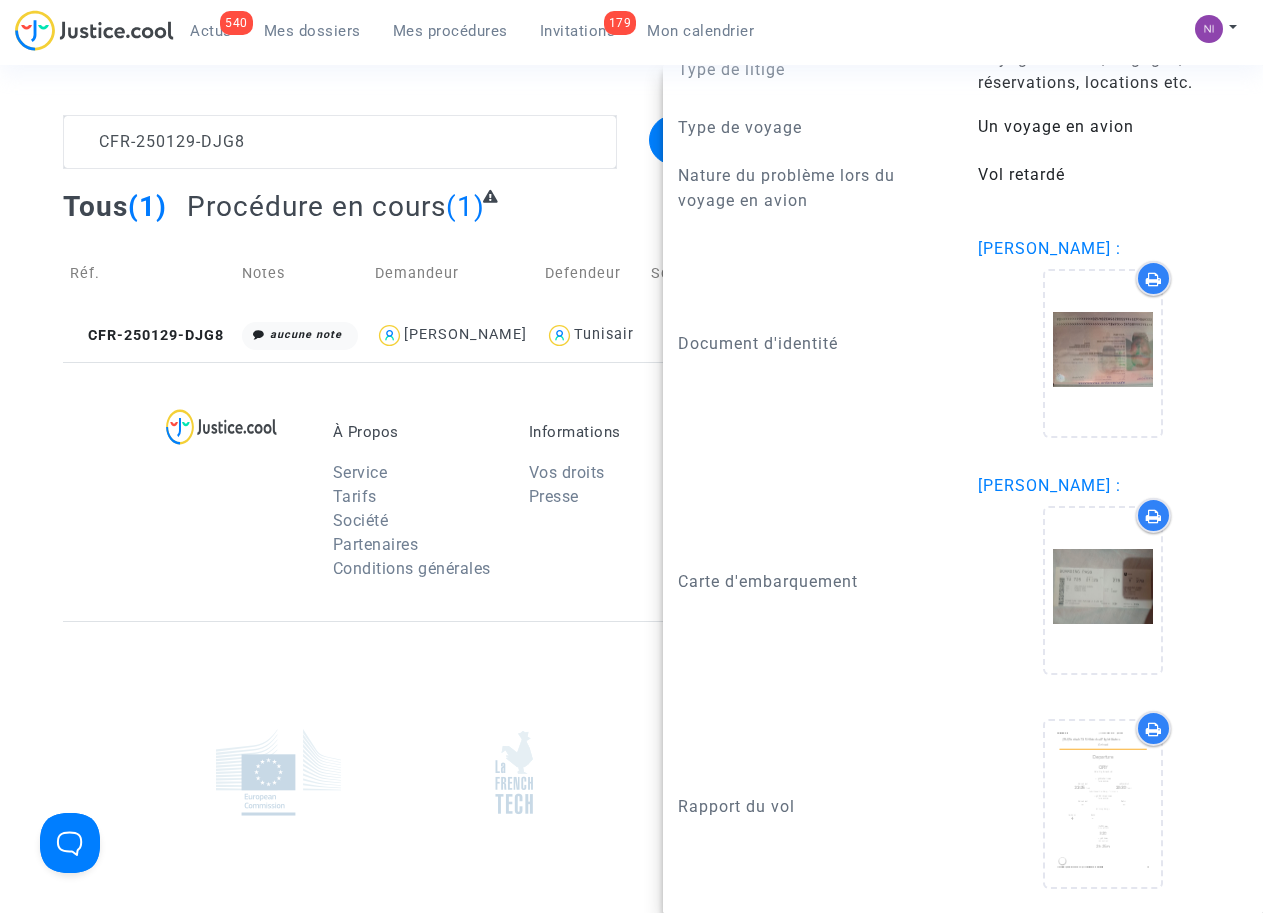 scroll, scrollTop: 1976, scrollLeft: 0, axis: vertical 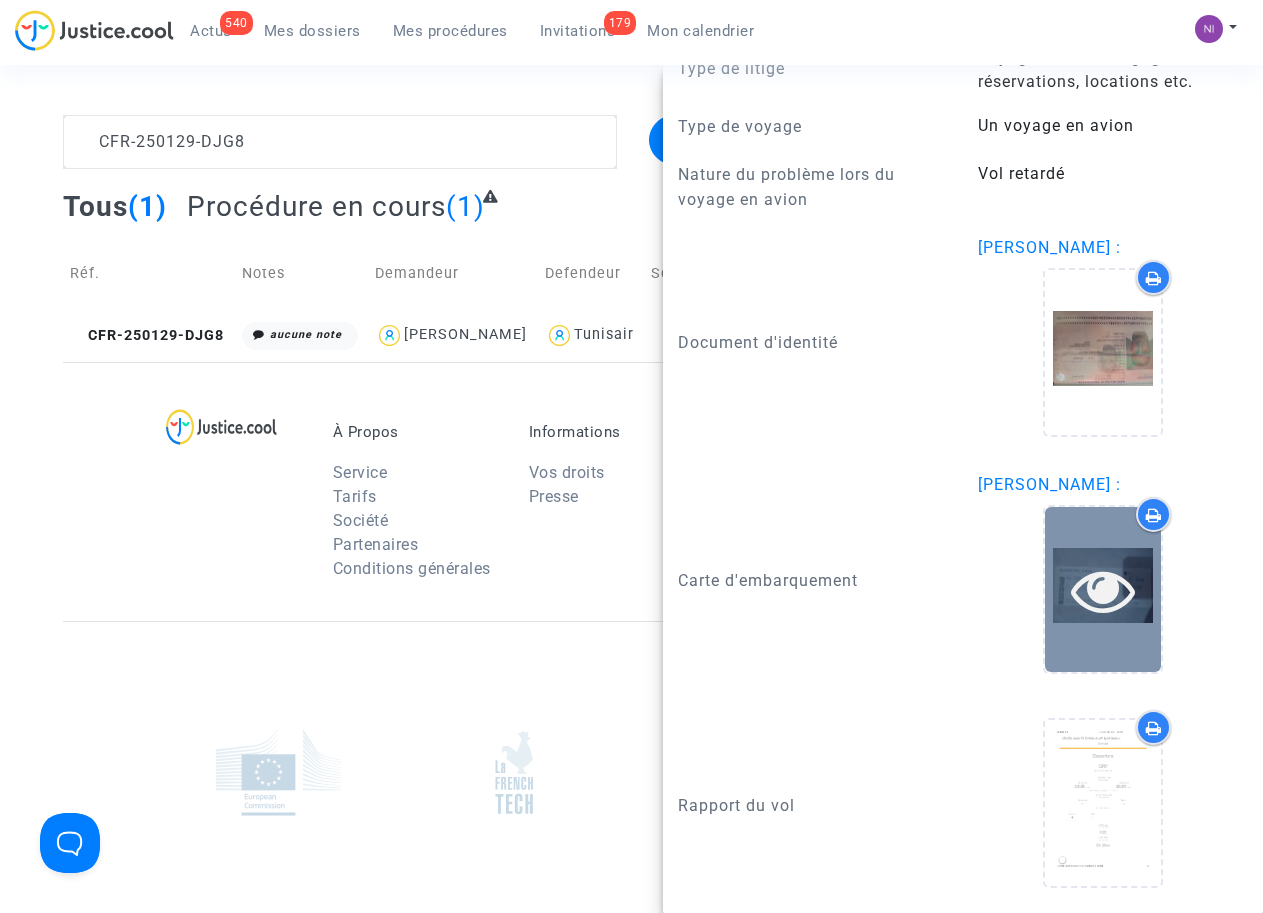 click at bounding box center (1103, 590) 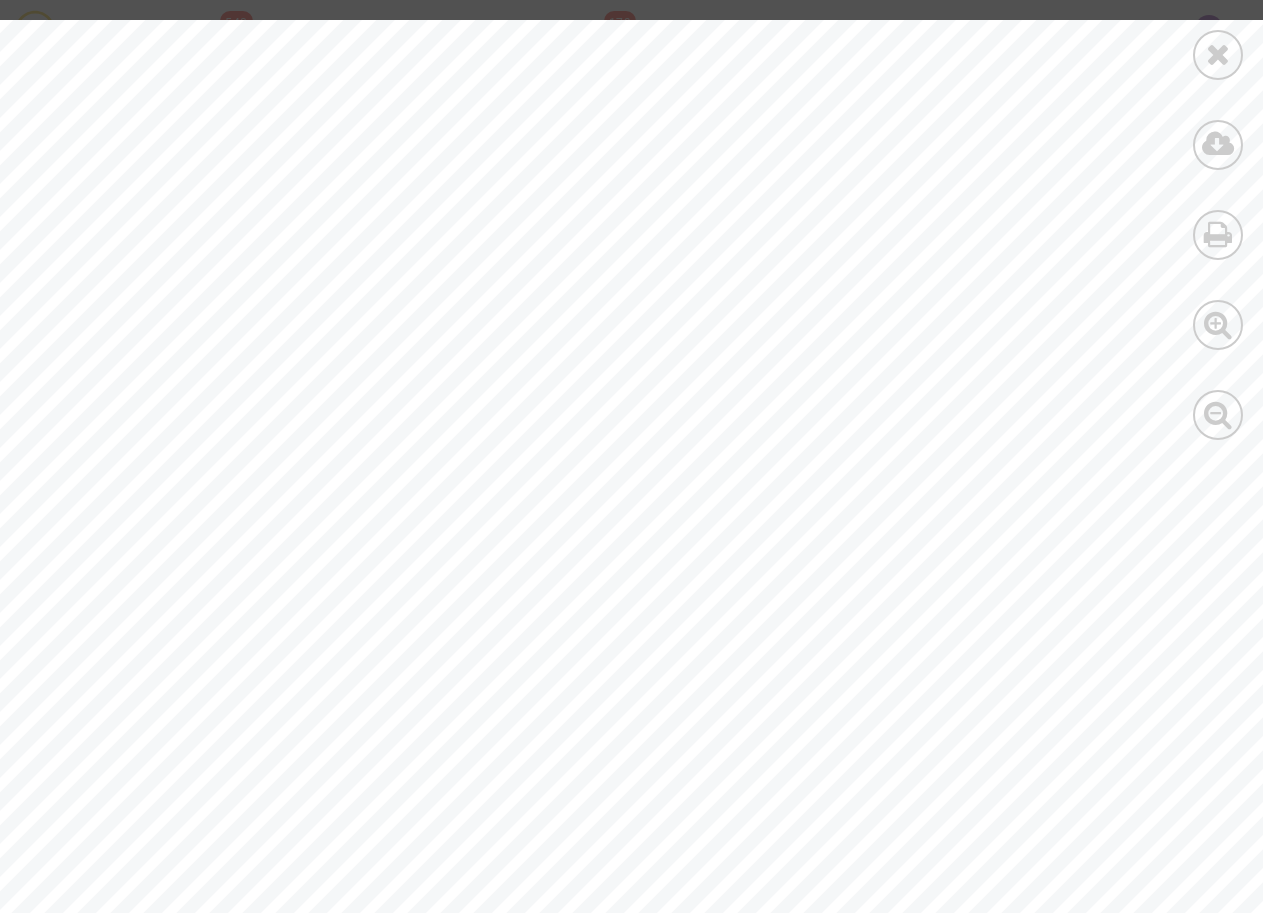scroll, scrollTop: 0, scrollLeft: 0, axis: both 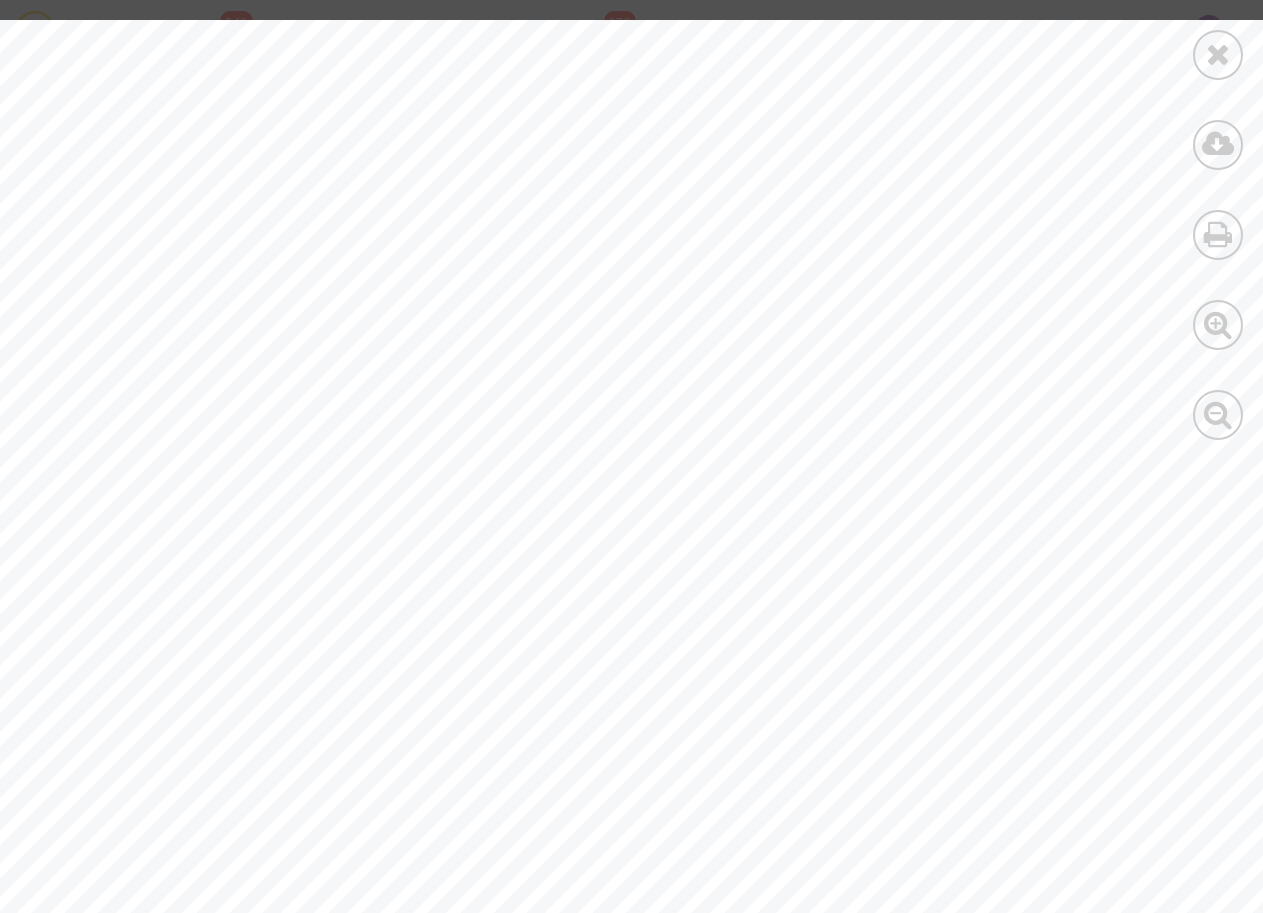 click at bounding box center (1218, 55) 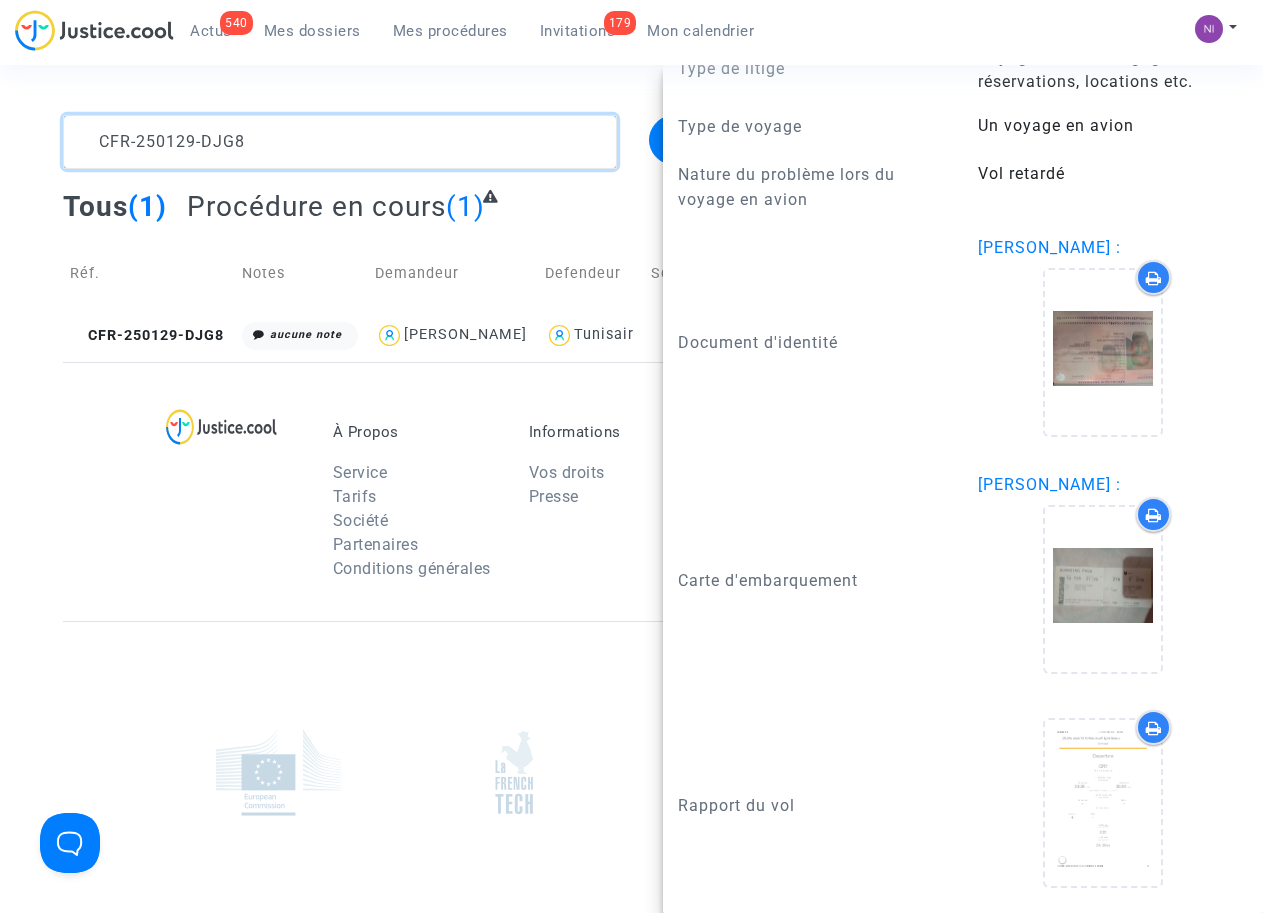 drag, startPoint x: 290, startPoint y: 145, endPoint x: 0, endPoint y: 125, distance: 290.68884 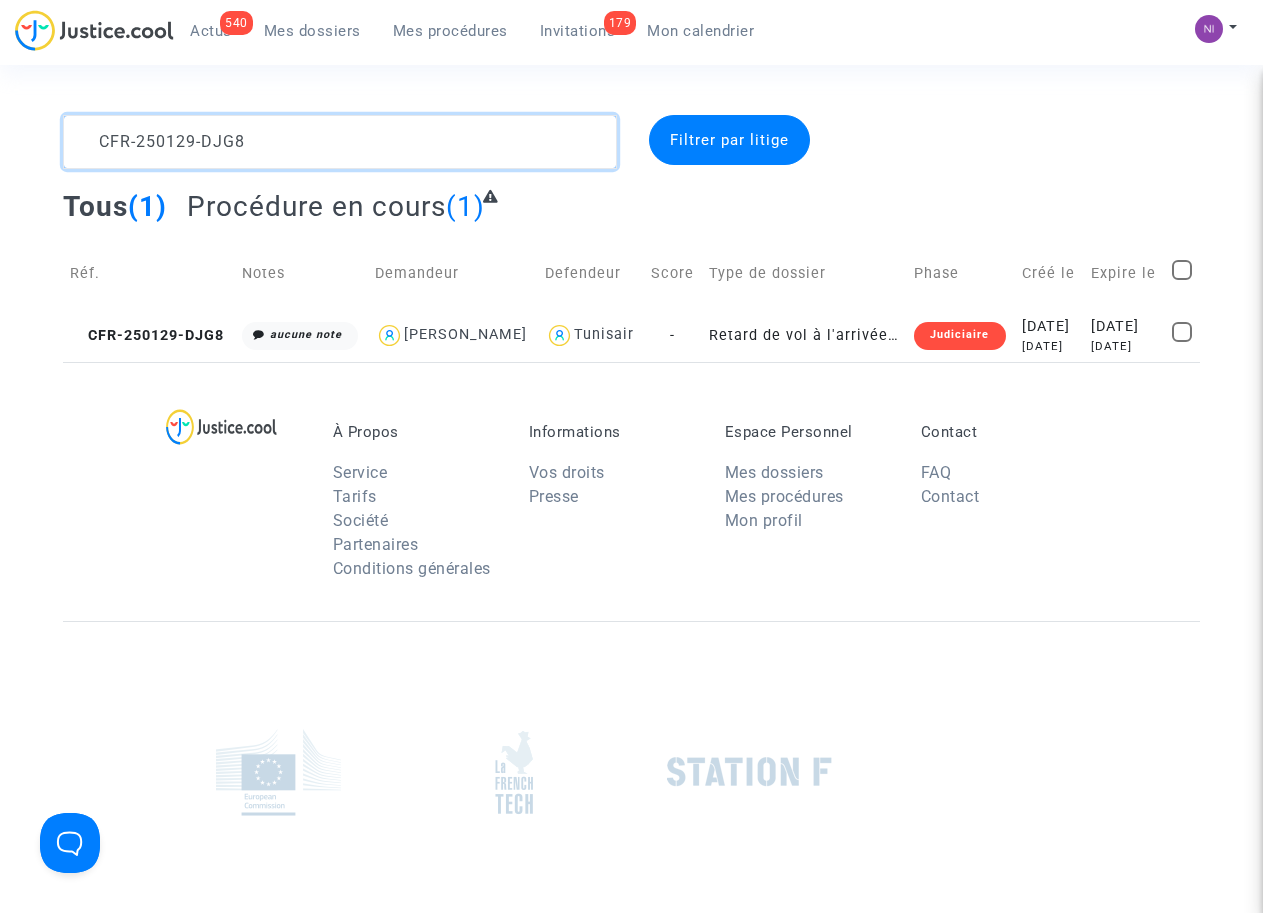 scroll, scrollTop: 0, scrollLeft: 0, axis: both 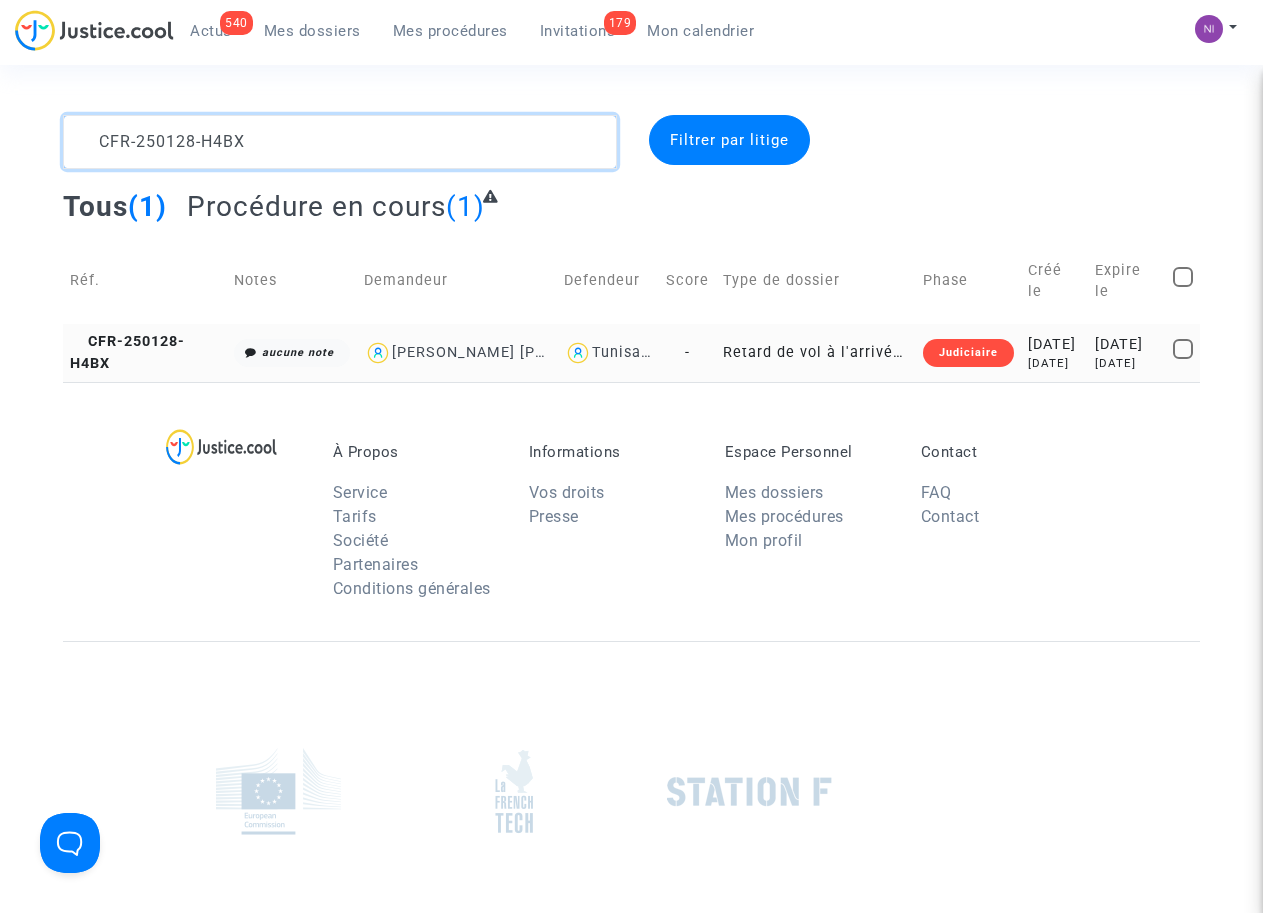 type on "CFR-250128-H4BX" 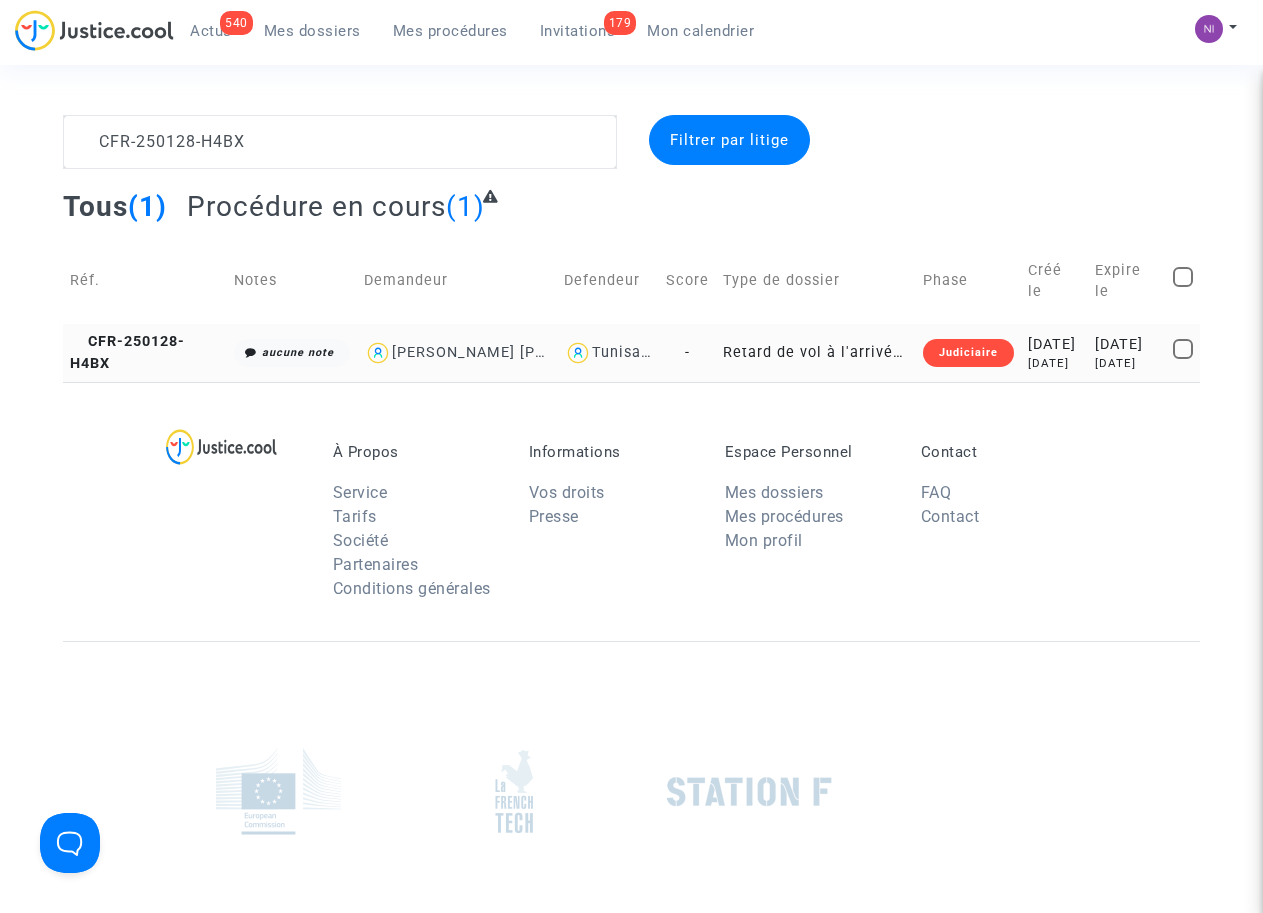 click on "[DATE]" 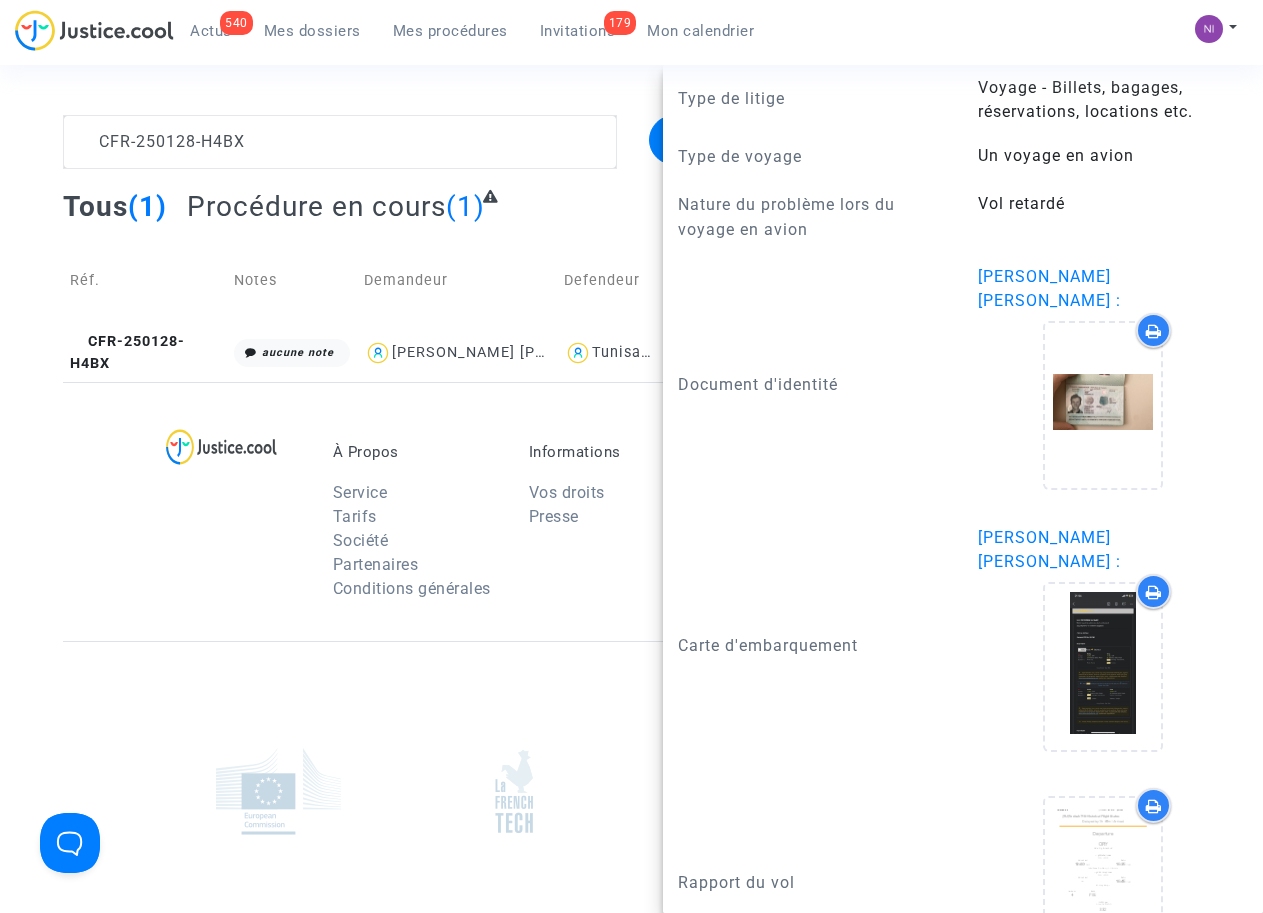 scroll, scrollTop: 2050, scrollLeft: 0, axis: vertical 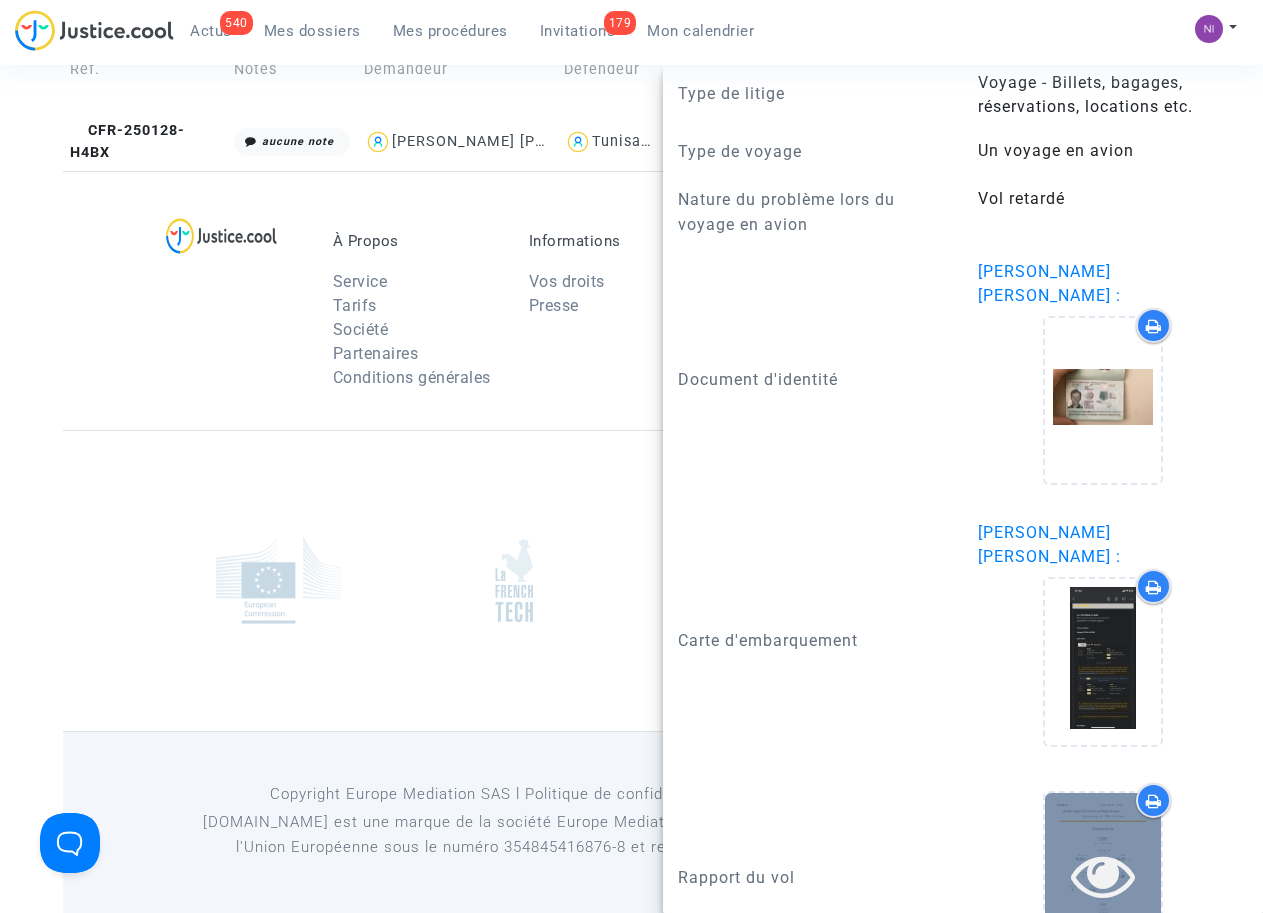 click at bounding box center [1103, 875] 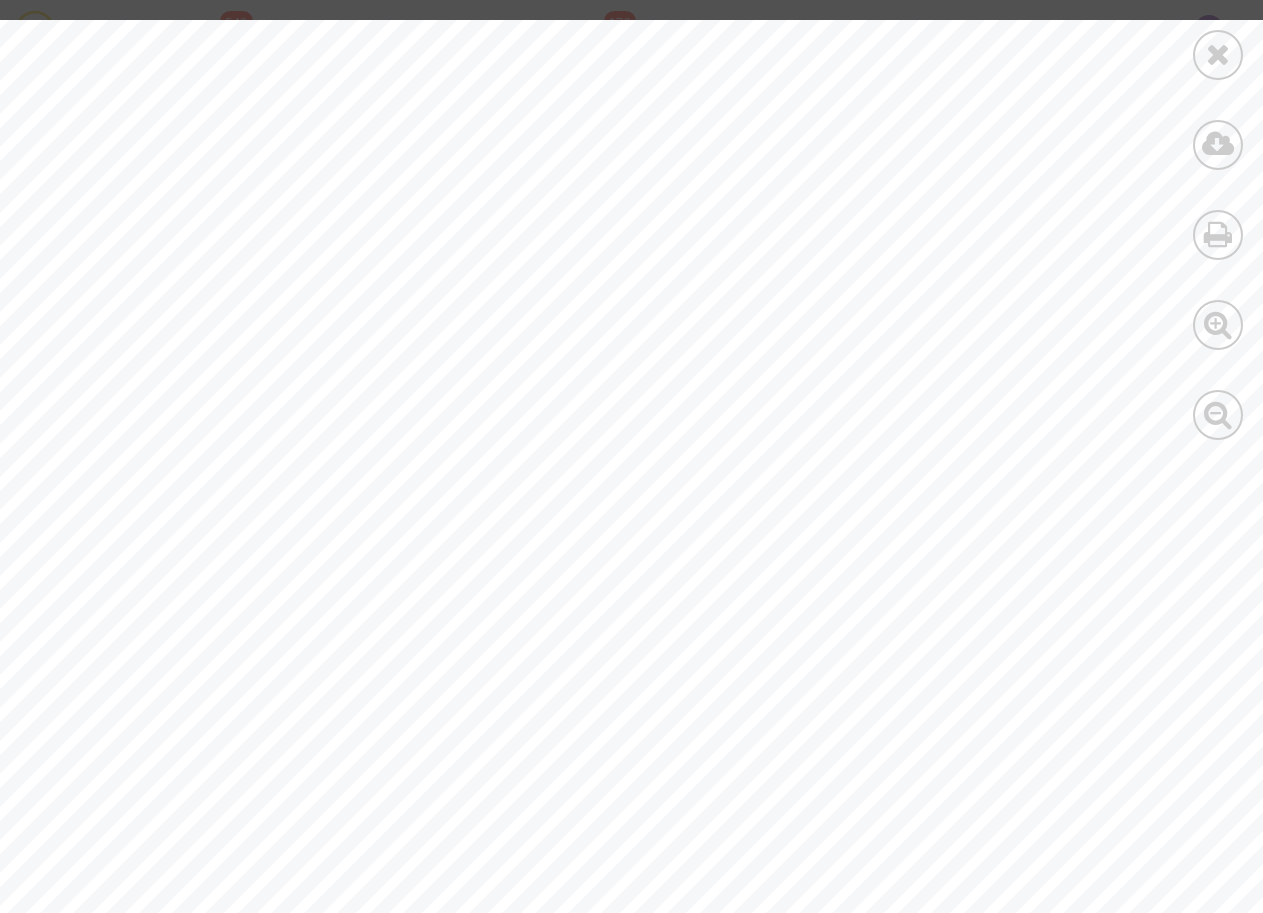 scroll, scrollTop: 0, scrollLeft: 0, axis: both 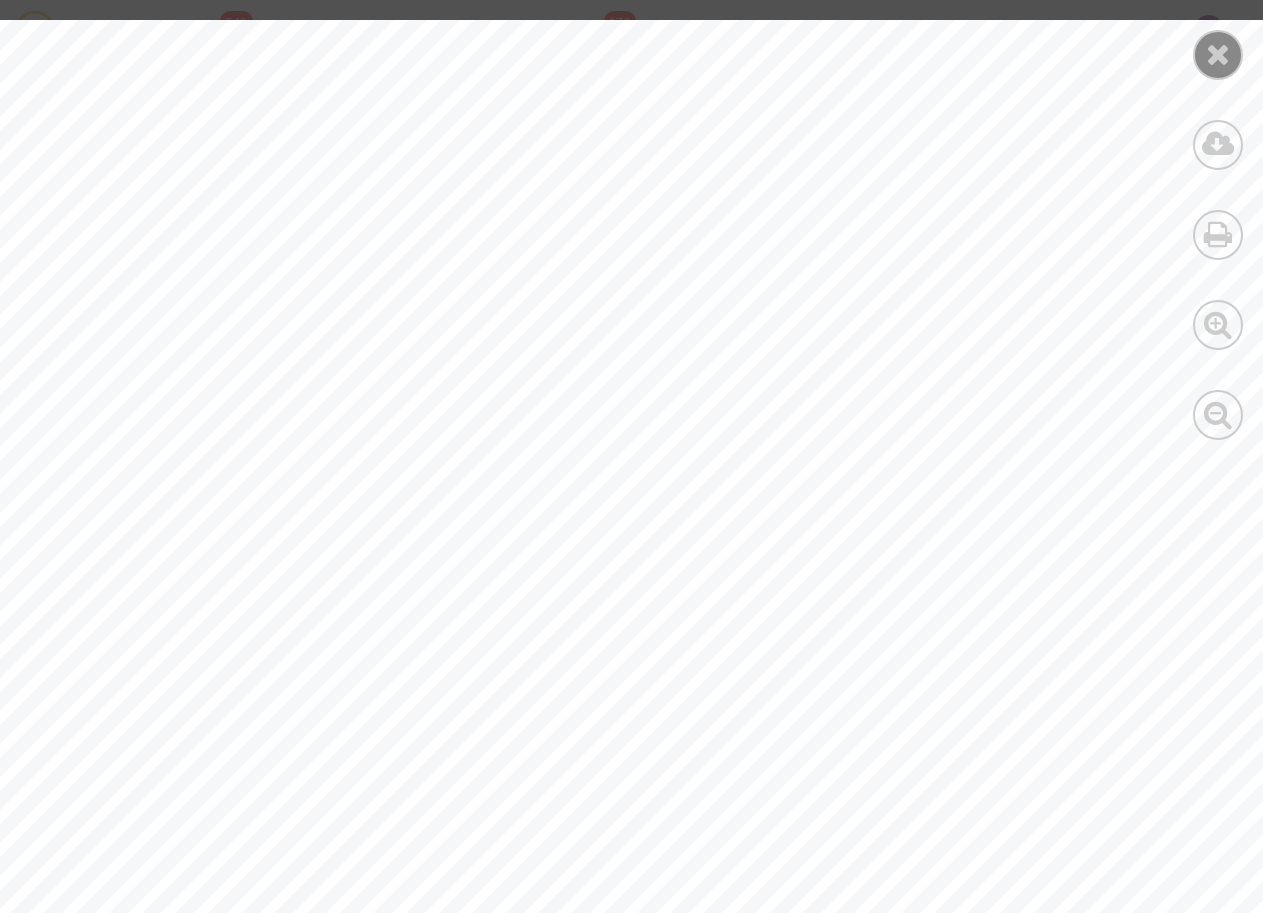 click at bounding box center (1218, 54) 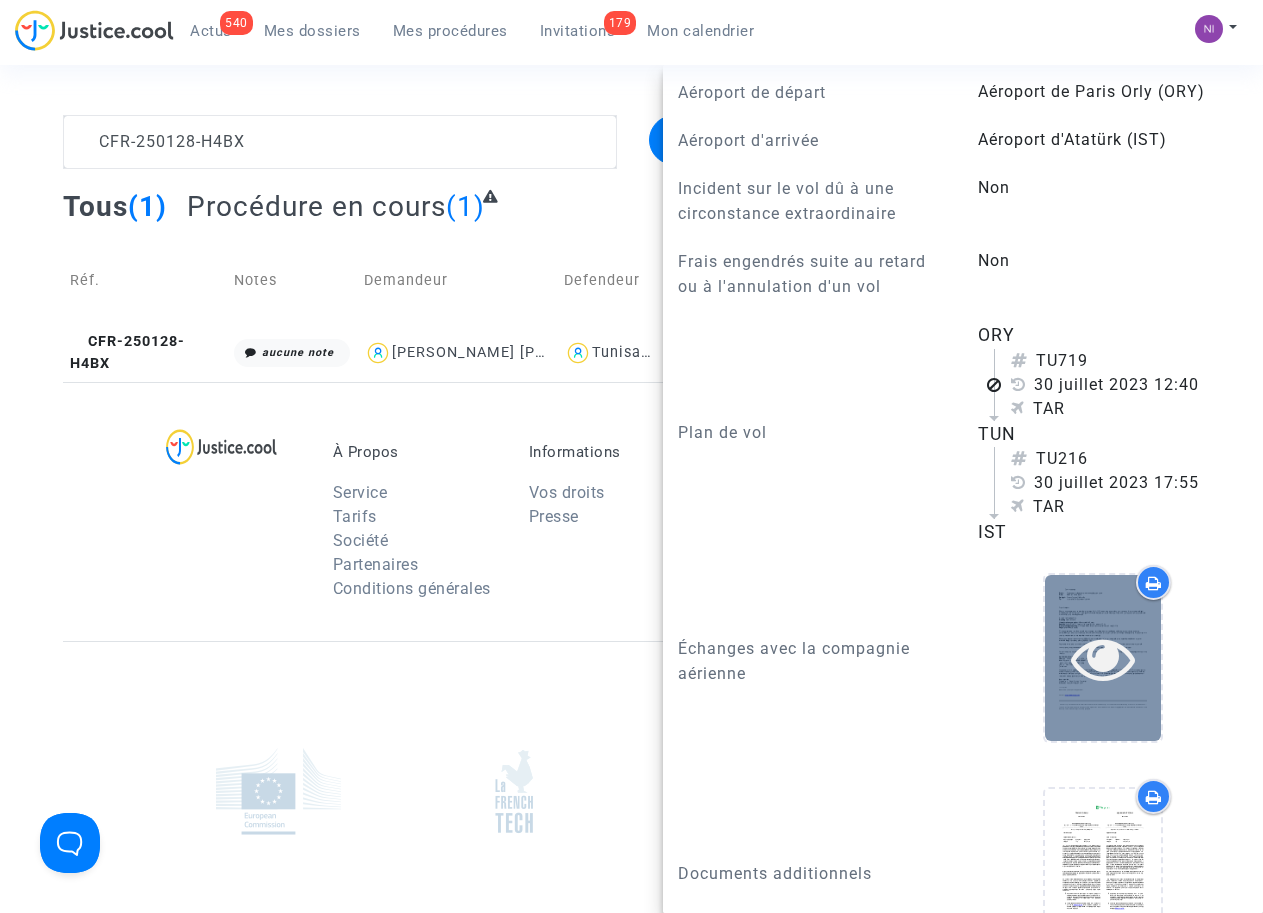 scroll, scrollTop: 1032, scrollLeft: 0, axis: vertical 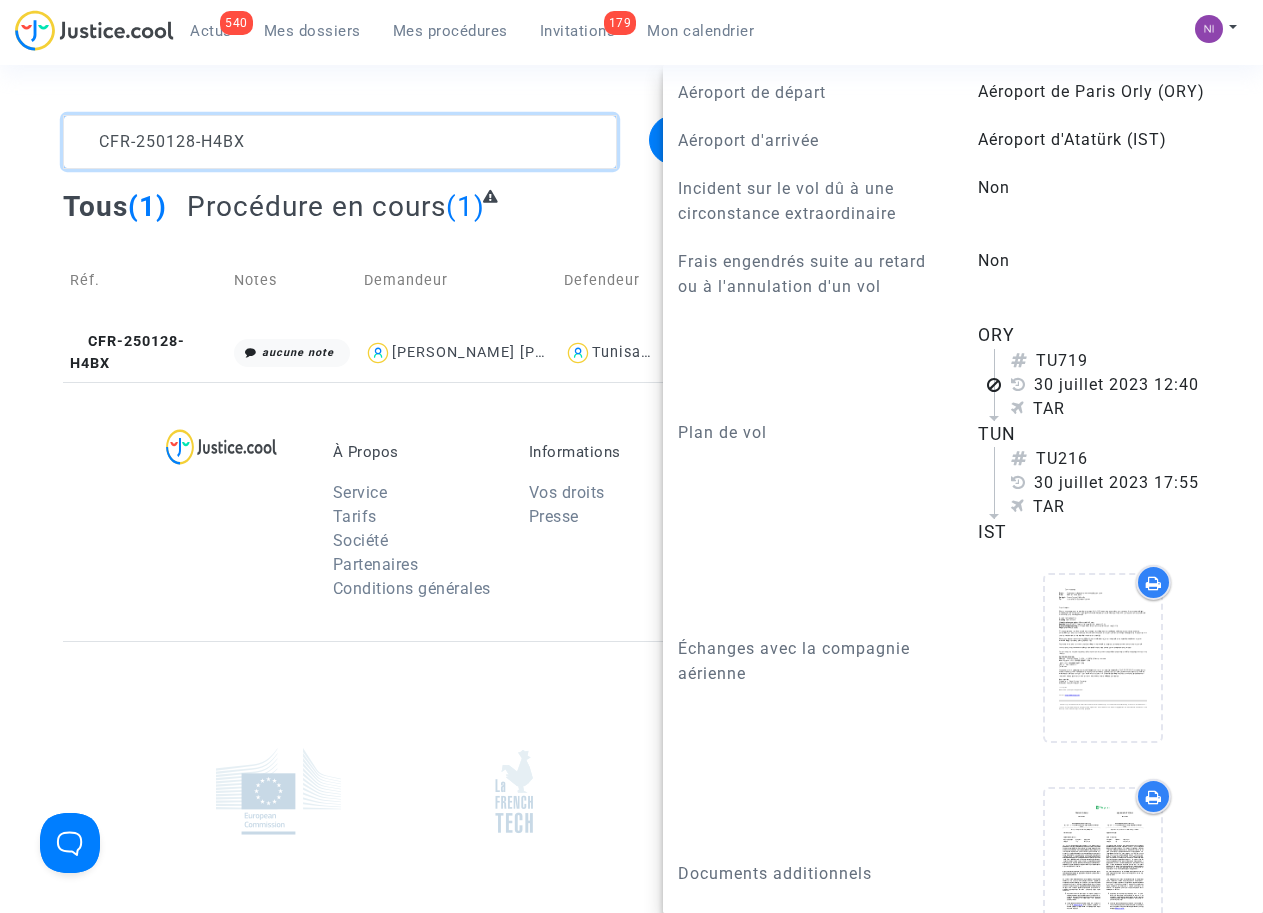 drag, startPoint x: 317, startPoint y: 162, endPoint x: 292, endPoint y: 161, distance: 25.019993 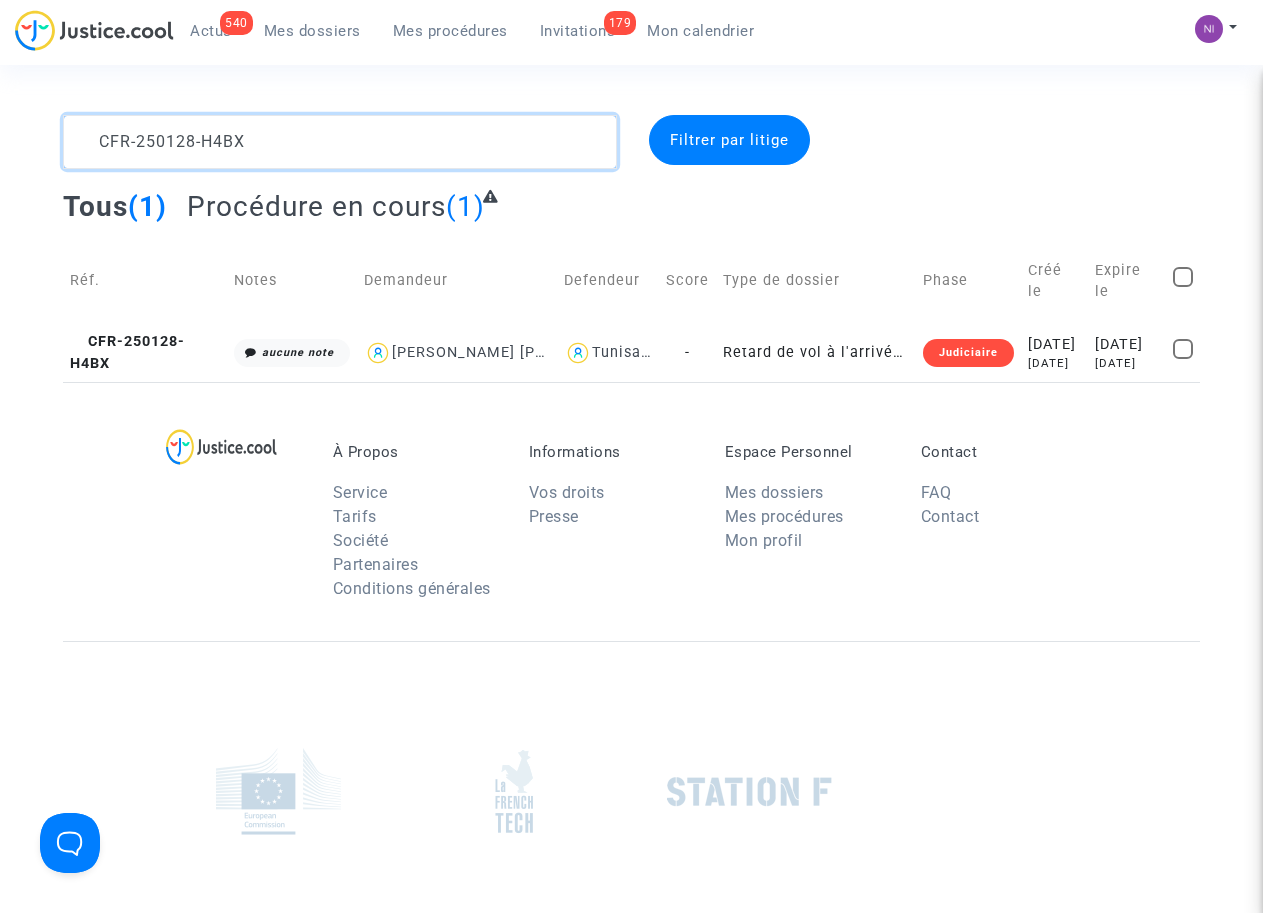 drag, startPoint x: 285, startPoint y: 146, endPoint x: 0, endPoint y: 108, distance: 287.5222 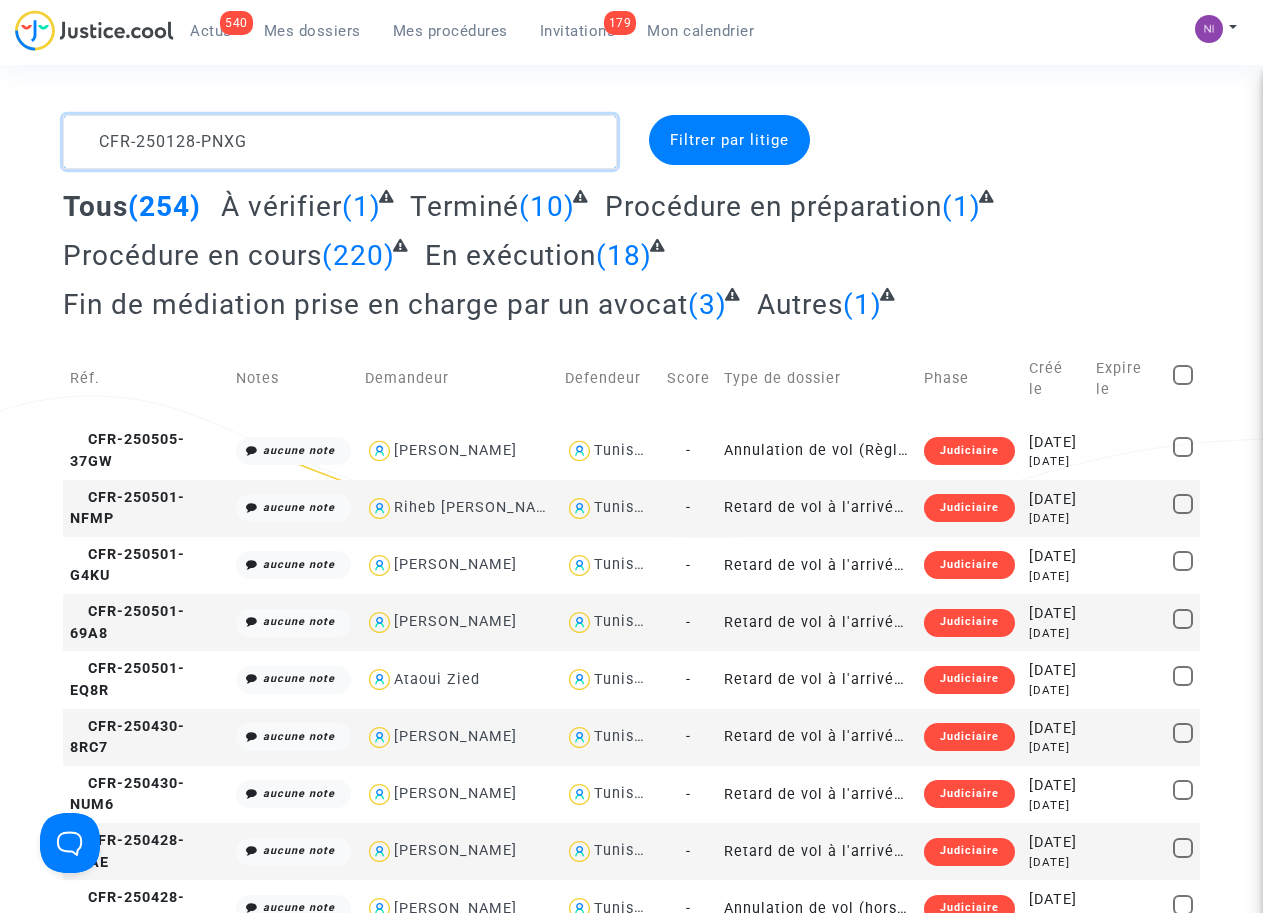 click 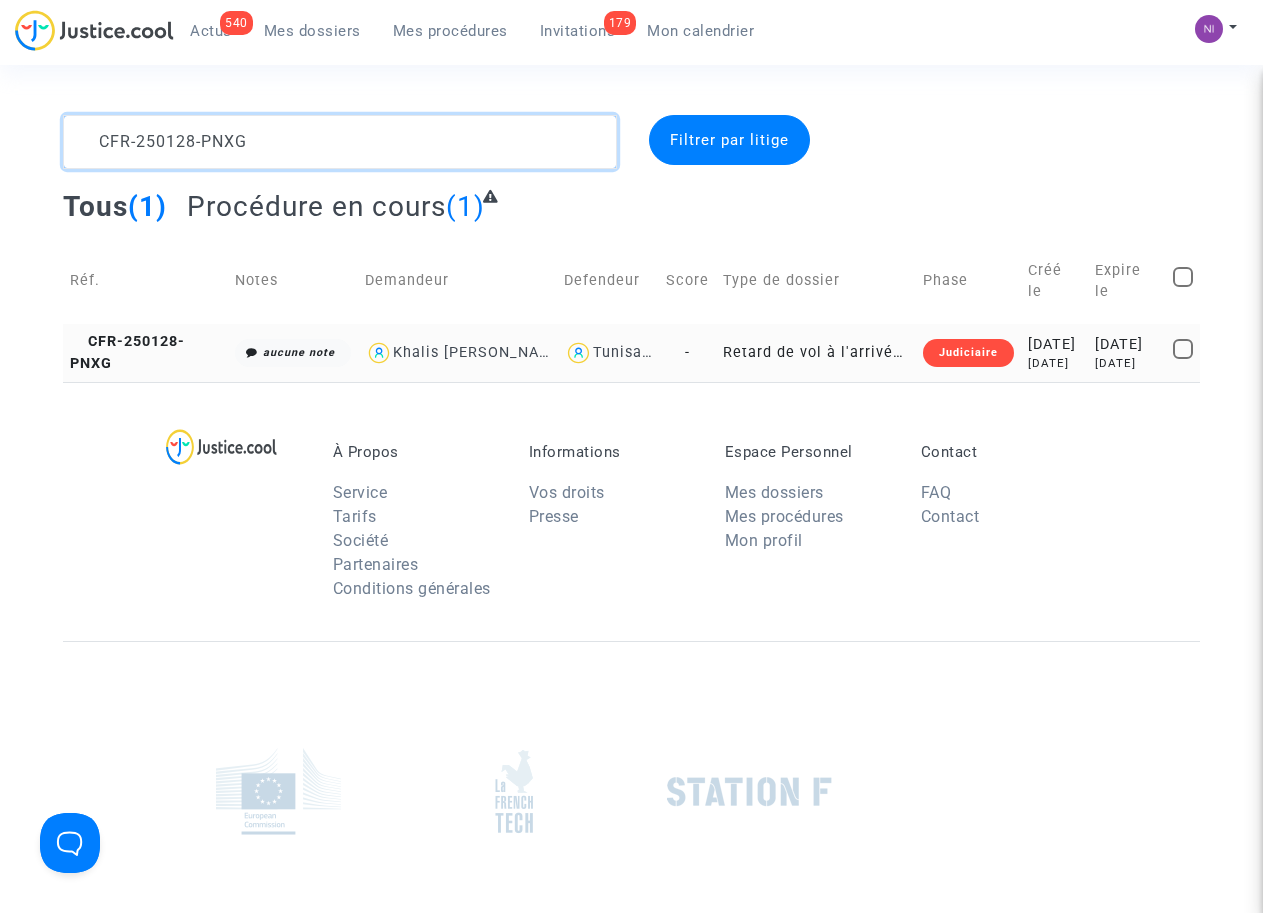 type on "CFR-250128-PNXG" 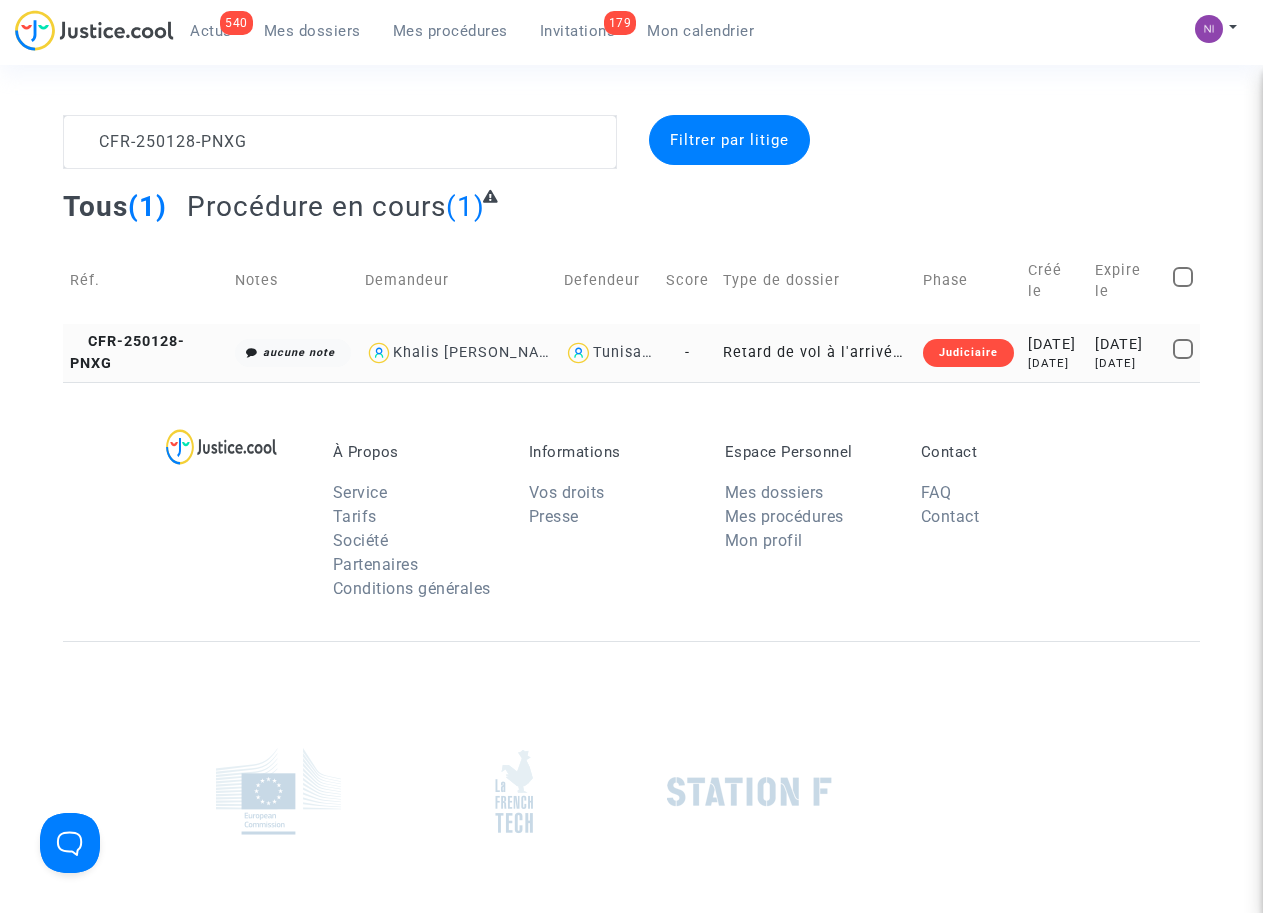 click on "[DATE]" 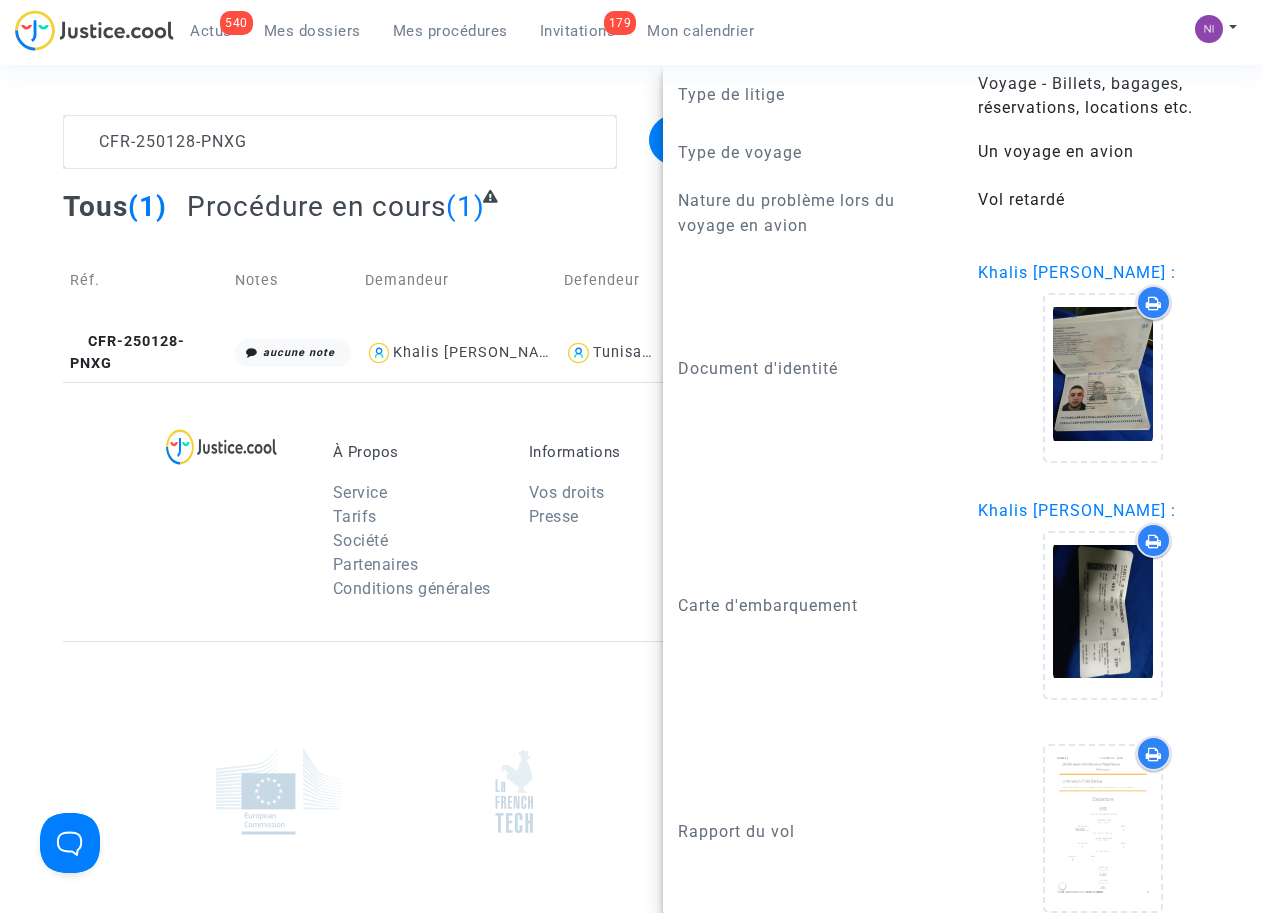 scroll, scrollTop: 2016, scrollLeft: 0, axis: vertical 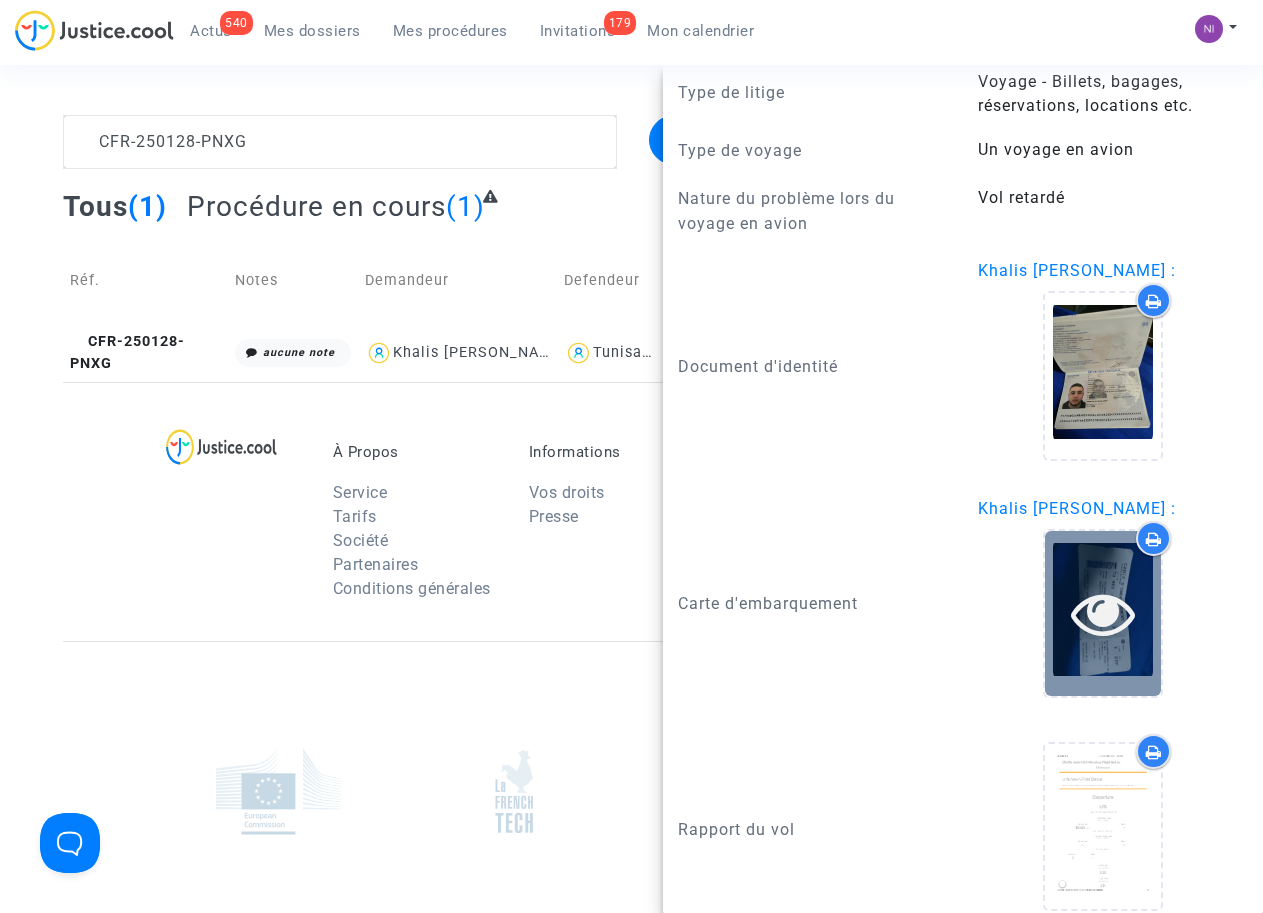 click at bounding box center [1103, 613] 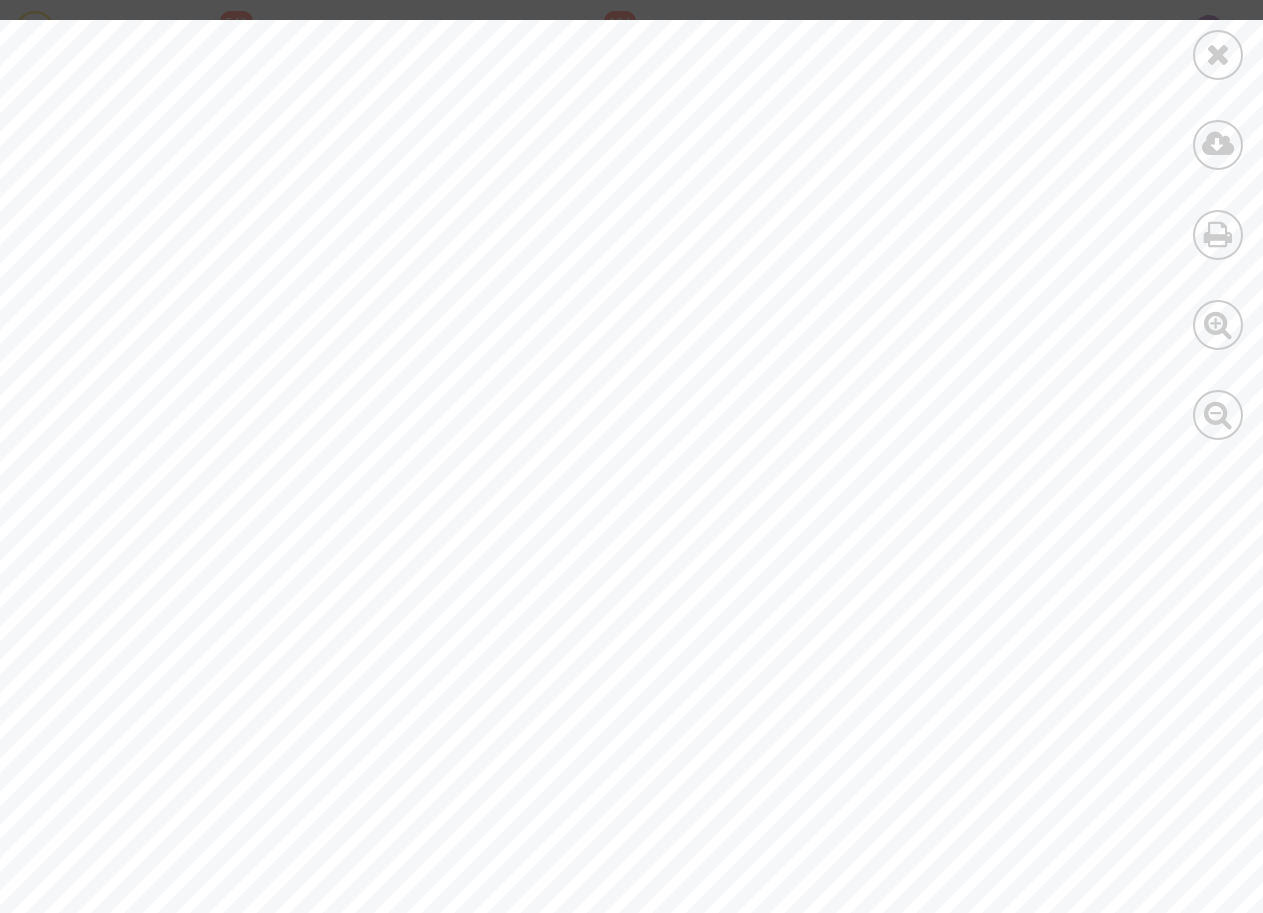 scroll, scrollTop: 0, scrollLeft: 0, axis: both 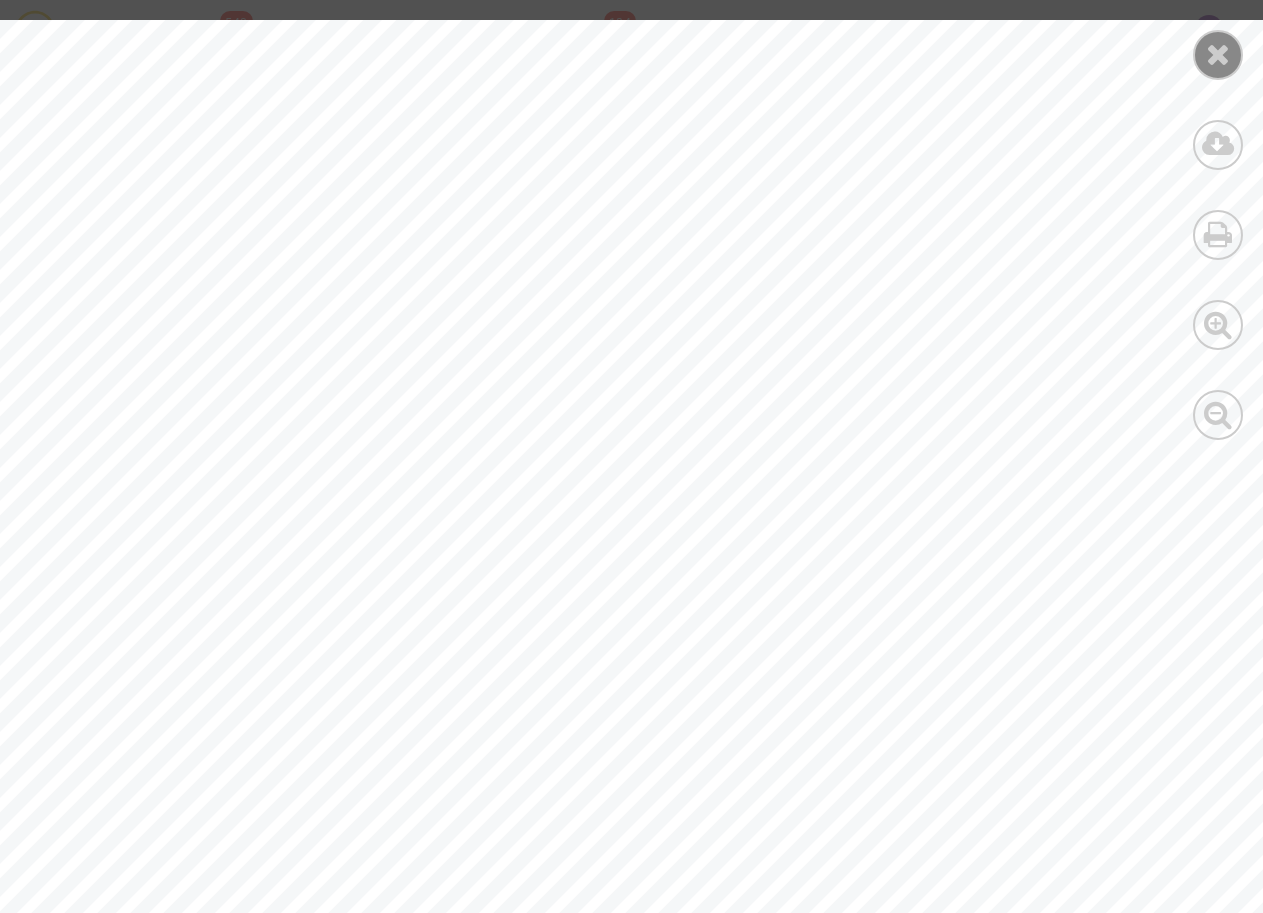 click at bounding box center [1218, 54] 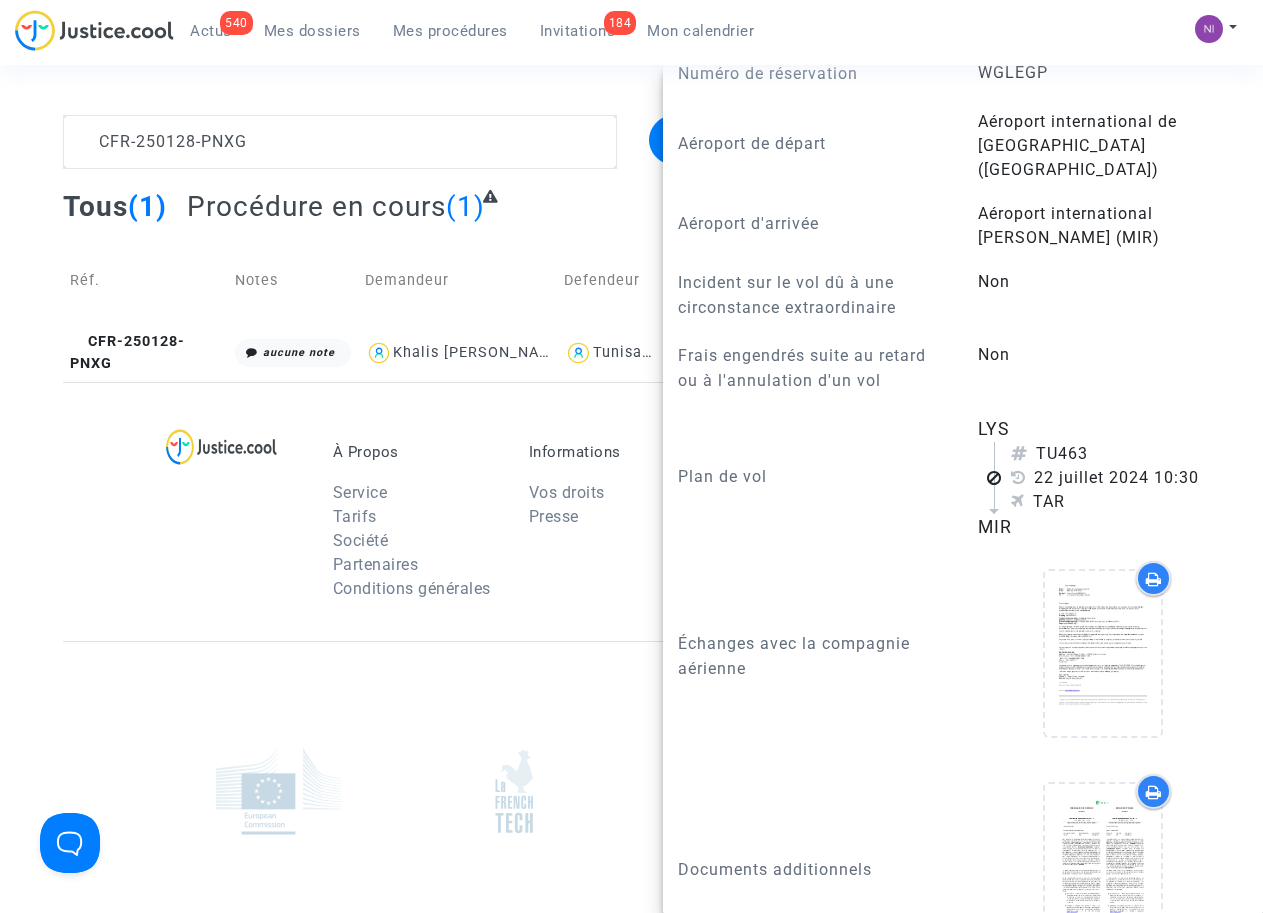 scroll, scrollTop: 998, scrollLeft: 0, axis: vertical 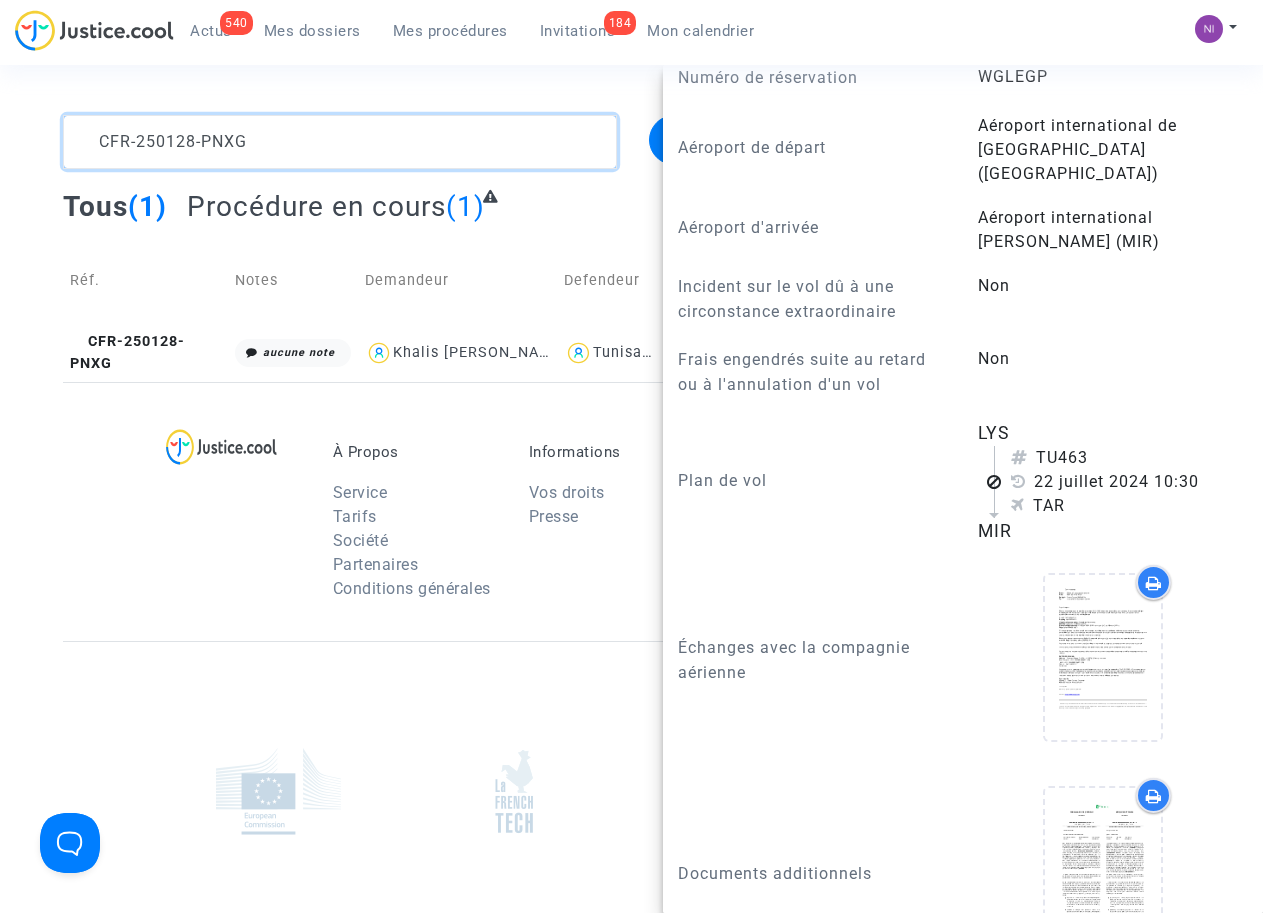 drag, startPoint x: 315, startPoint y: 143, endPoint x: 0, endPoint y: 125, distance: 315.51385 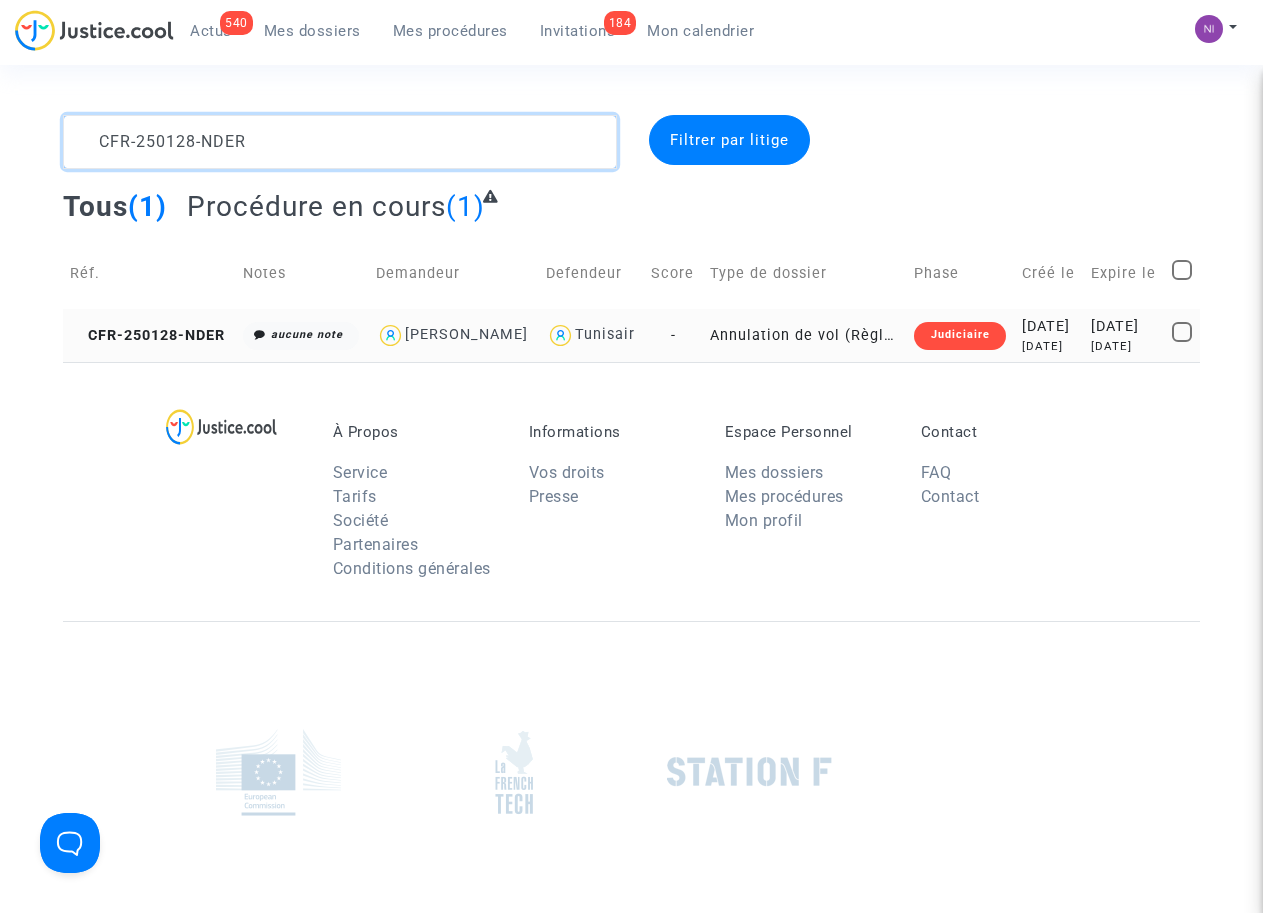 type on "CFR-250128-NDER" 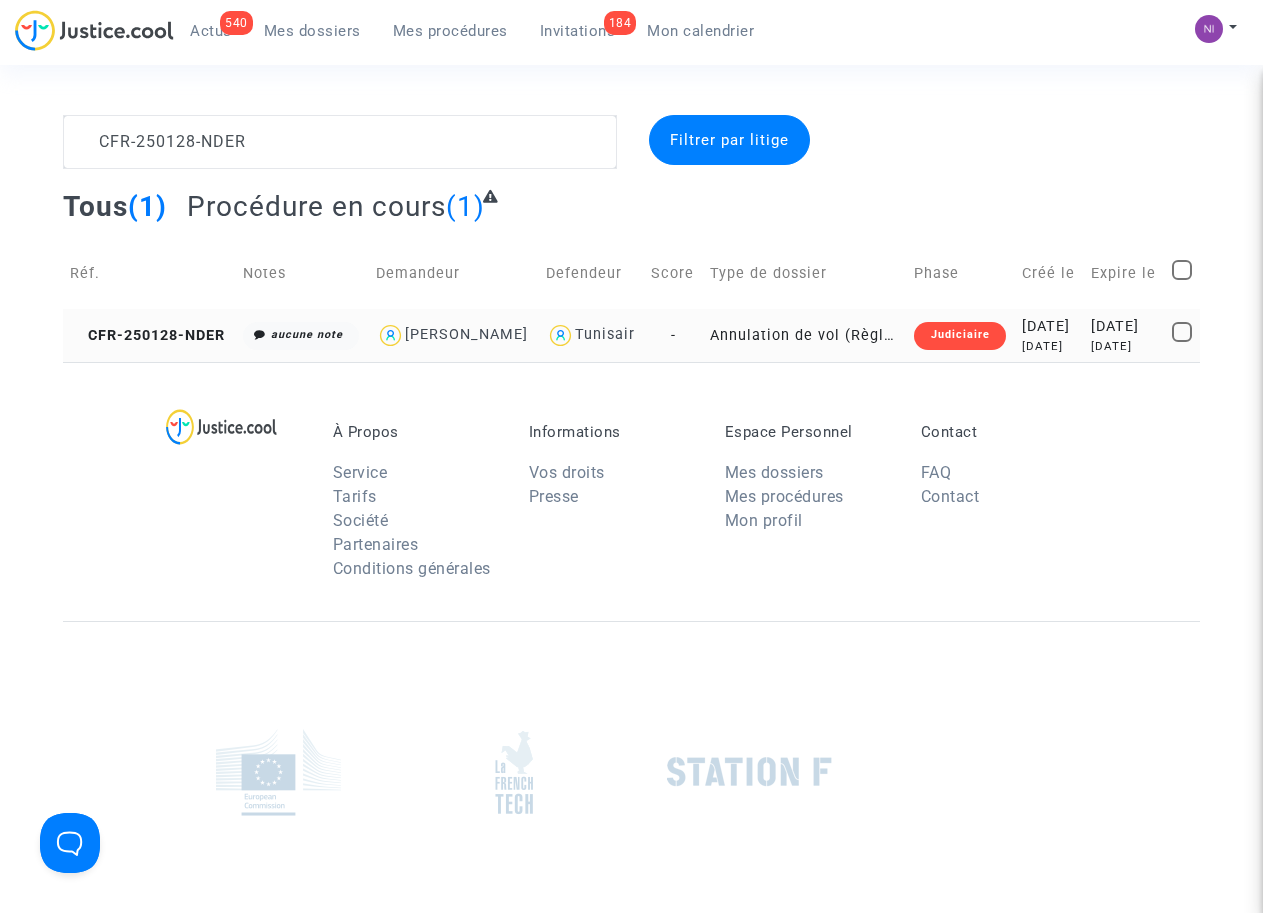 click on "[DATE]" 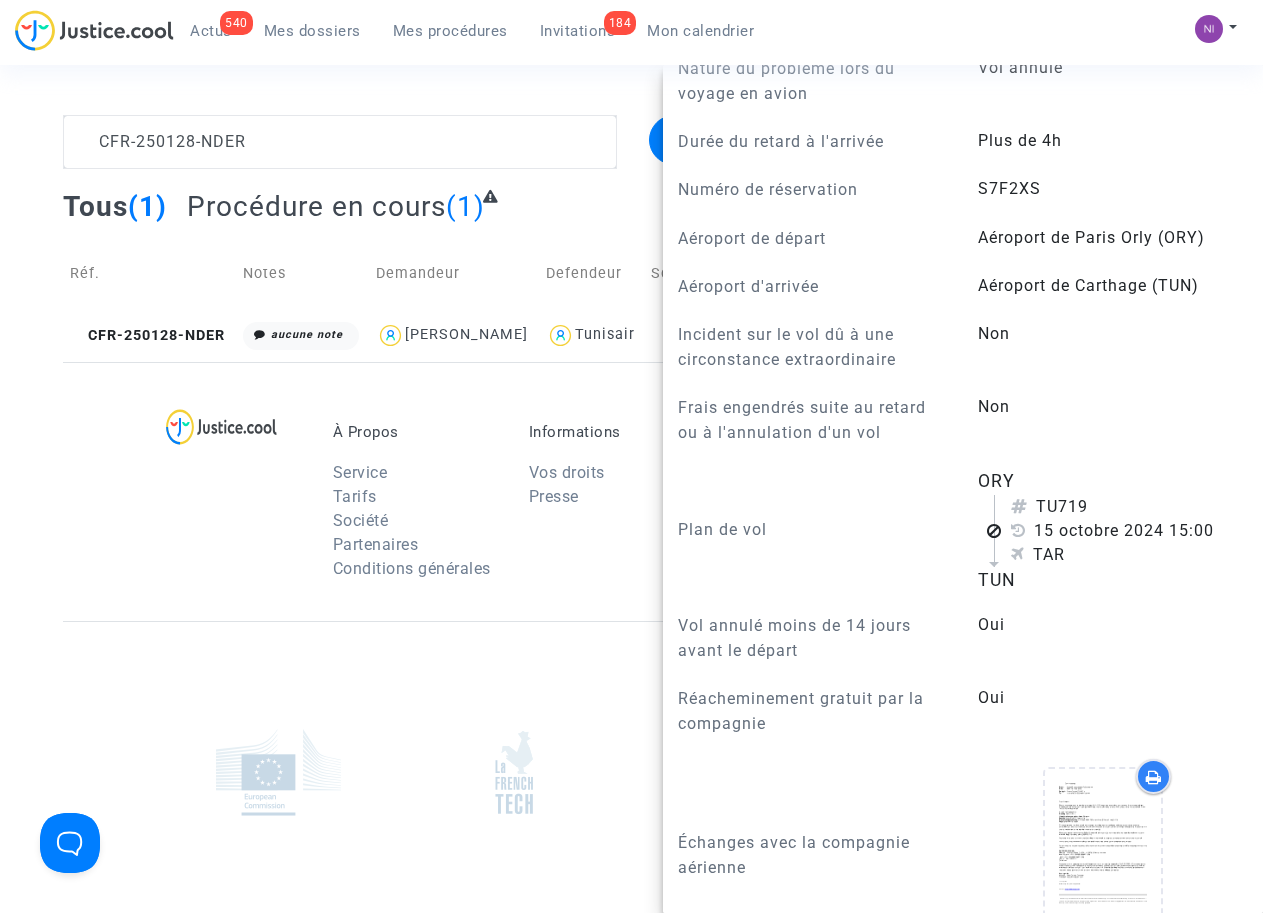 scroll, scrollTop: 890, scrollLeft: 0, axis: vertical 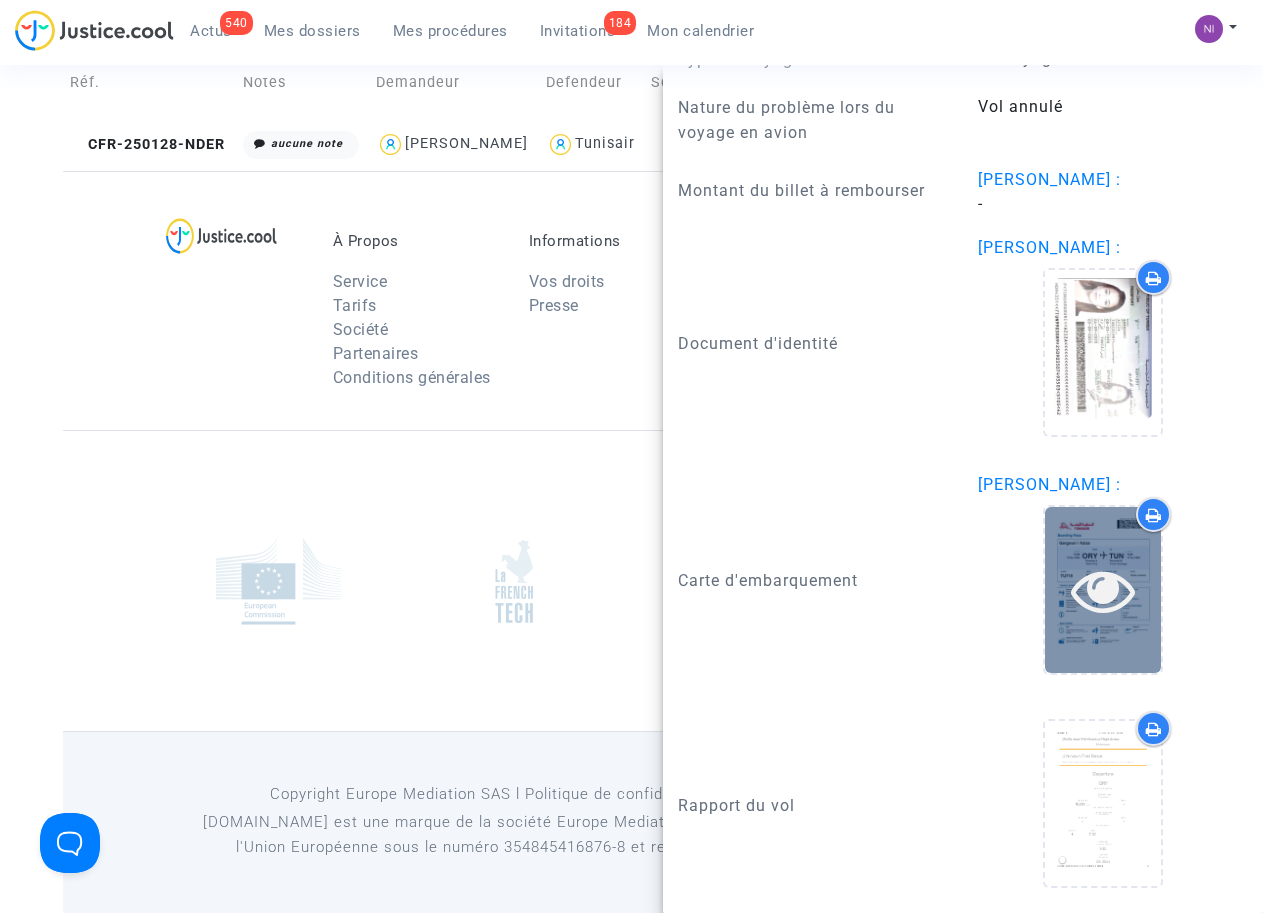 click at bounding box center (1103, 590) 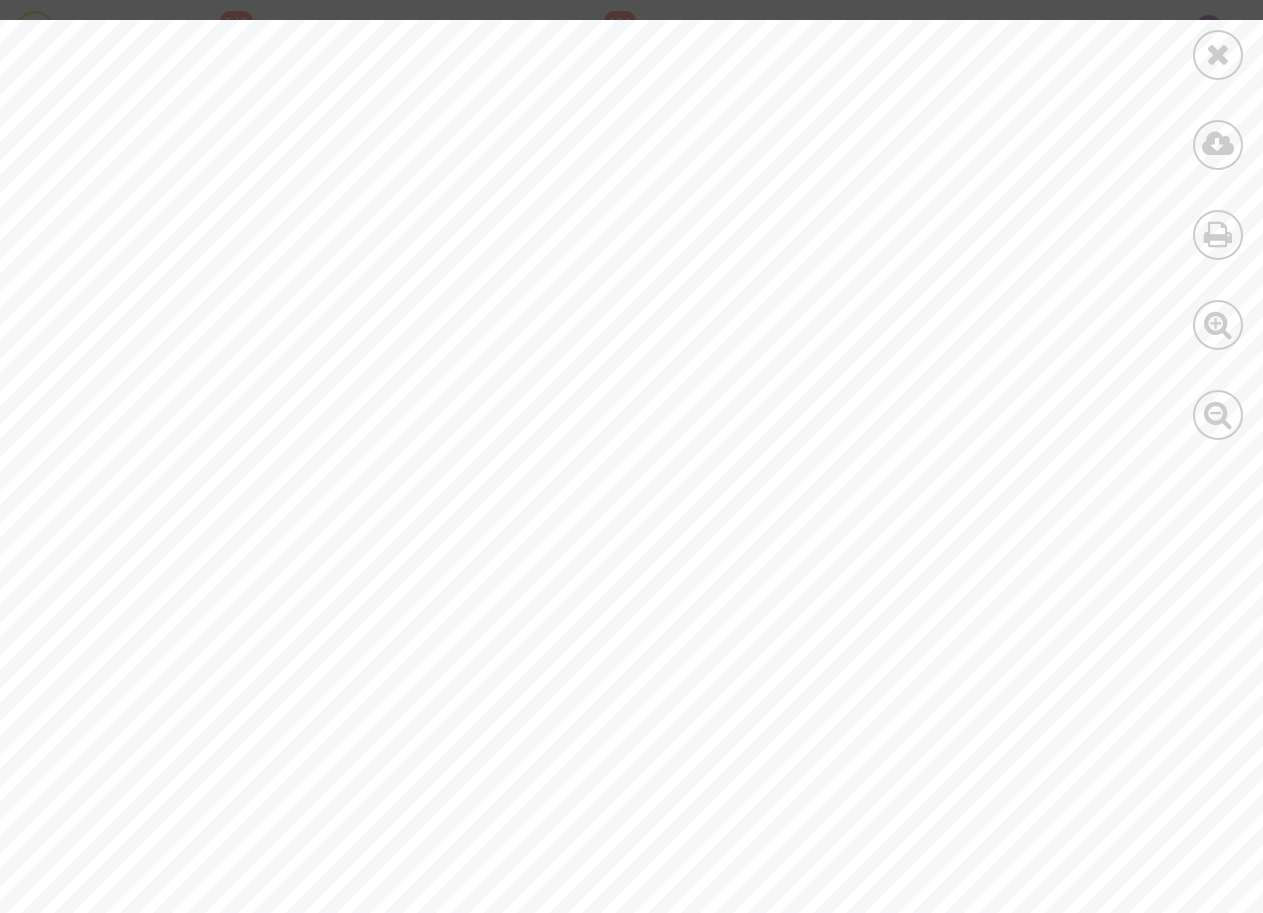 scroll, scrollTop: 644, scrollLeft: 0, axis: vertical 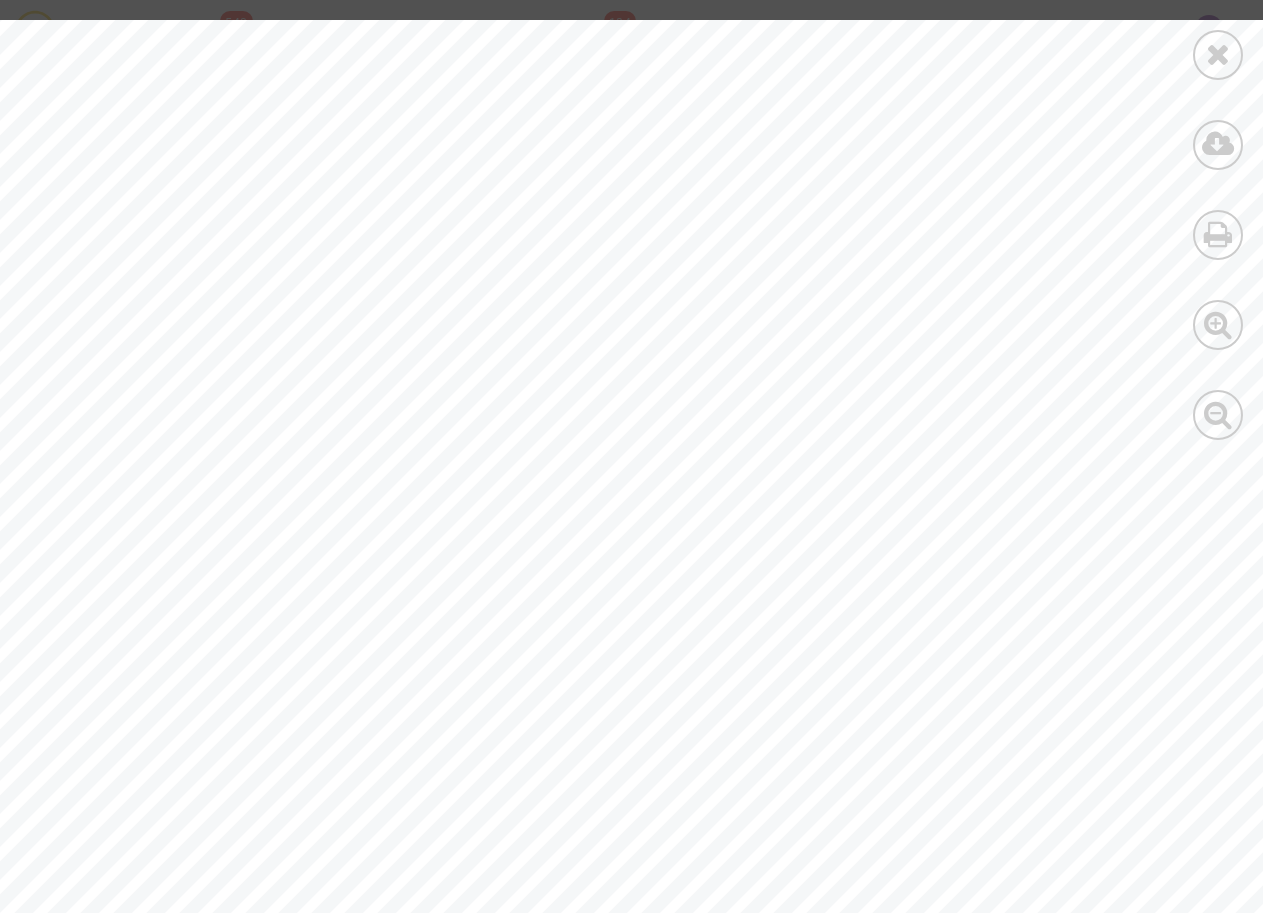 drag, startPoint x: 913, startPoint y: 700, endPoint x: 957, endPoint y: 701, distance: 44.011364 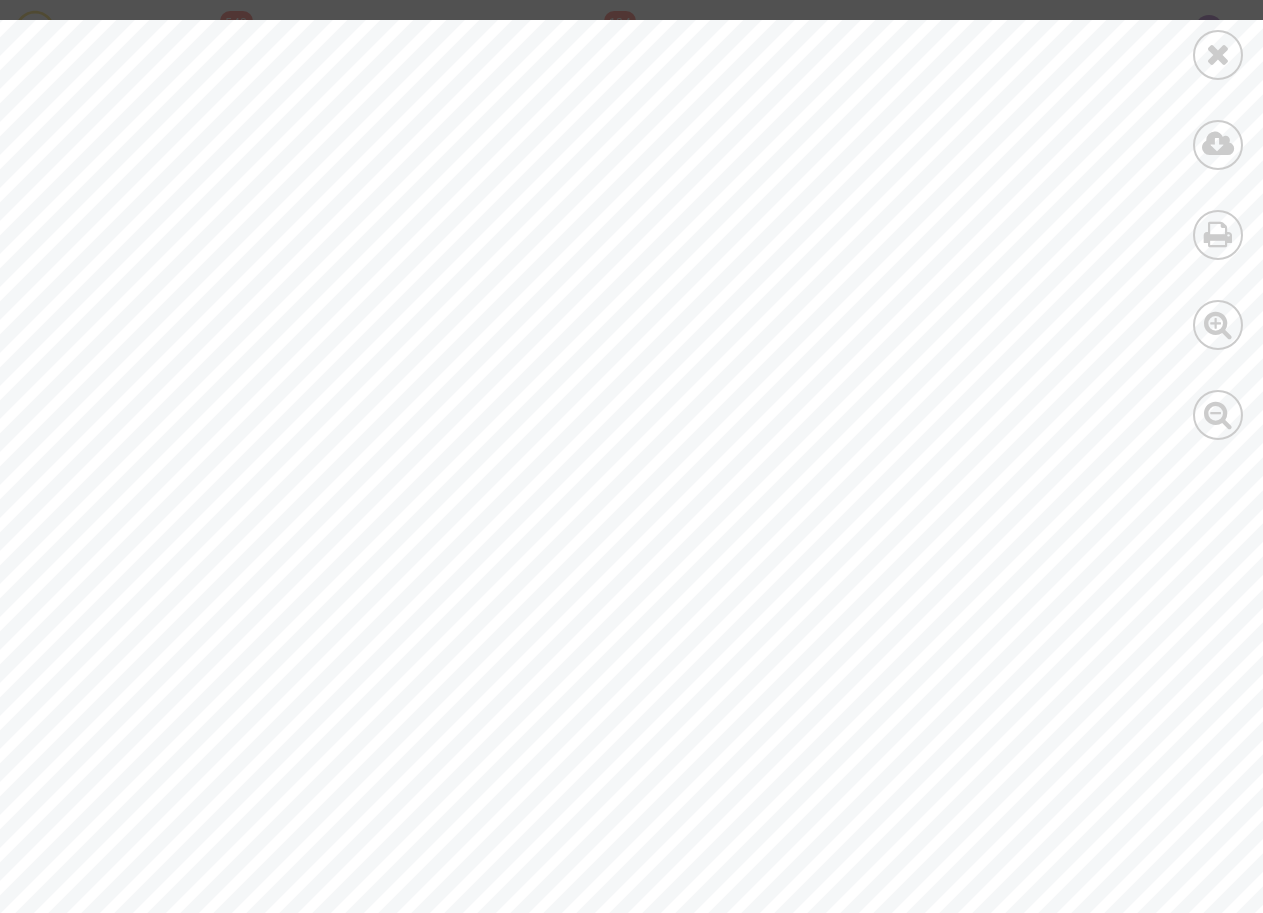 scroll, scrollTop: 0, scrollLeft: 0, axis: both 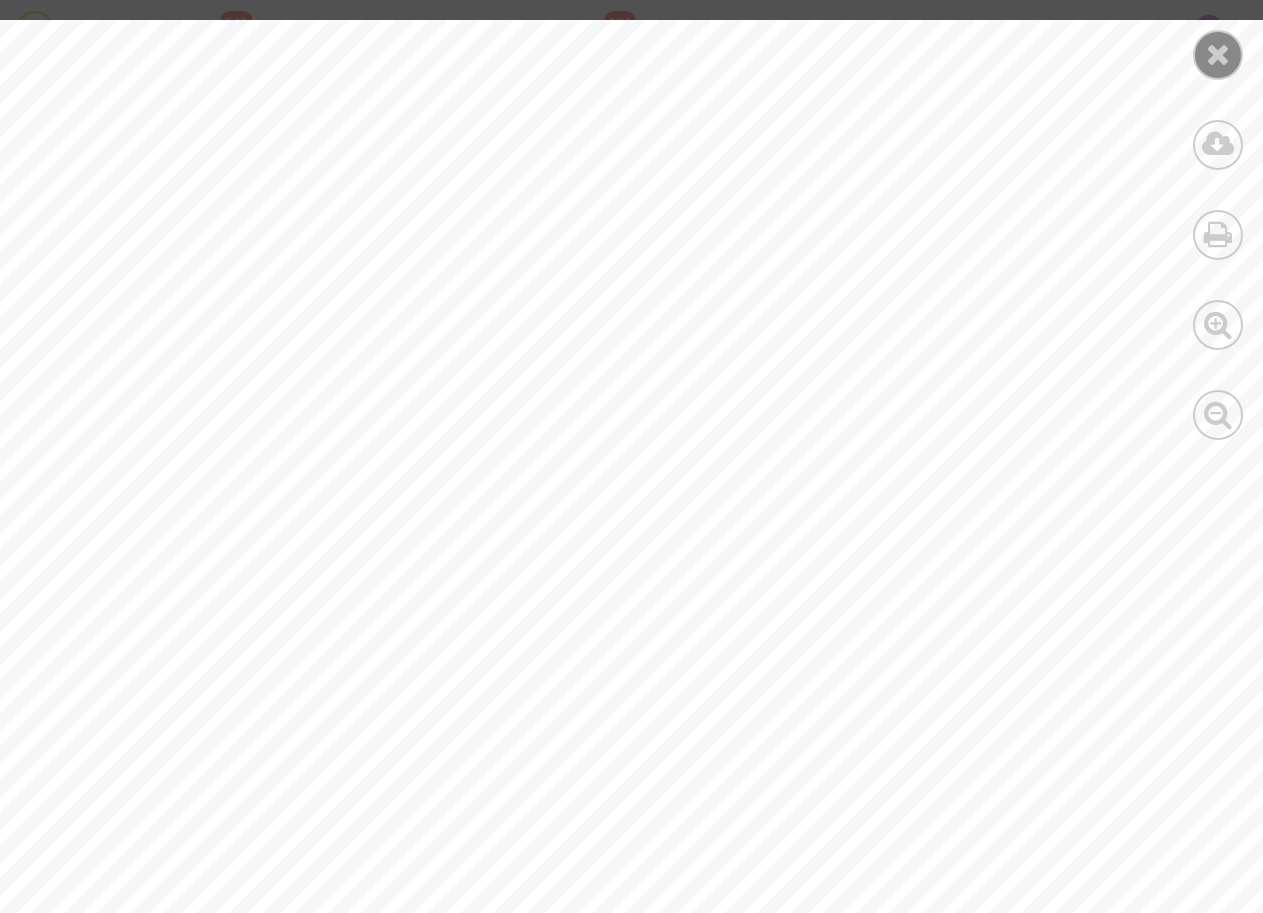 click at bounding box center (1218, 54) 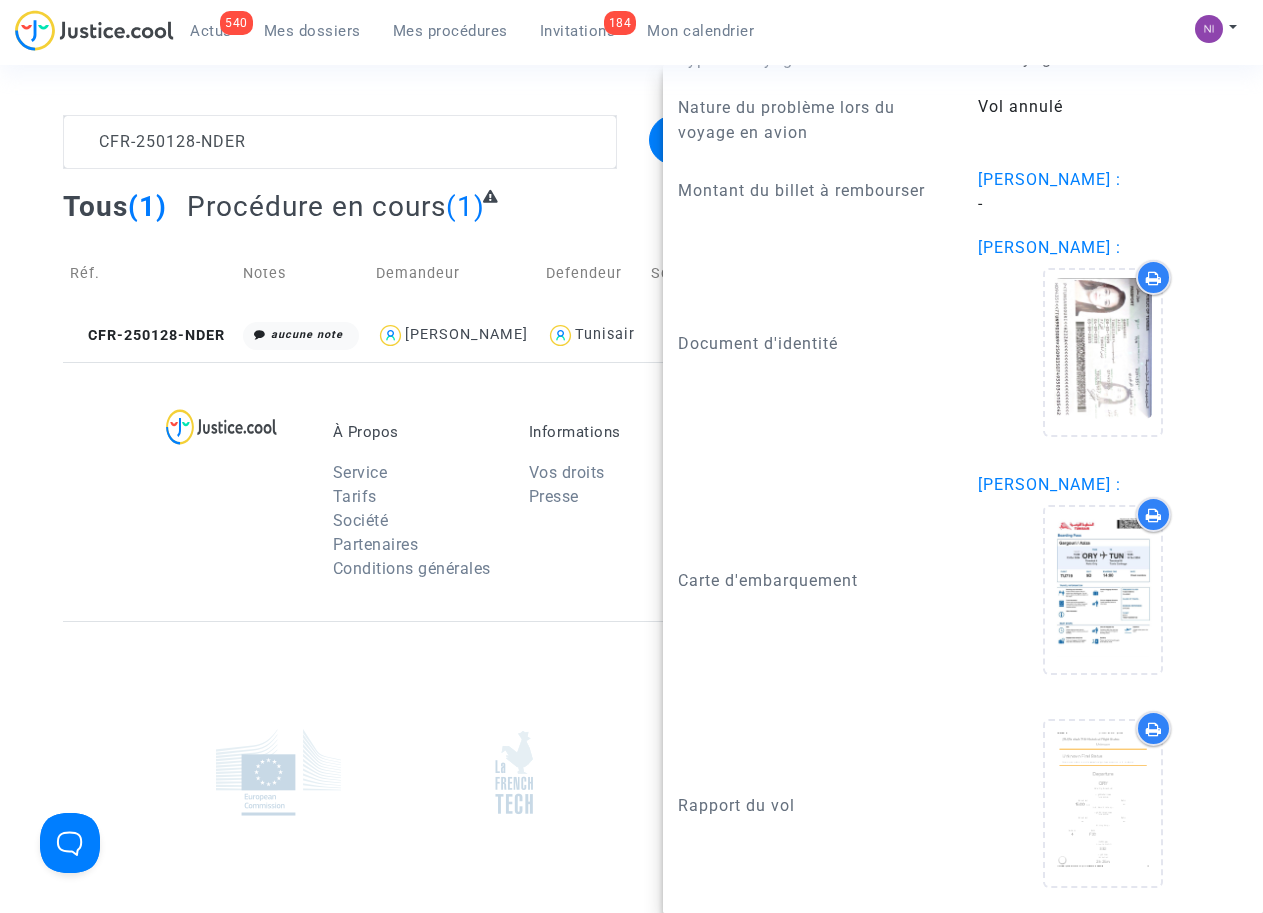 scroll, scrollTop: 0, scrollLeft: 0, axis: both 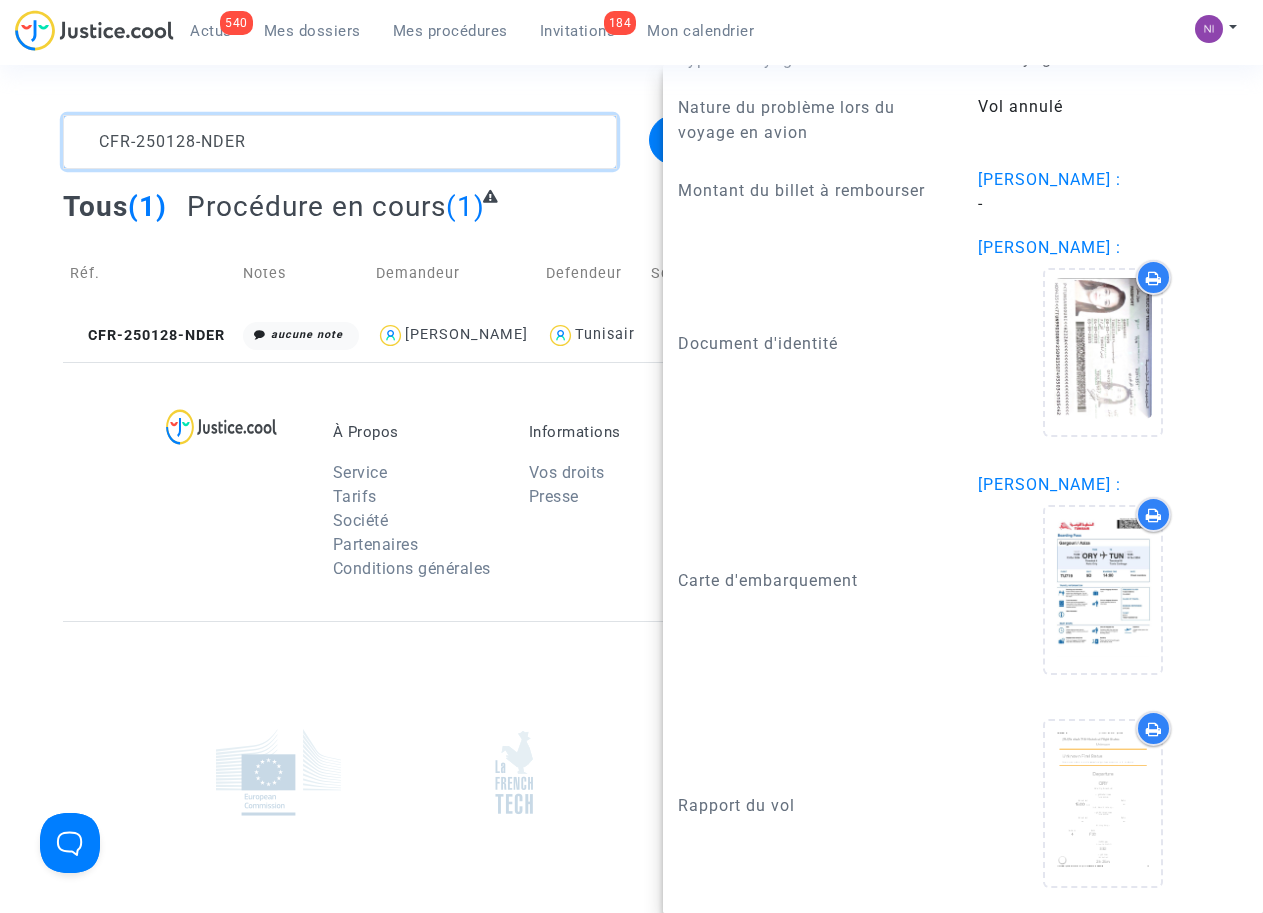 drag, startPoint x: 256, startPoint y: 149, endPoint x: 0, endPoint y: 126, distance: 257.03113 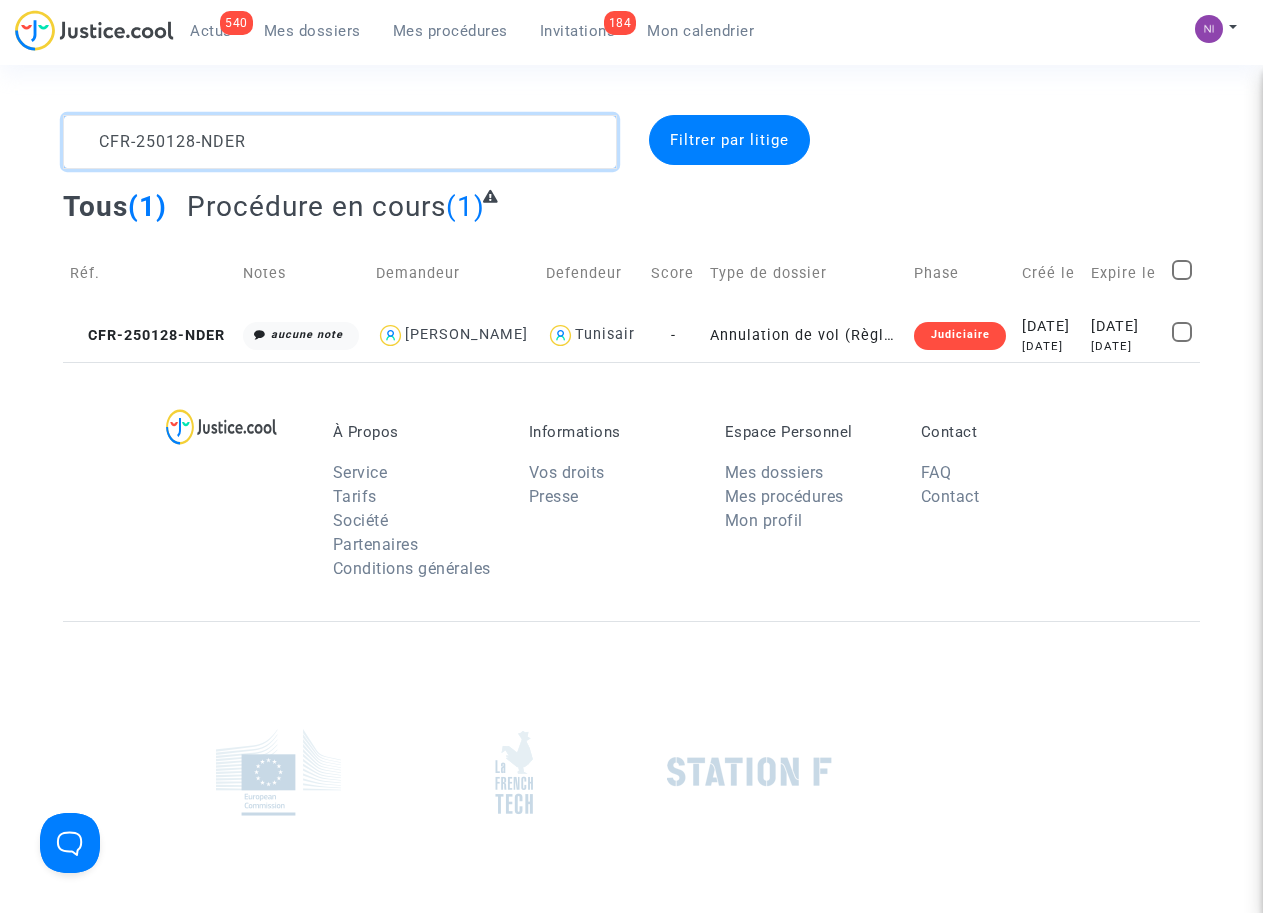 scroll, scrollTop: 0, scrollLeft: 0, axis: both 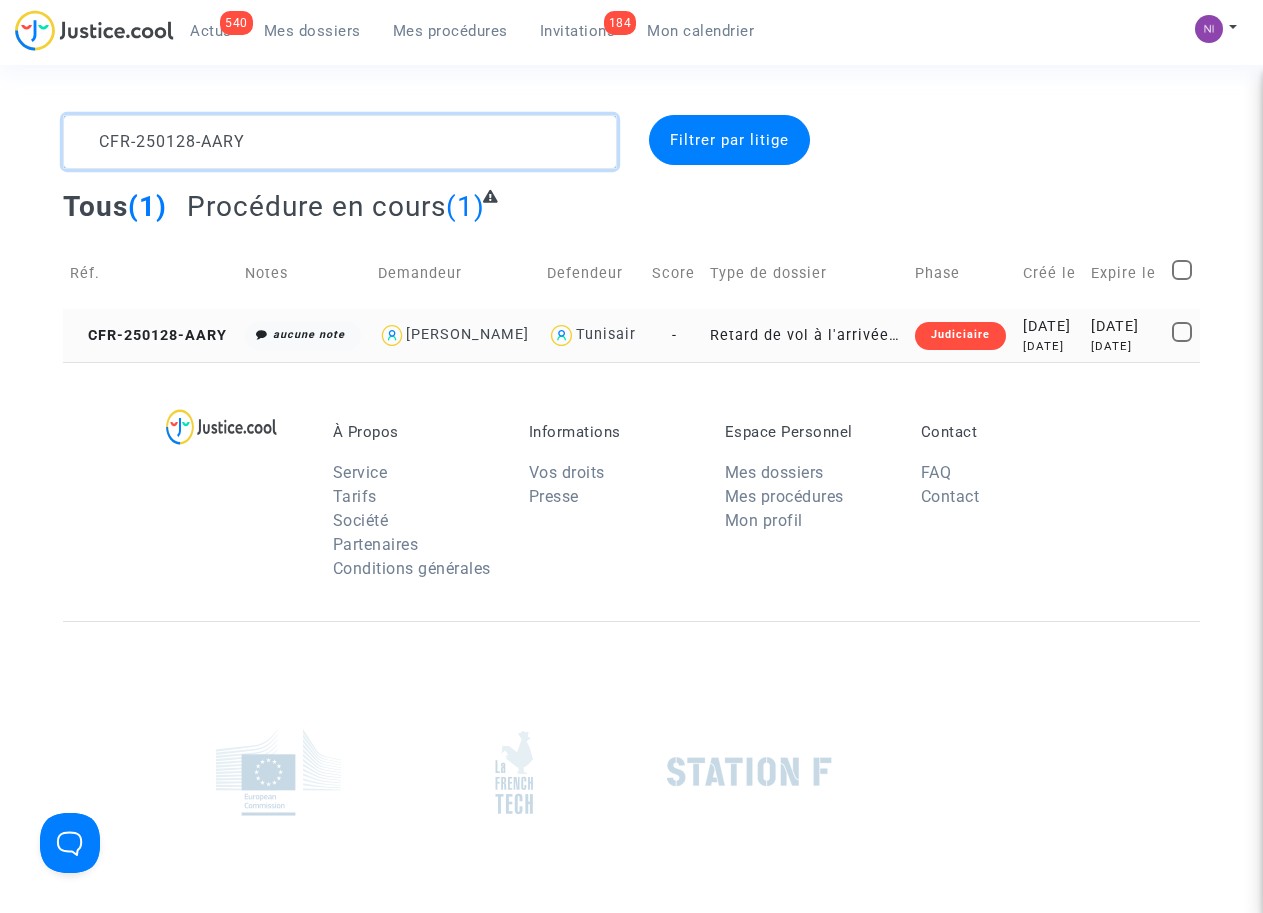 type on "CFR-250128-AARY" 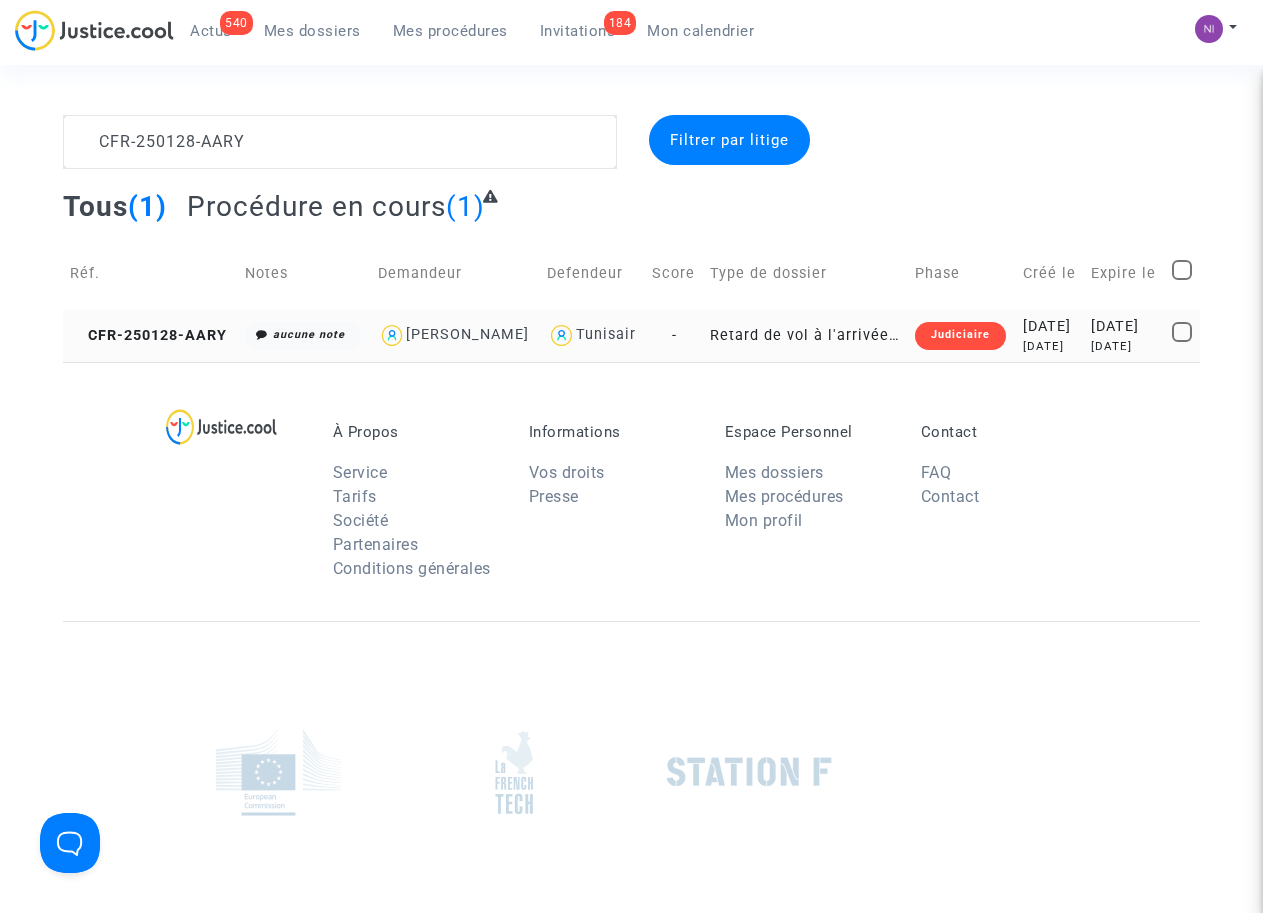 click on "[DATE]" 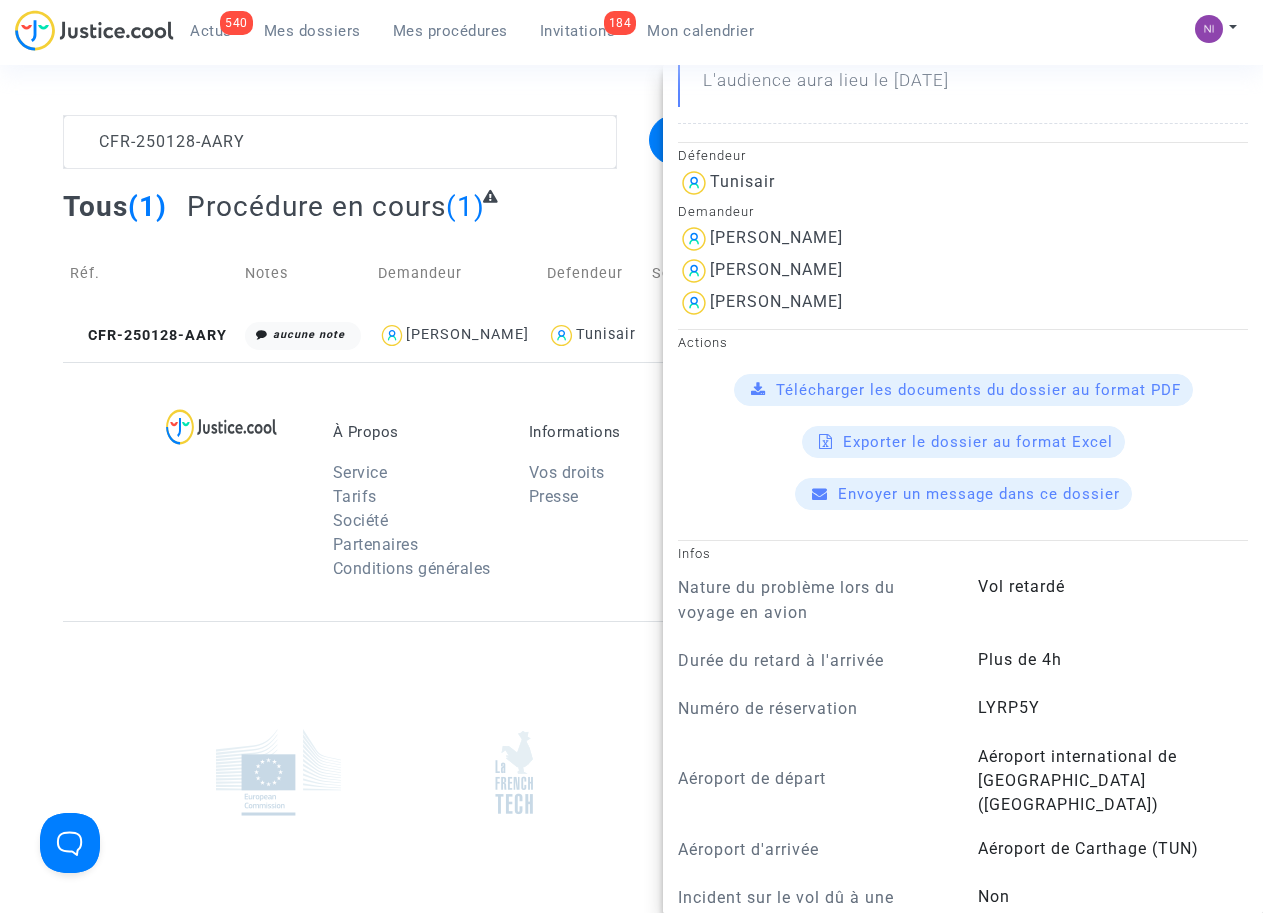 scroll, scrollTop: 381, scrollLeft: 0, axis: vertical 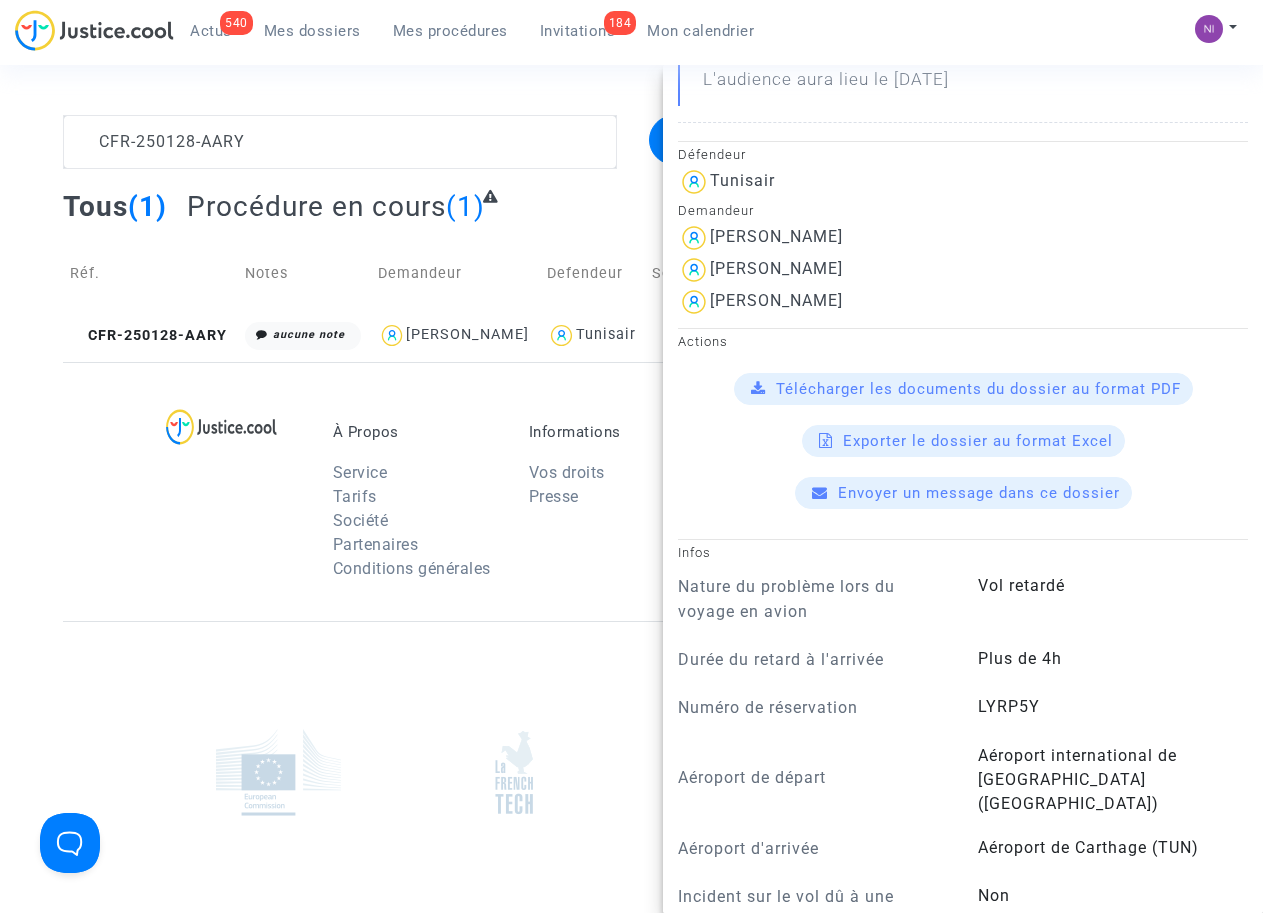 drag, startPoint x: 712, startPoint y: 268, endPoint x: 864, endPoint y: 266, distance: 152.01315 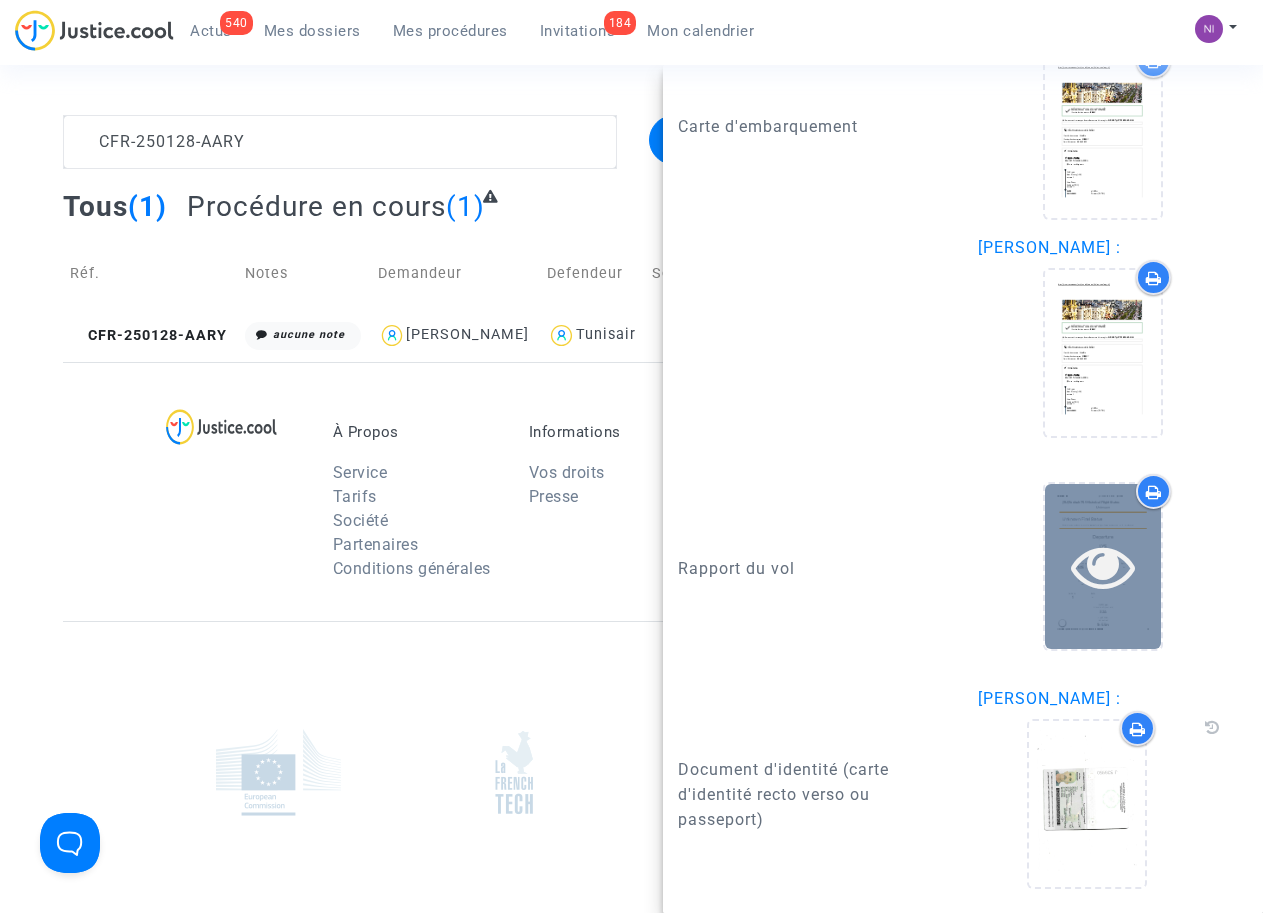 scroll, scrollTop: 3142, scrollLeft: 0, axis: vertical 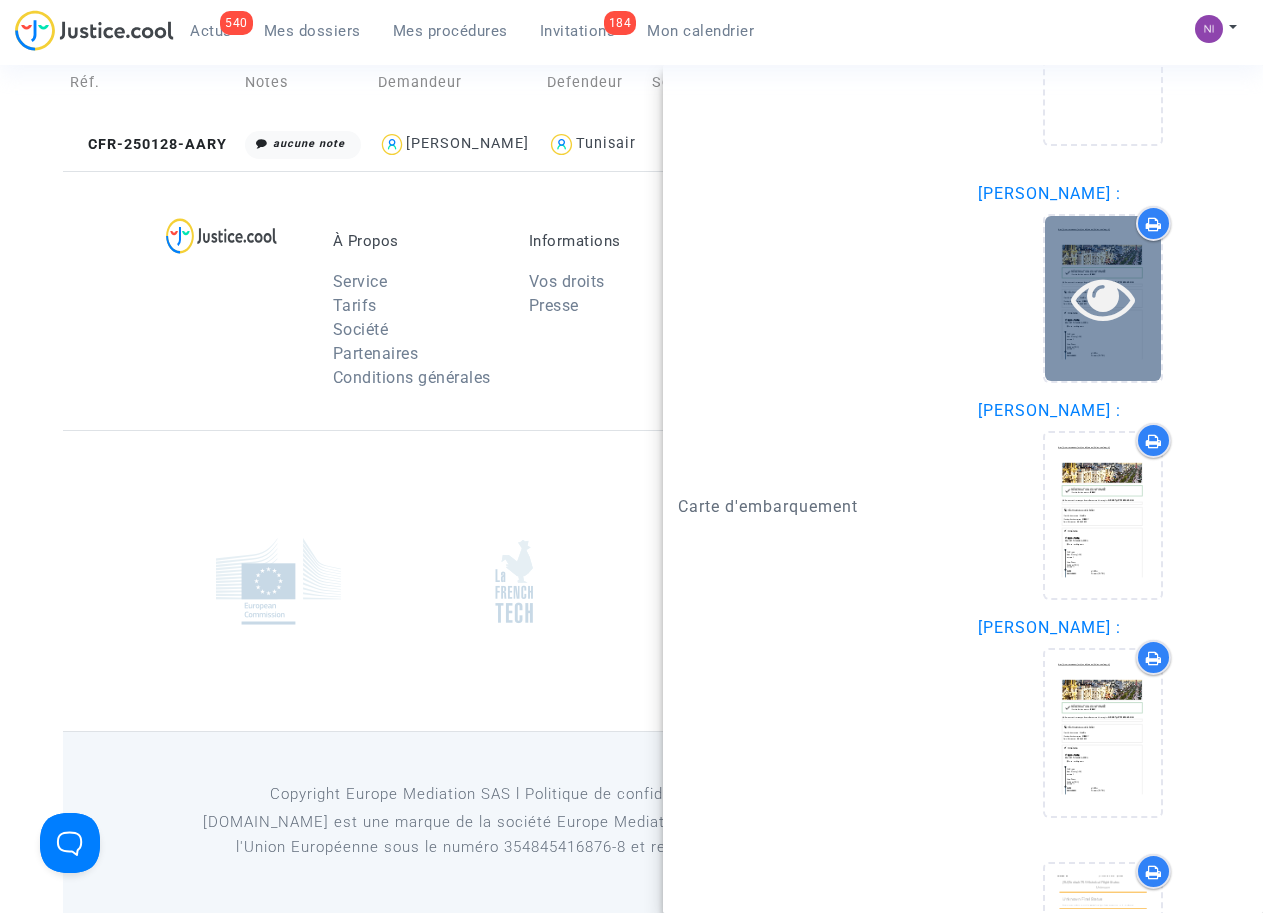 click at bounding box center (1103, 298) 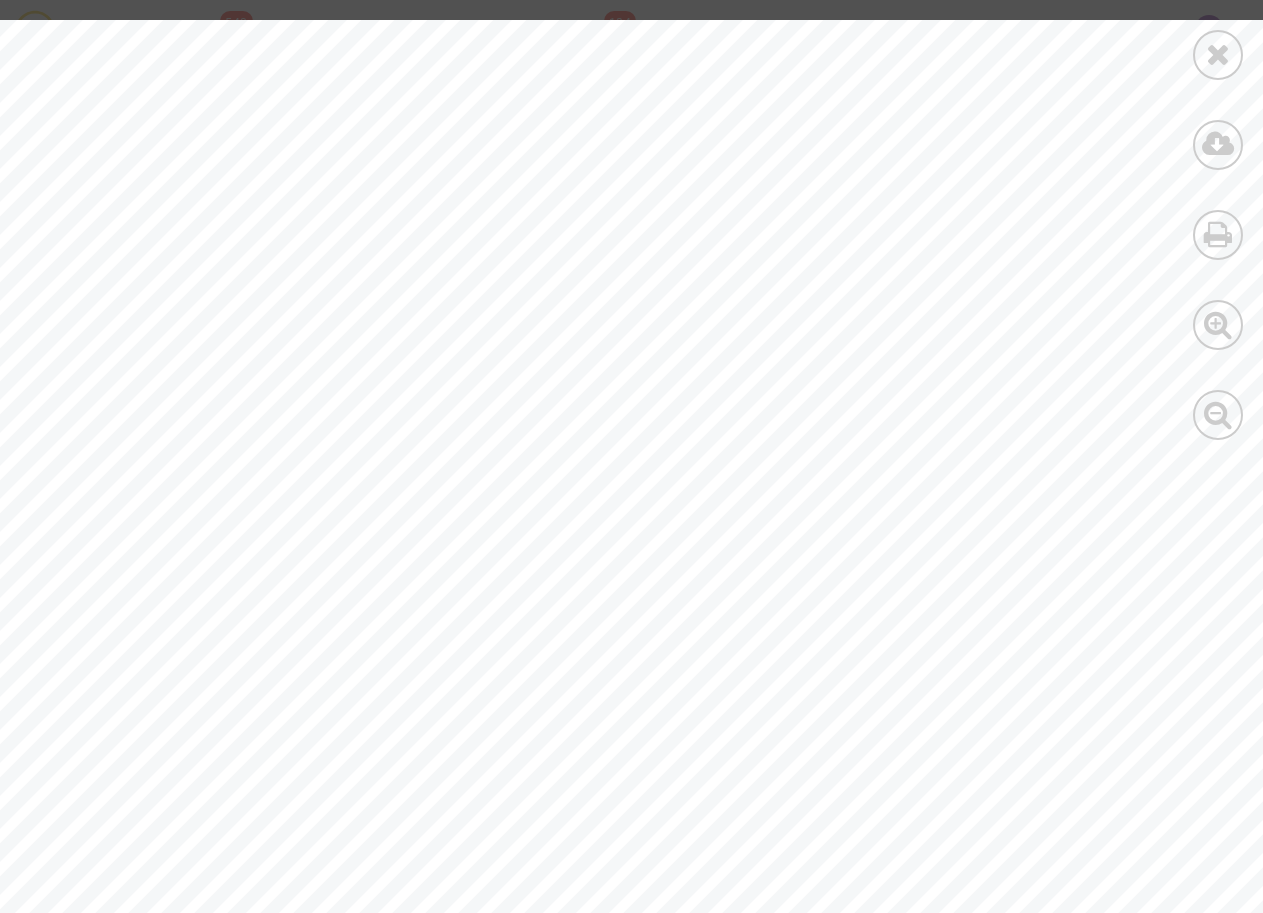 scroll, scrollTop: 2319, scrollLeft: 0, axis: vertical 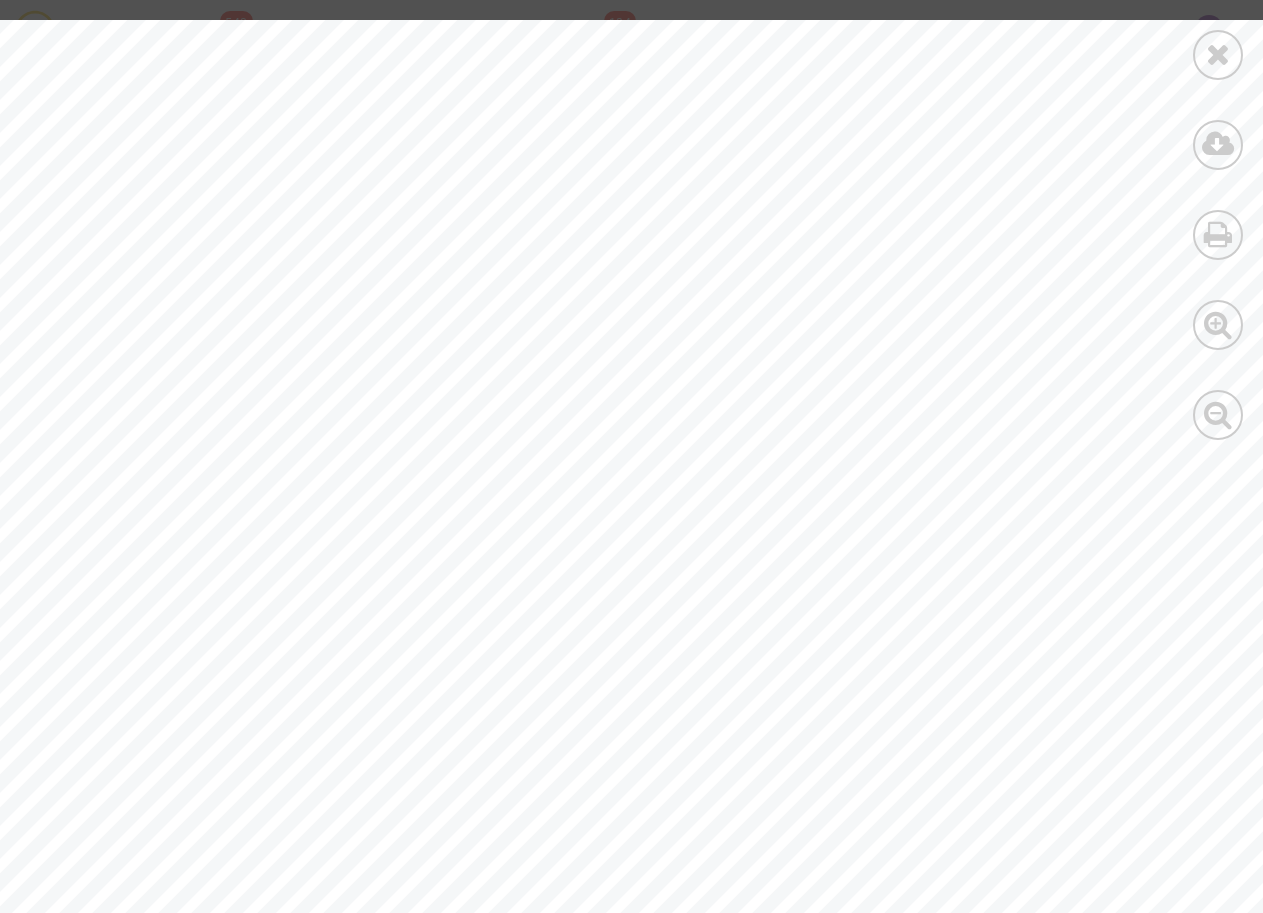 drag, startPoint x: 412, startPoint y: 584, endPoint x: 305, endPoint y: 589, distance: 107.11676 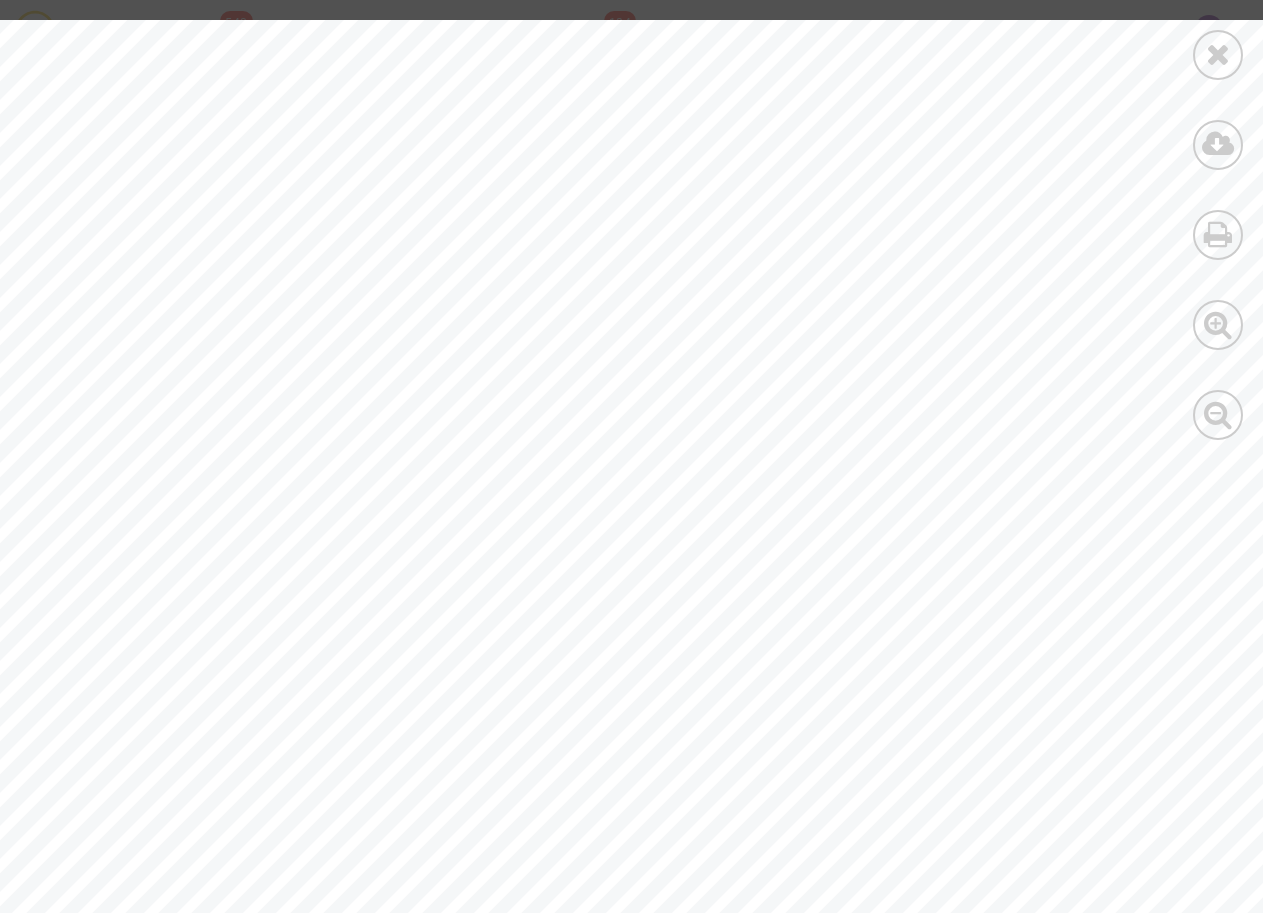drag, startPoint x: 626, startPoint y: 616, endPoint x: 820, endPoint y: 614, distance: 194.01031 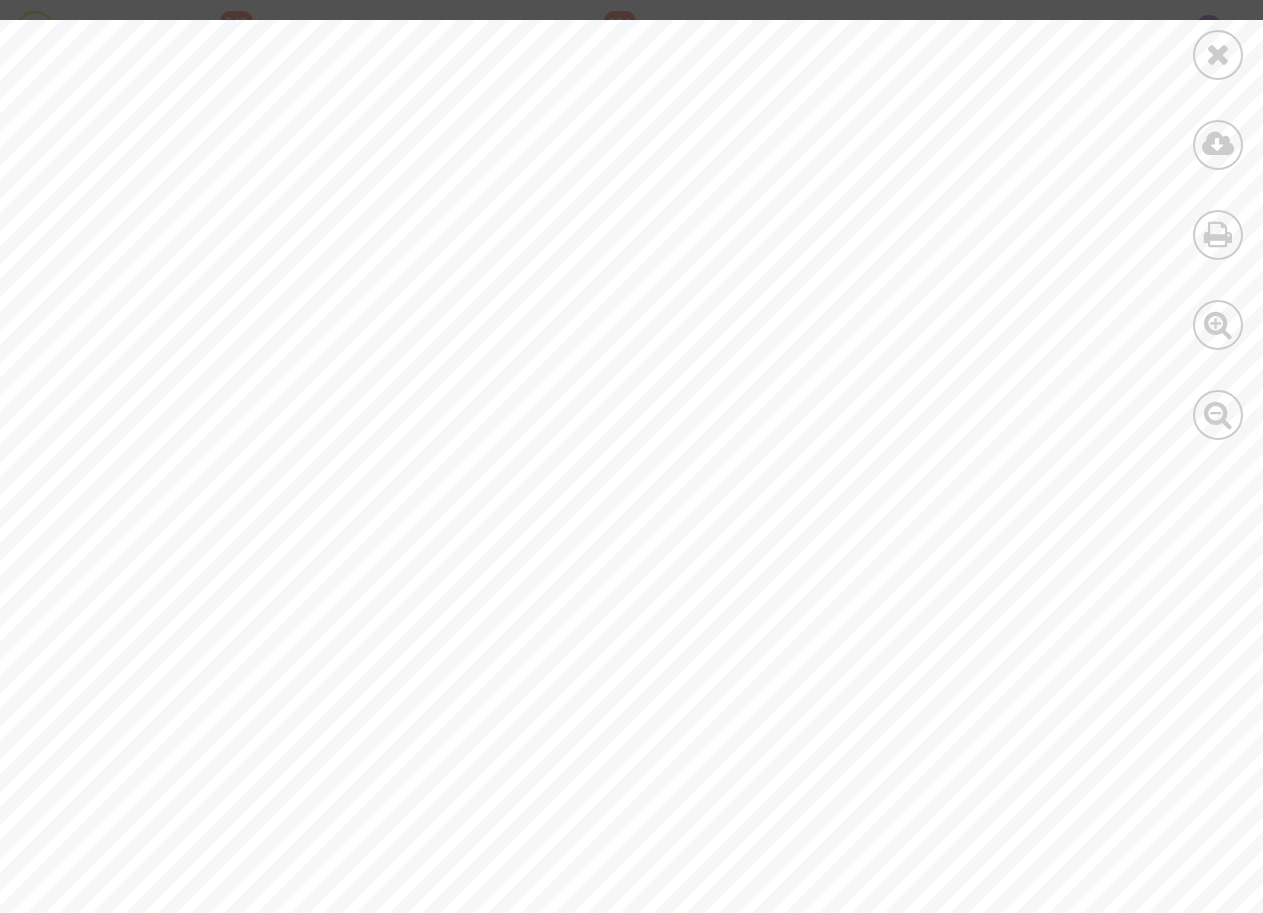 copy on "199-241333263" 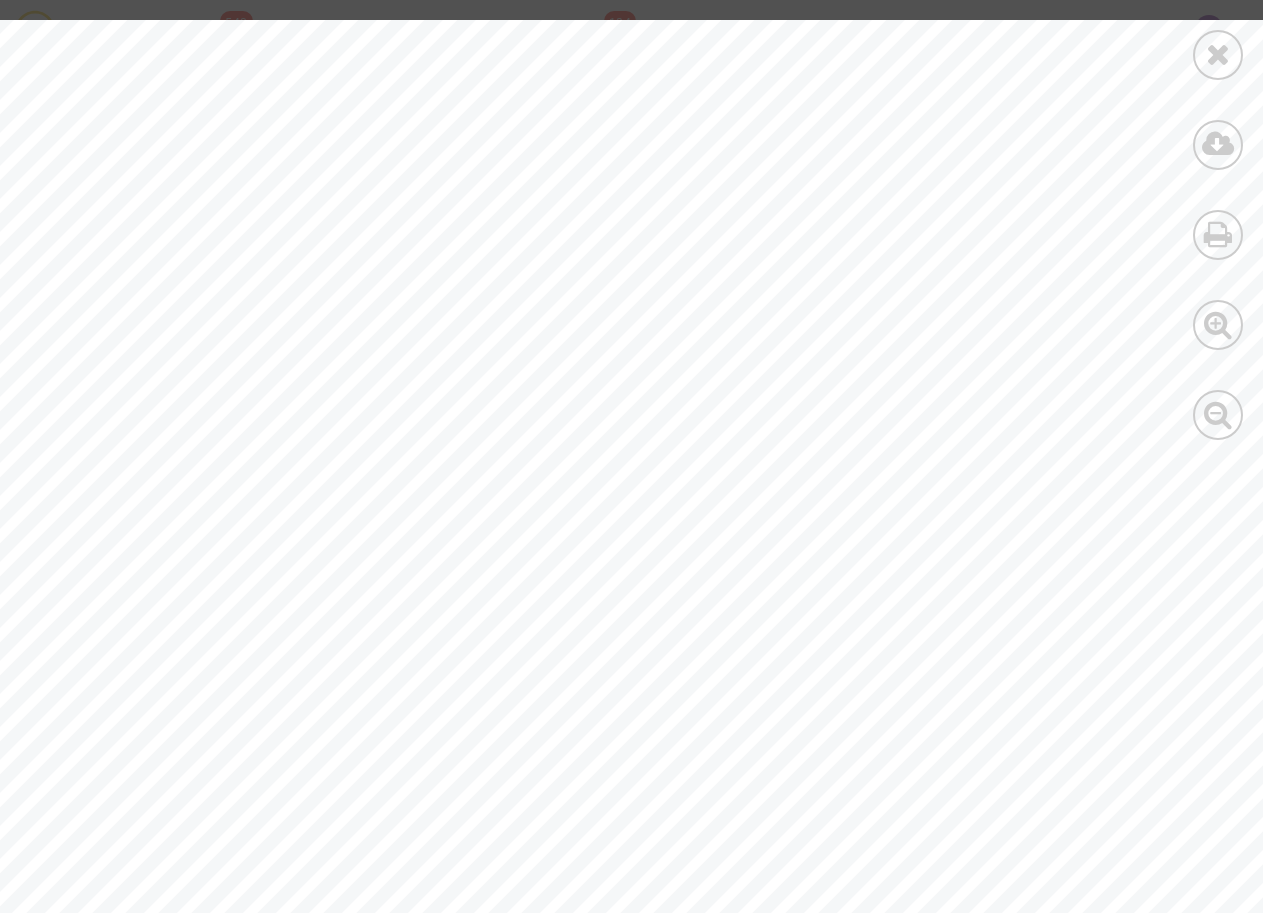 drag, startPoint x: 624, startPoint y: 193, endPoint x: 825, endPoint y: 189, distance: 201.0398 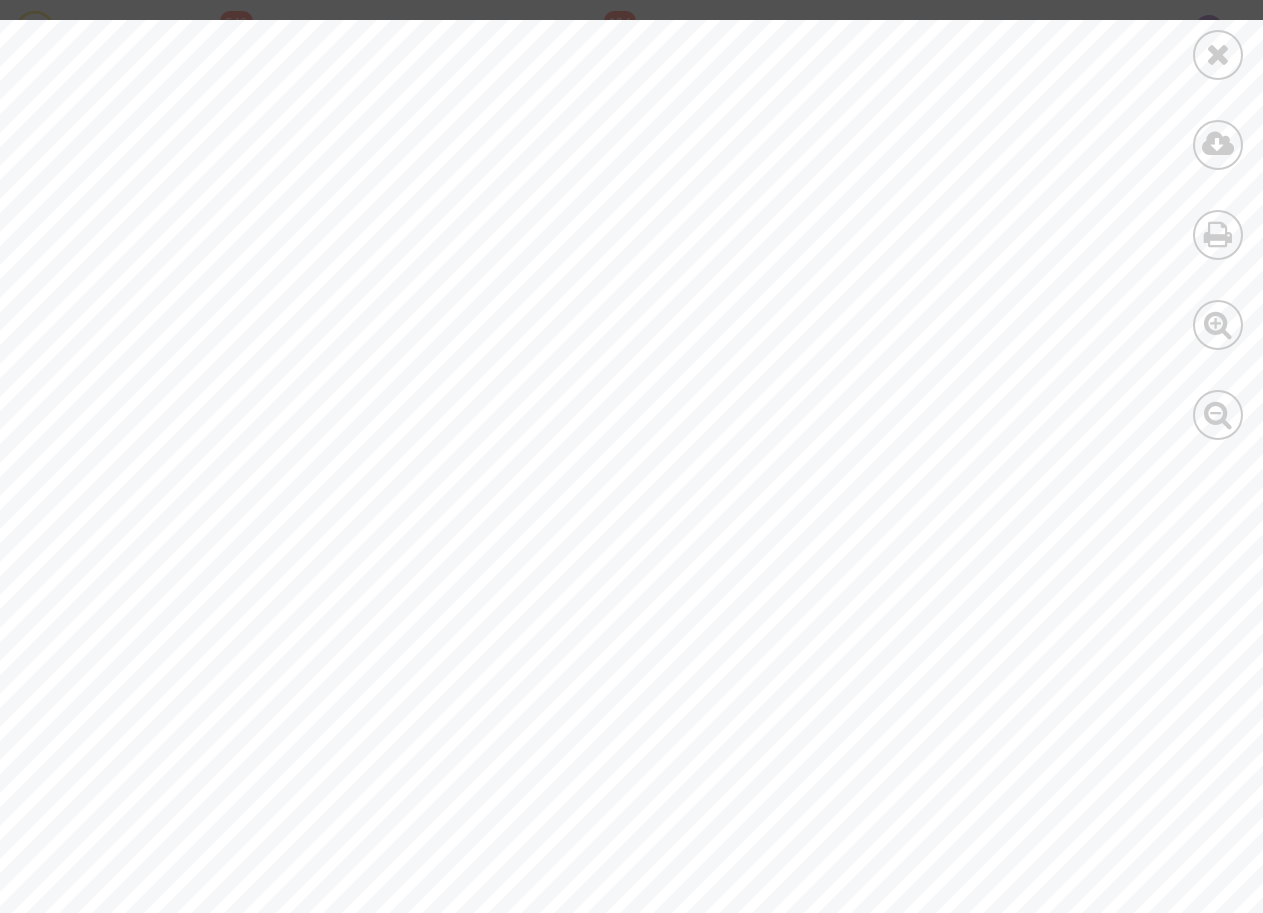 copy on "199-241333263" 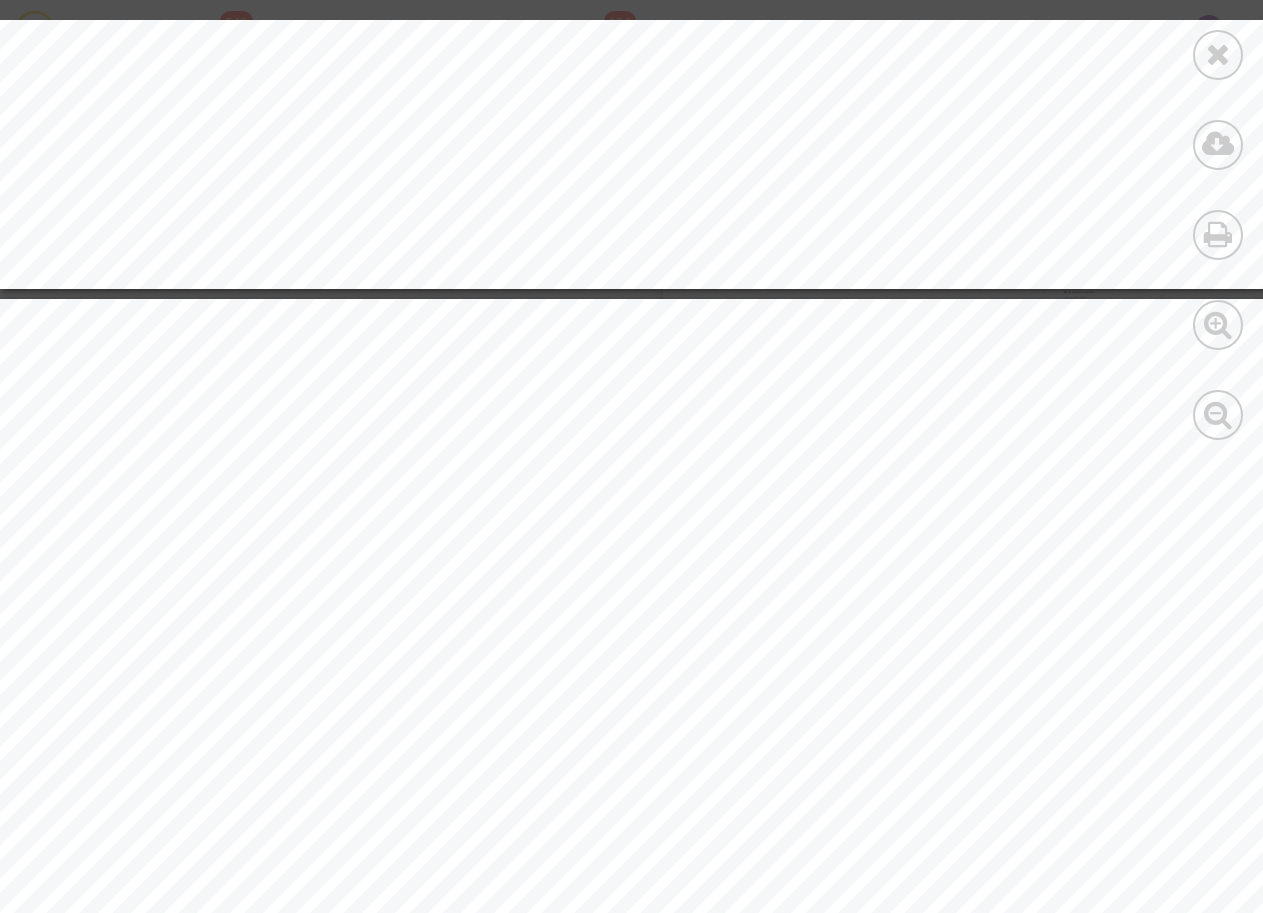 scroll, scrollTop: 1545, scrollLeft: 0, axis: vertical 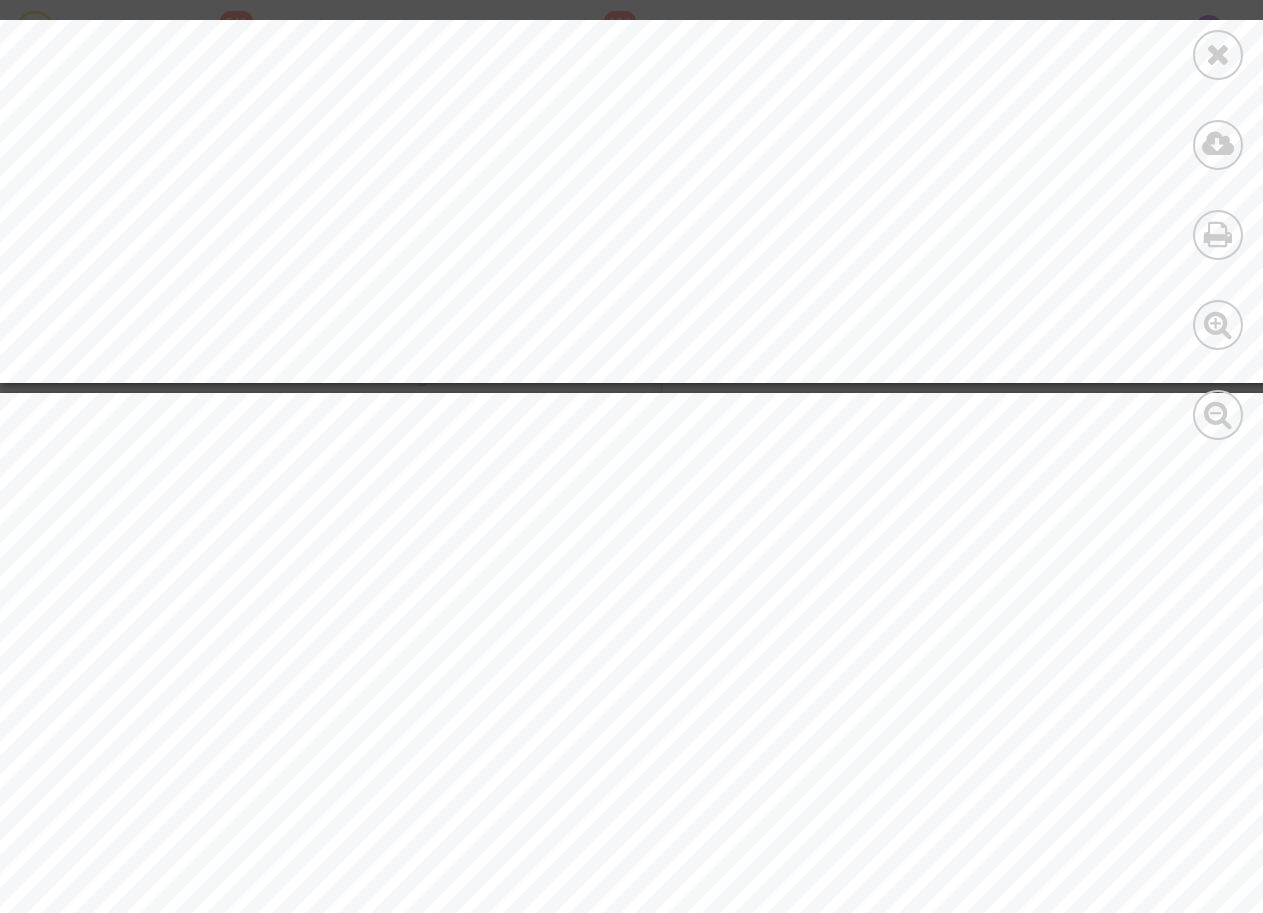 click at bounding box center (1218, 54) 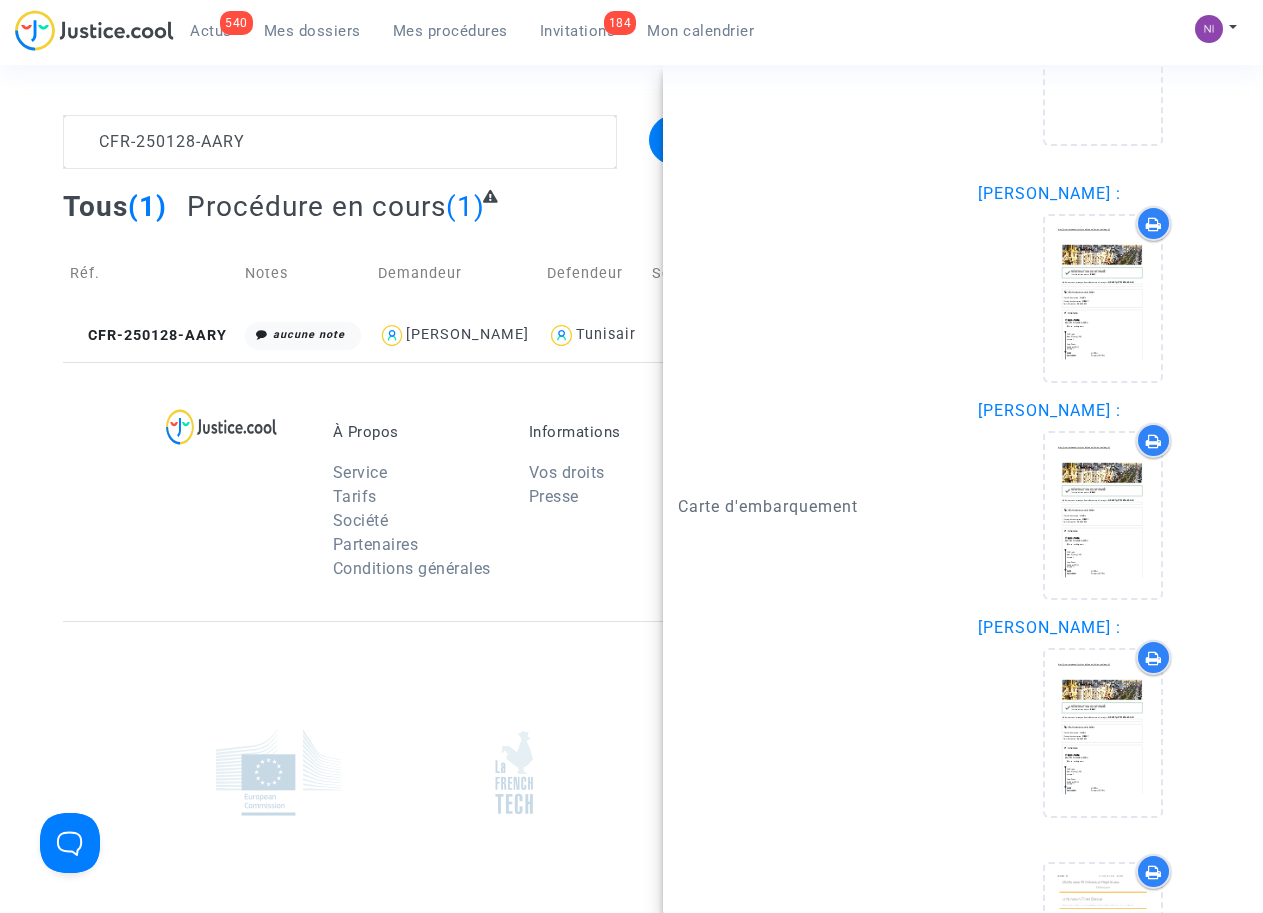 scroll, scrollTop: 0, scrollLeft: 0, axis: both 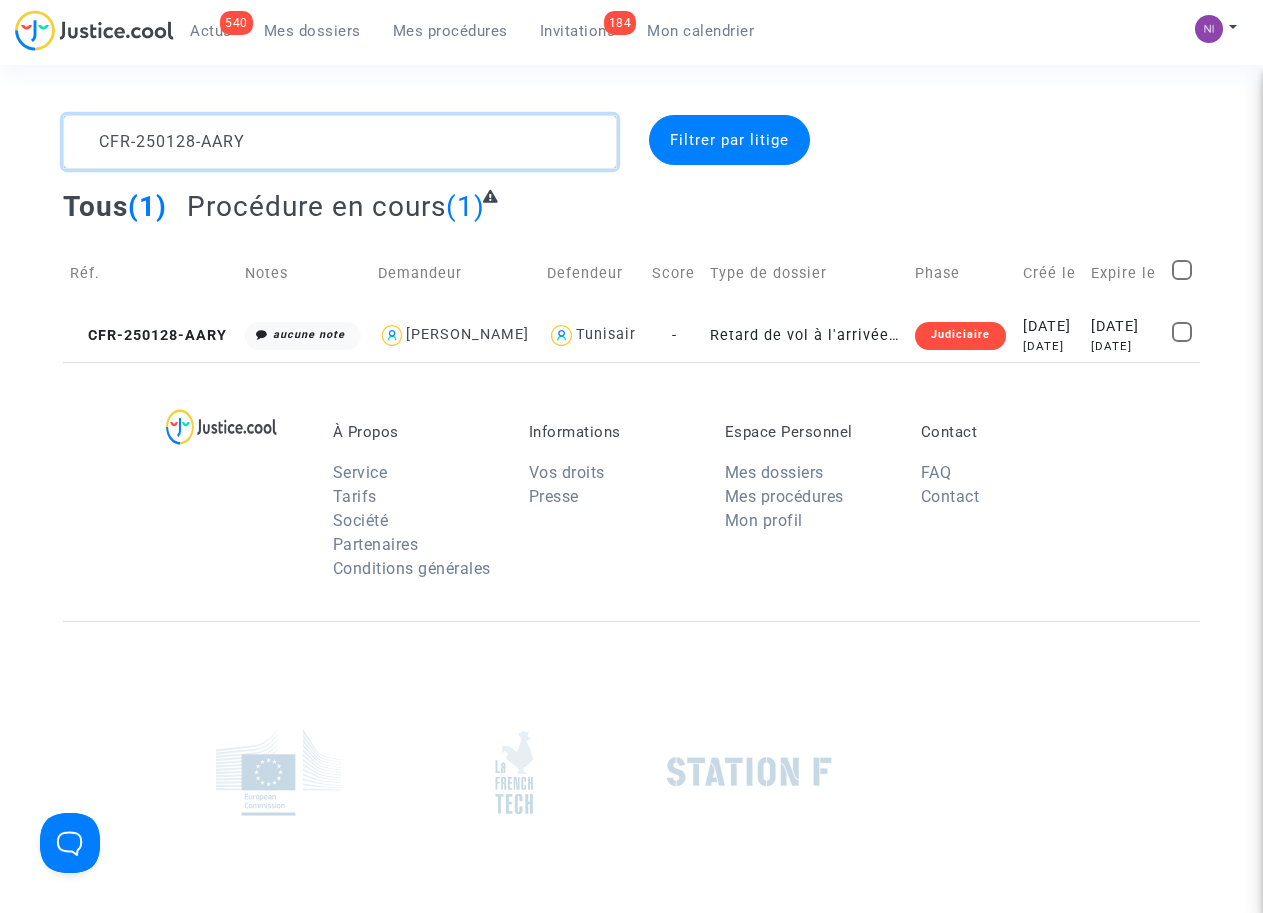 drag, startPoint x: 260, startPoint y: 139, endPoint x: 0, endPoint y: 119, distance: 260.7681 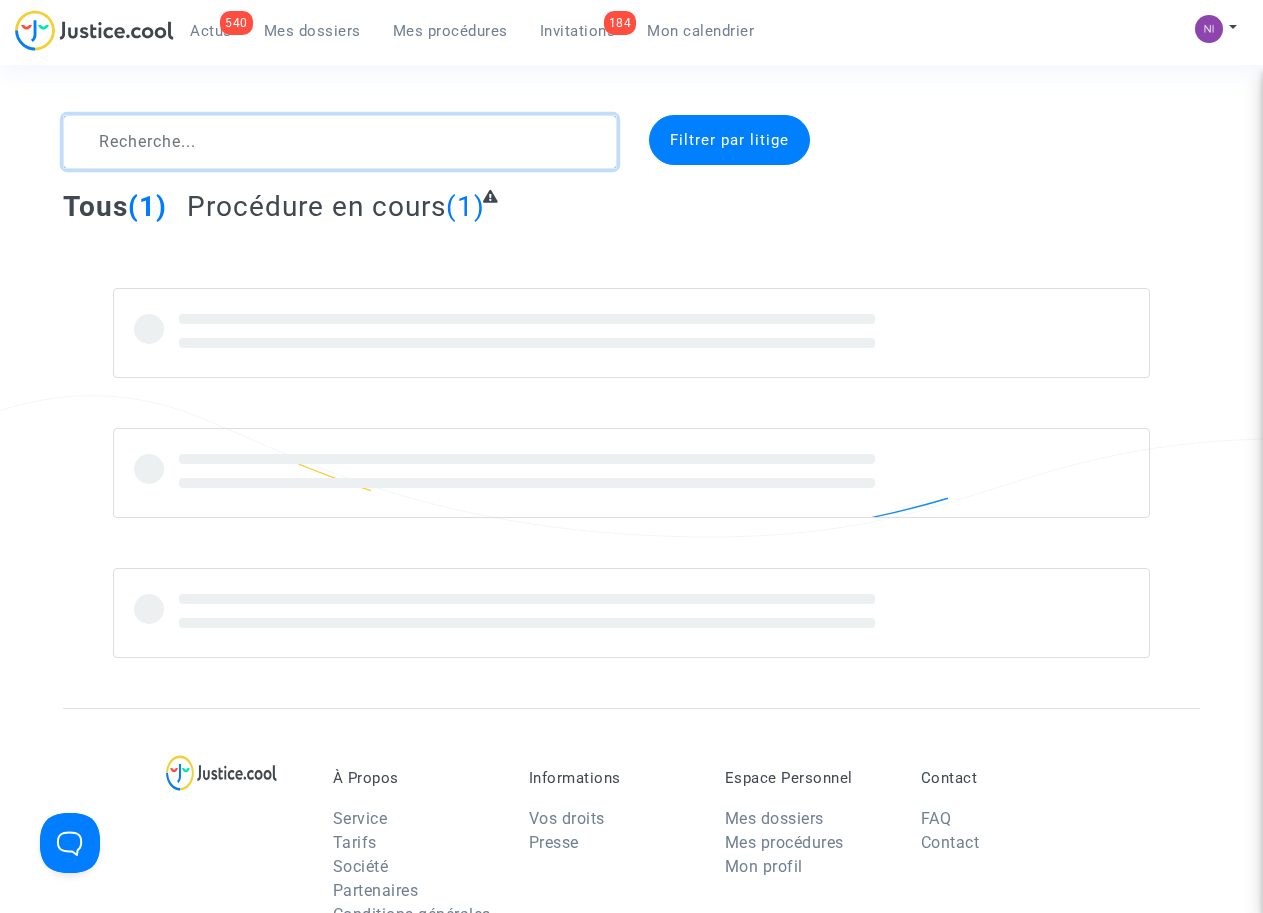 click 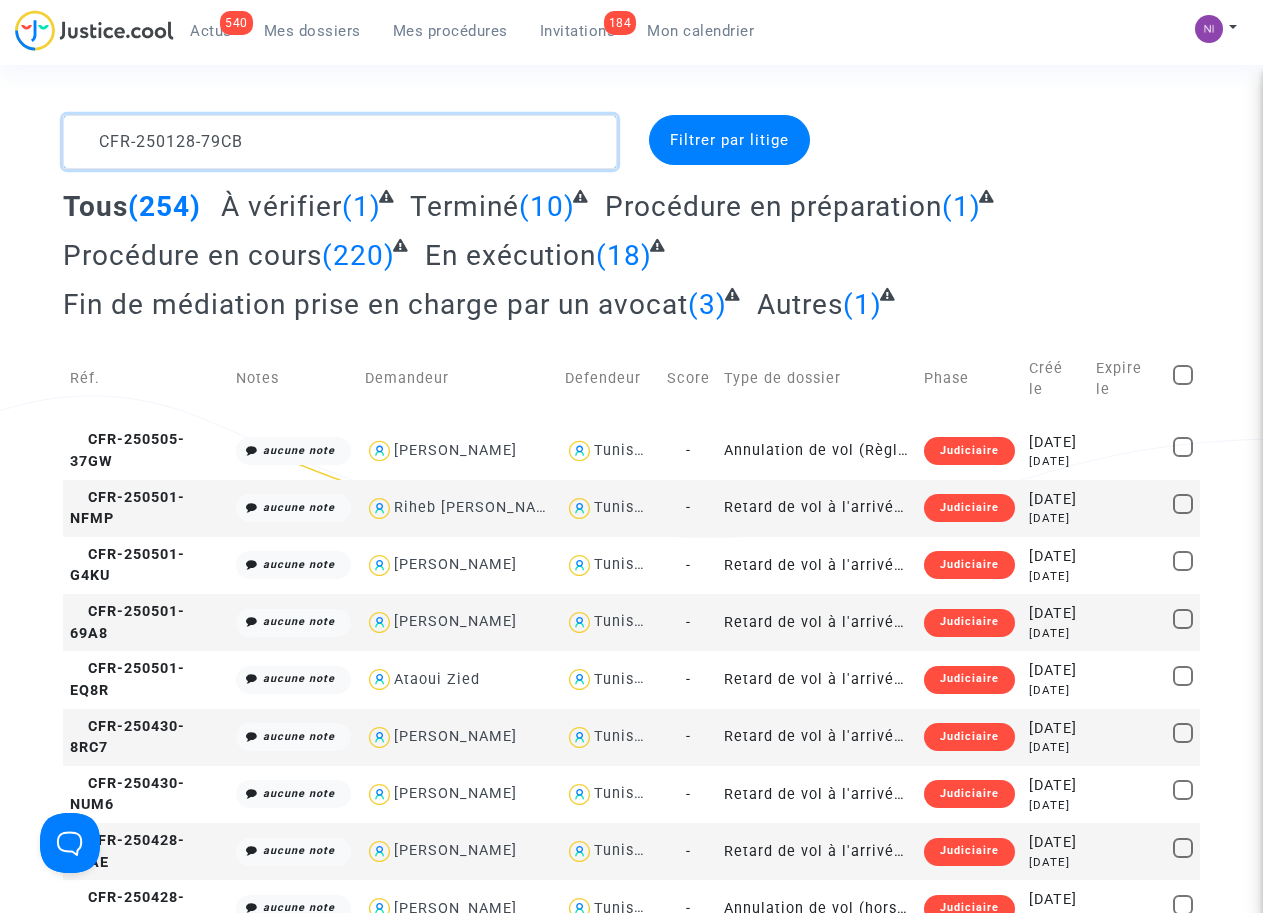 click 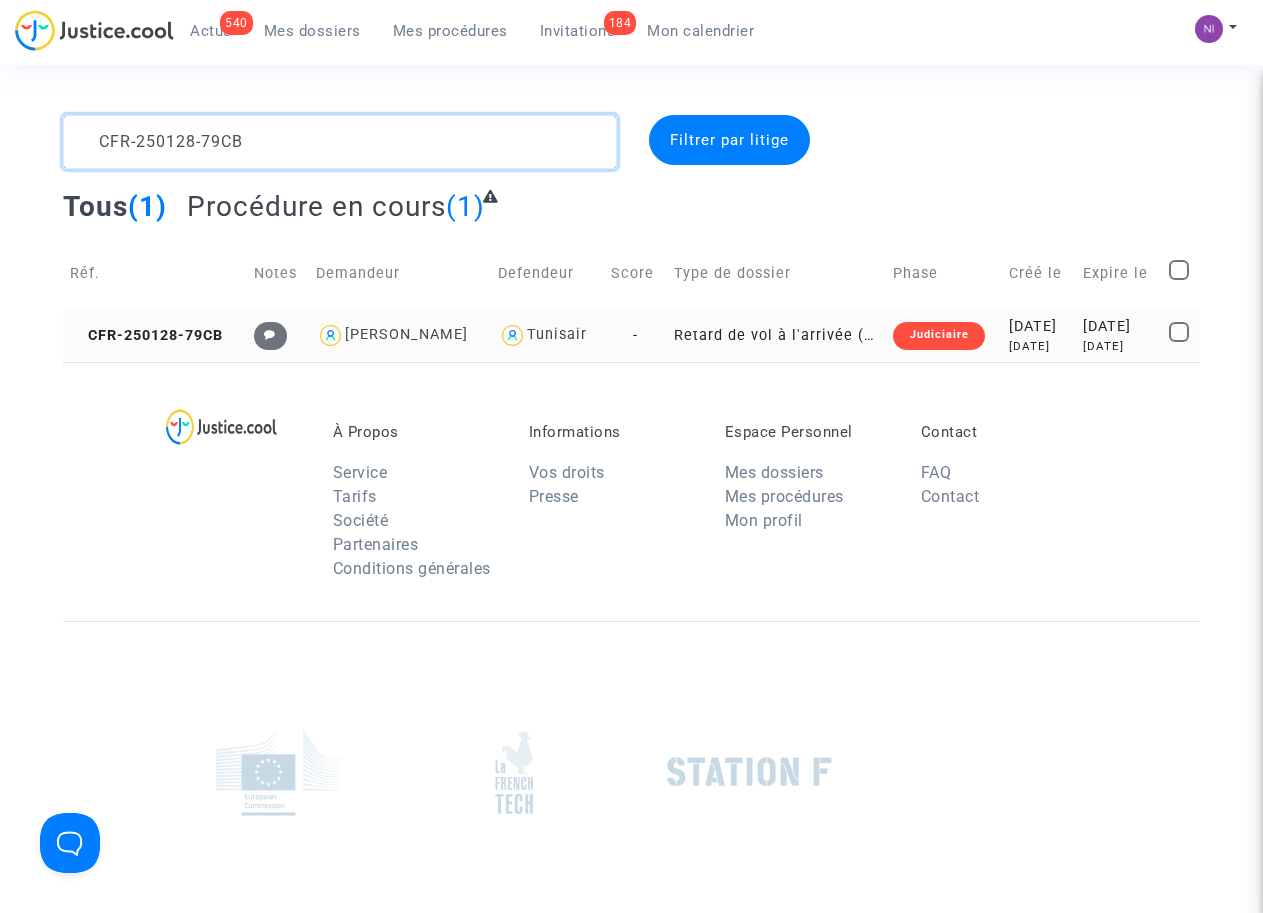 type on "CFR-250128-79CB" 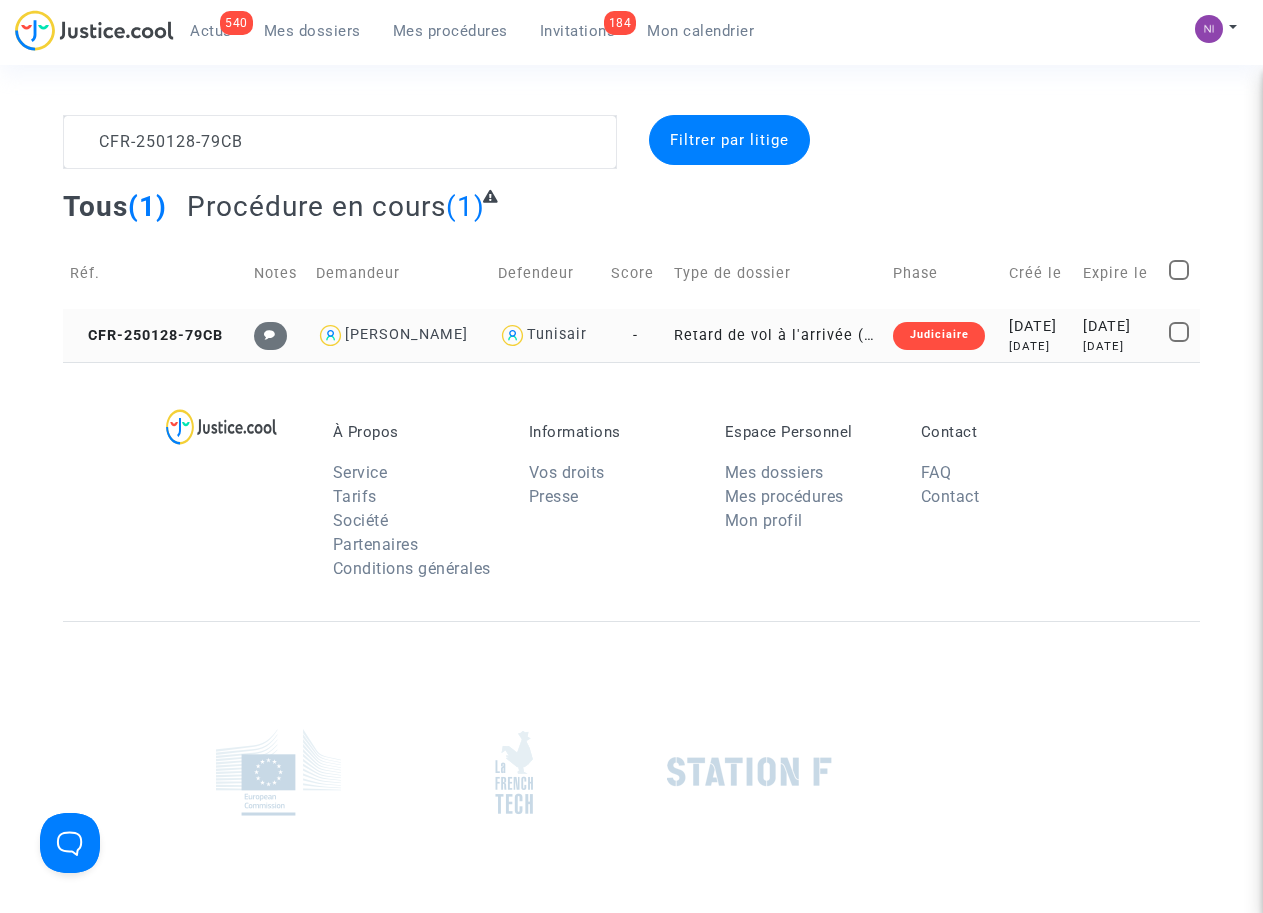 click on "[DATE]" 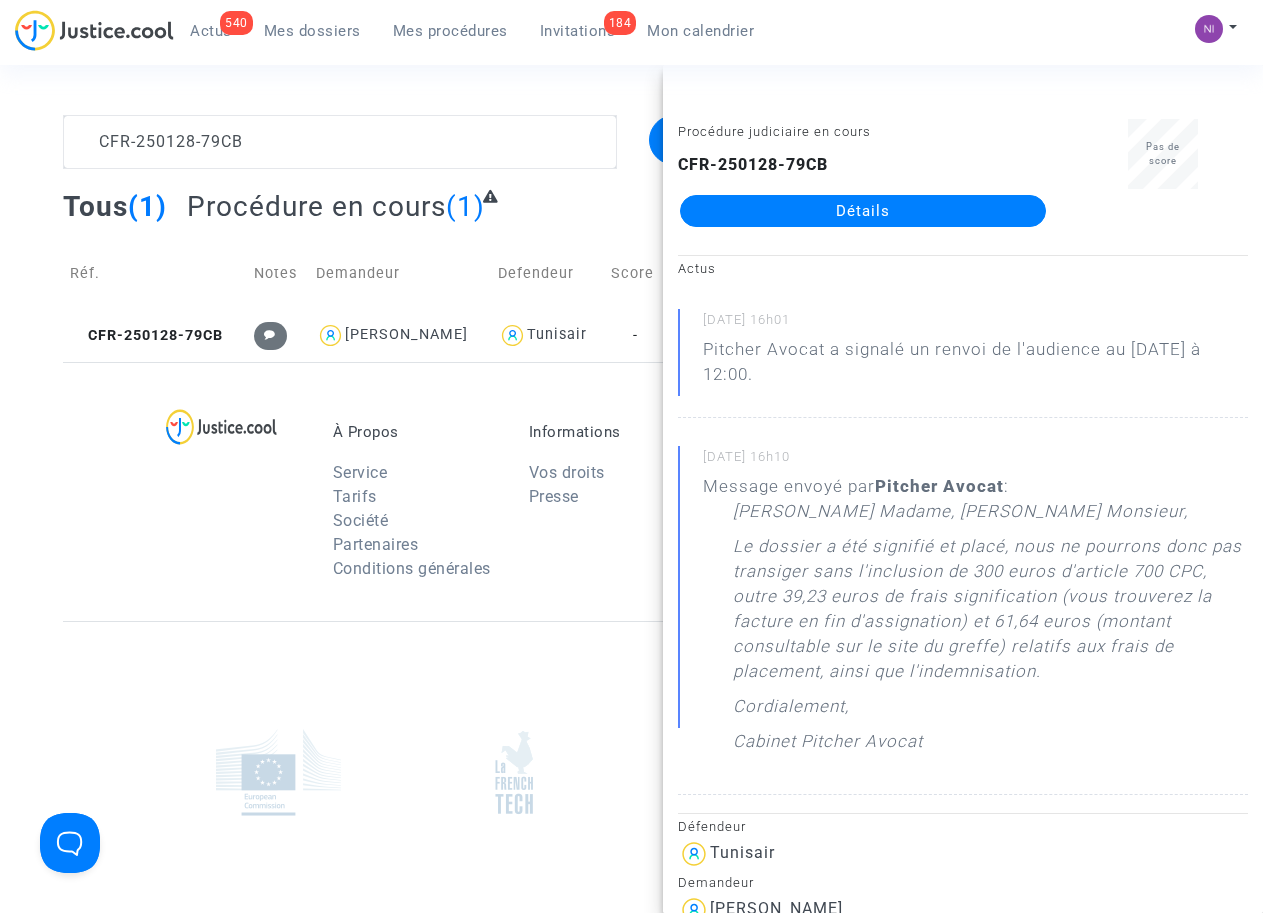 scroll, scrollTop: 0, scrollLeft: 0, axis: both 